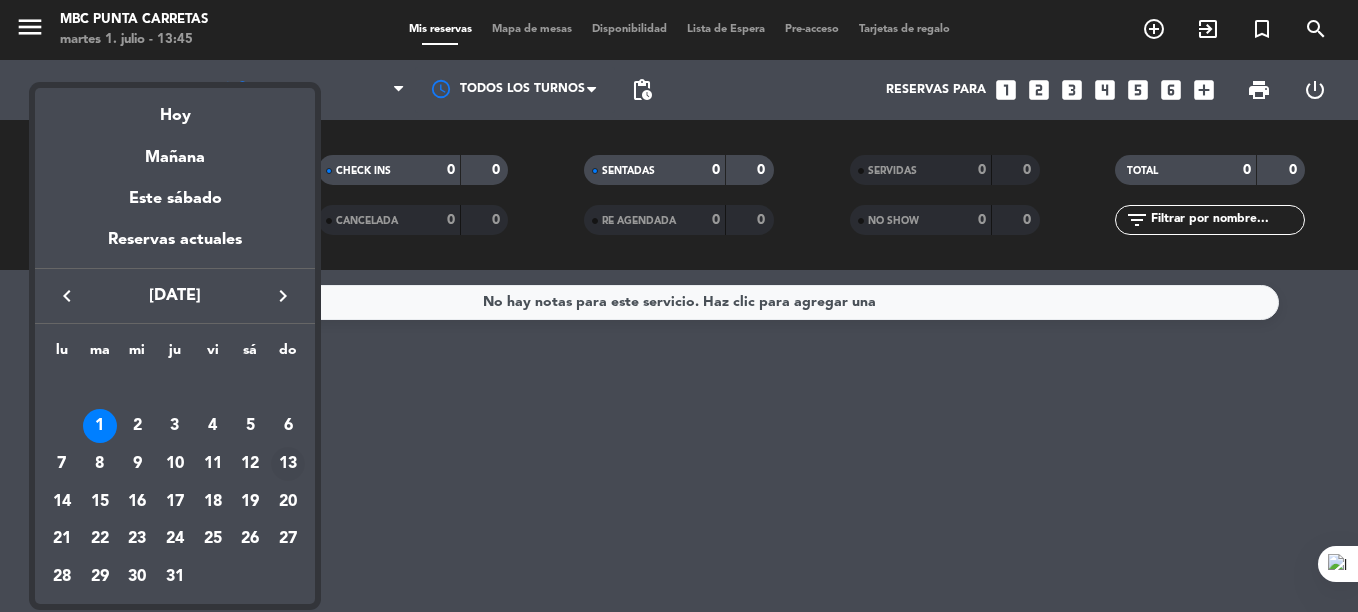 scroll, scrollTop: 0, scrollLeft: 0, axis: both 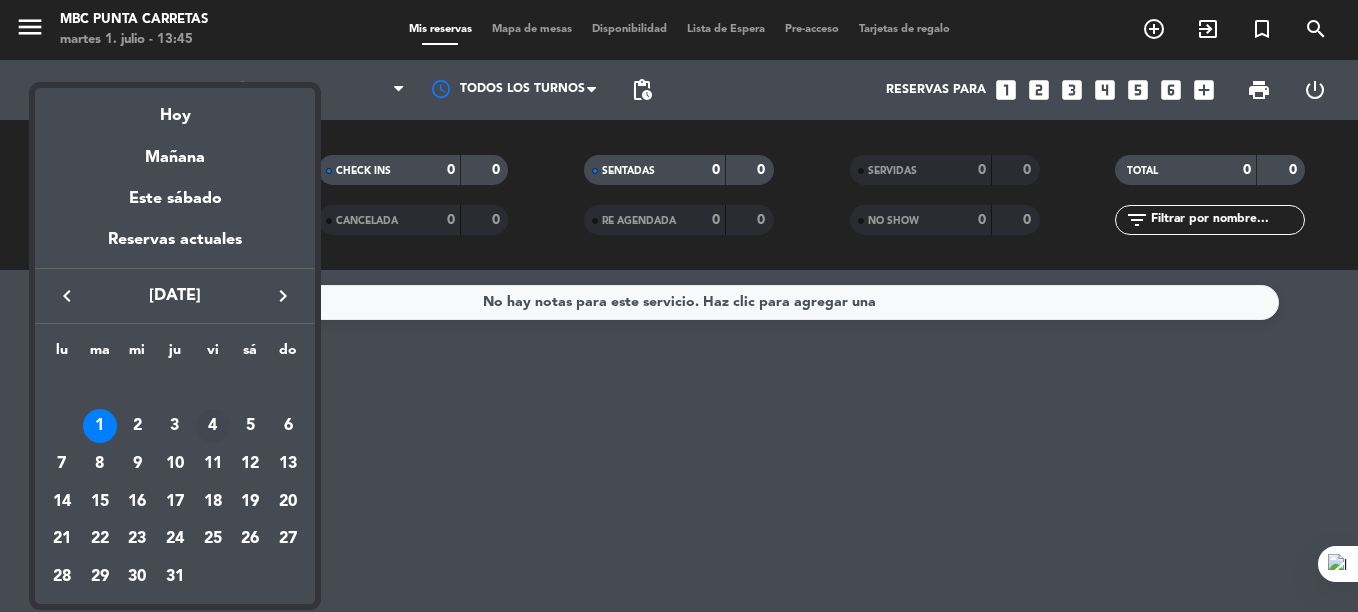 click on "4" at bounding box center (213, 426) 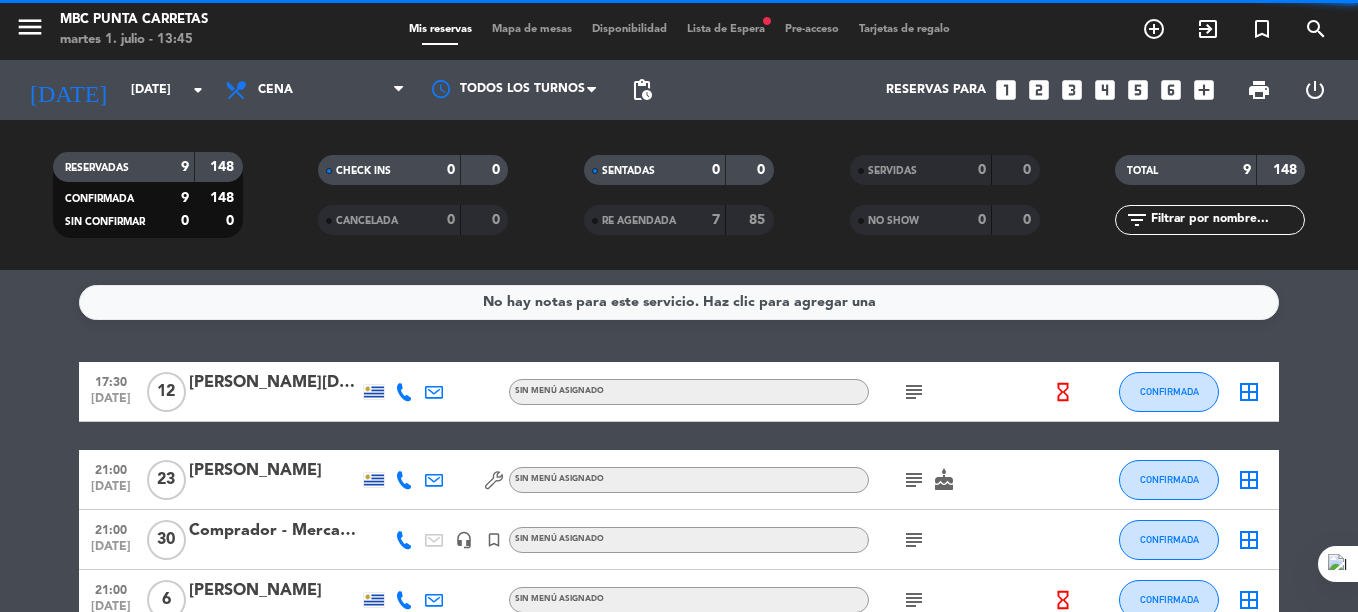 scroll, scrollTop: 418, scrollLeft: 0, axis: vertical 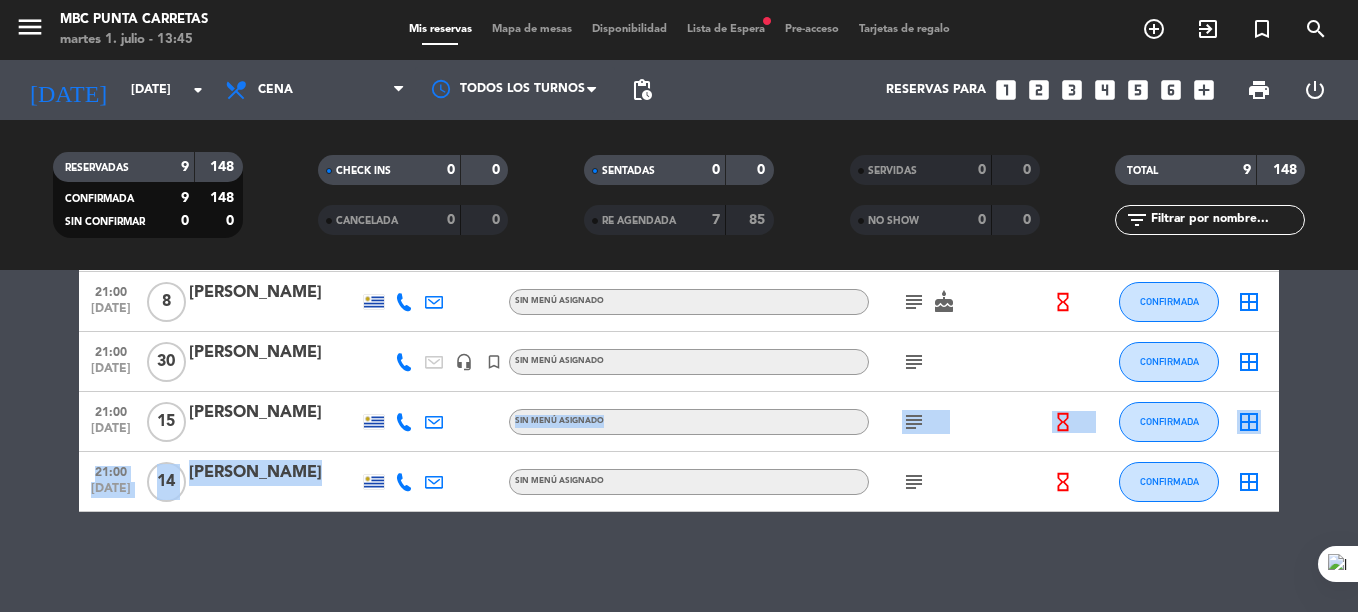 drag, startPoint x: 262, startPoint y: 427, endPoint x: 228, endPoint y: 495, distance: 76.02631 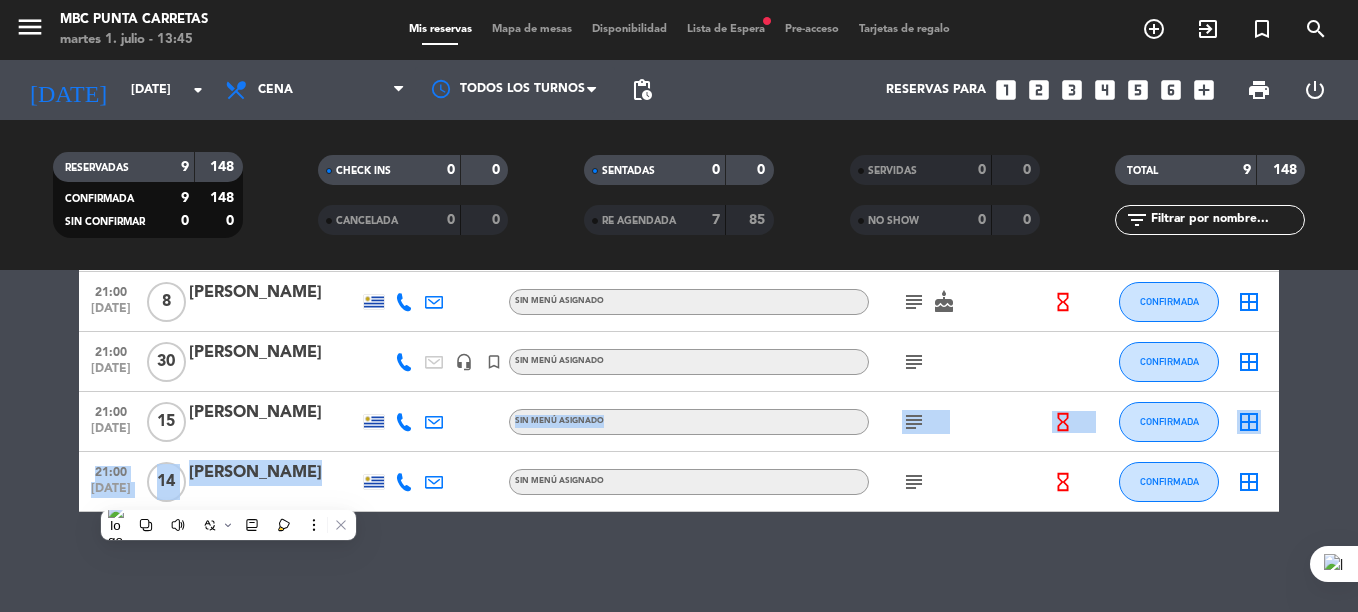 click 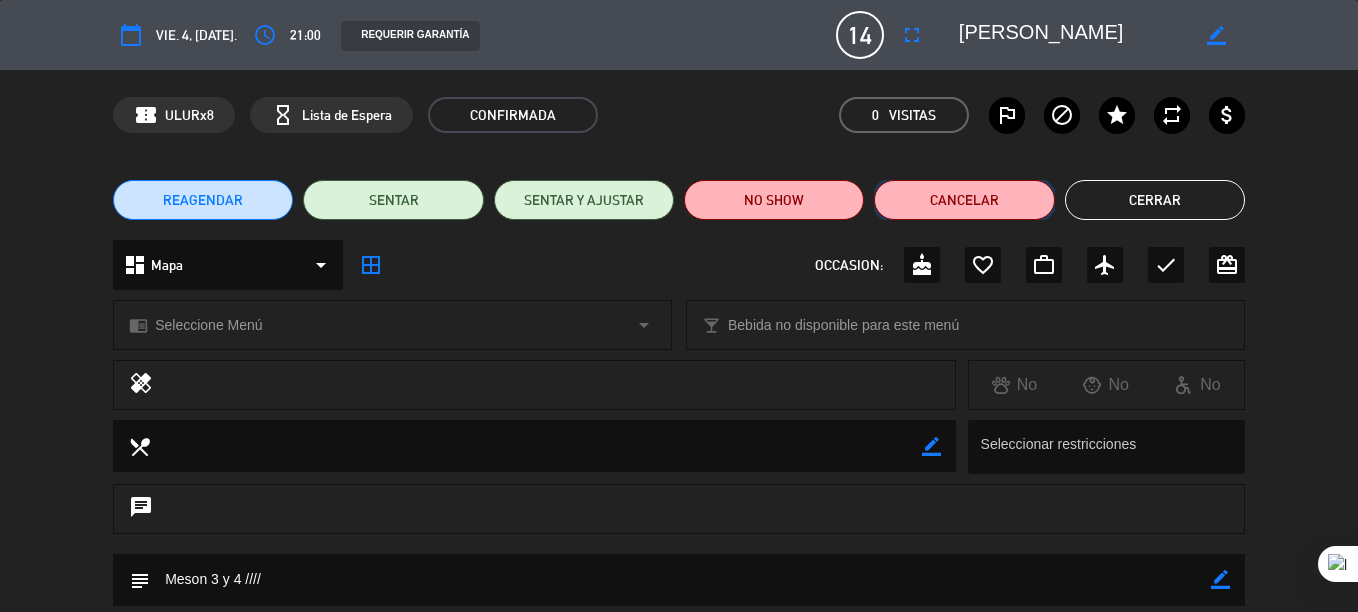 click on "Cancelar" 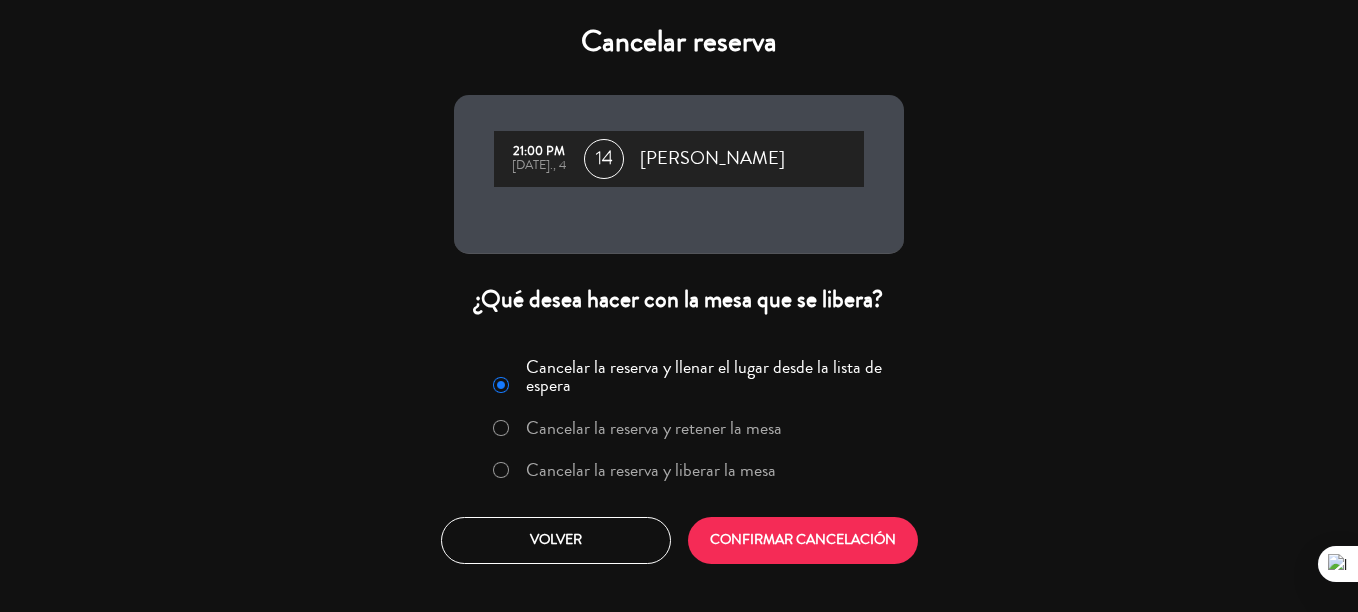 click on "Cancelar la reserva y liberar la mesa" 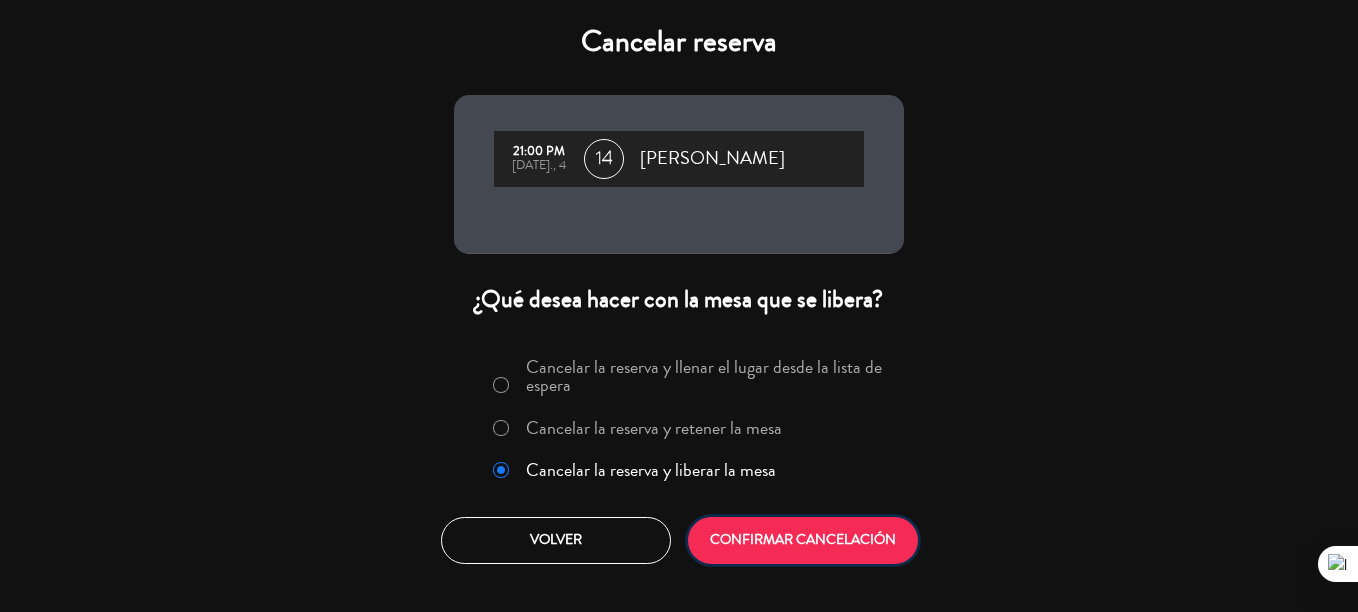 click on "CONFIRMAR CANCELACIÓN" 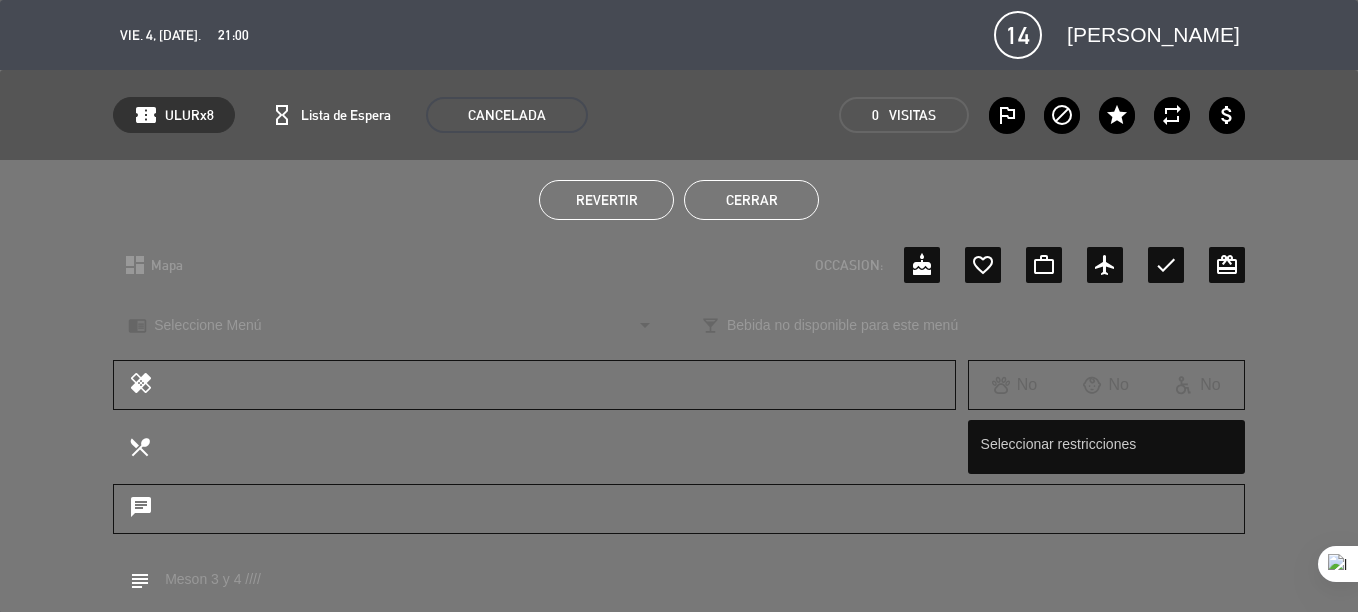 click on "Cerrar" 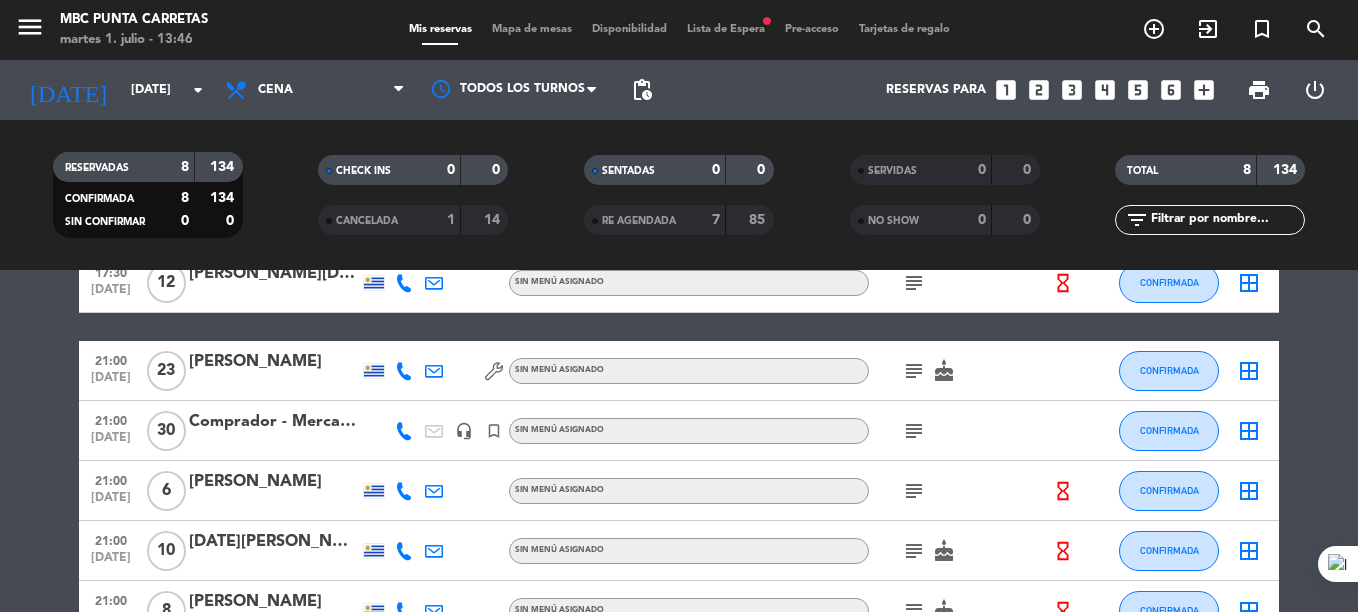 scroll, scrollTop: 358, scrollLeft: 0, axis: vertical 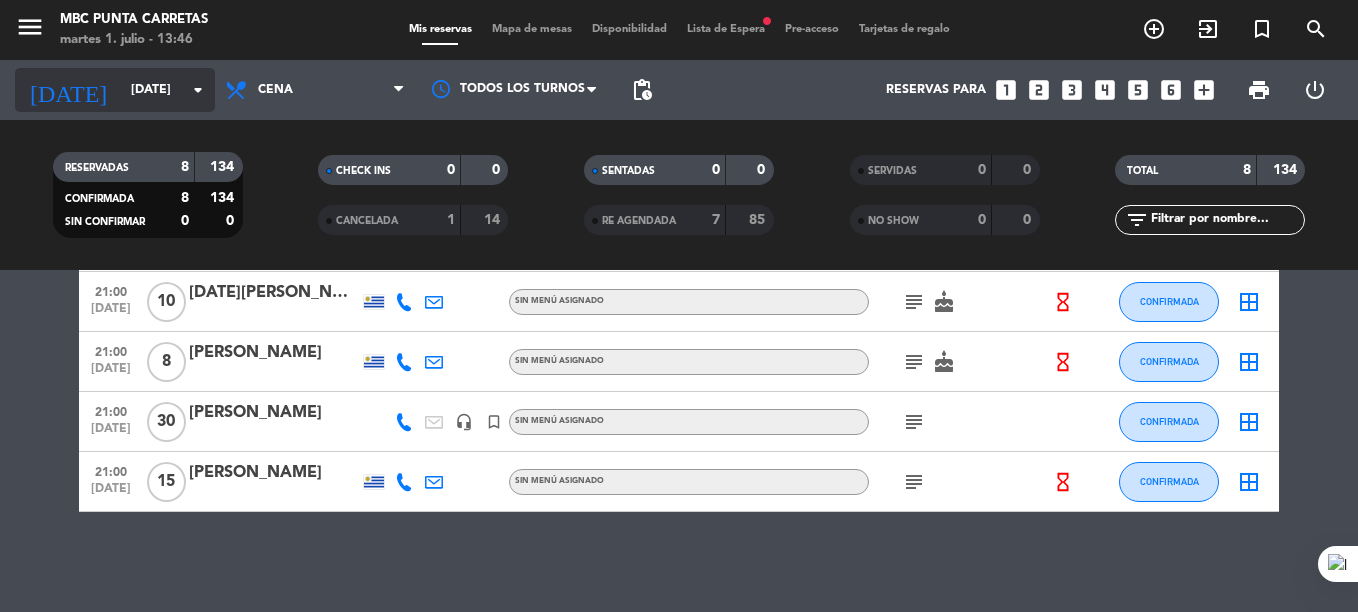 click on "[DATE]" 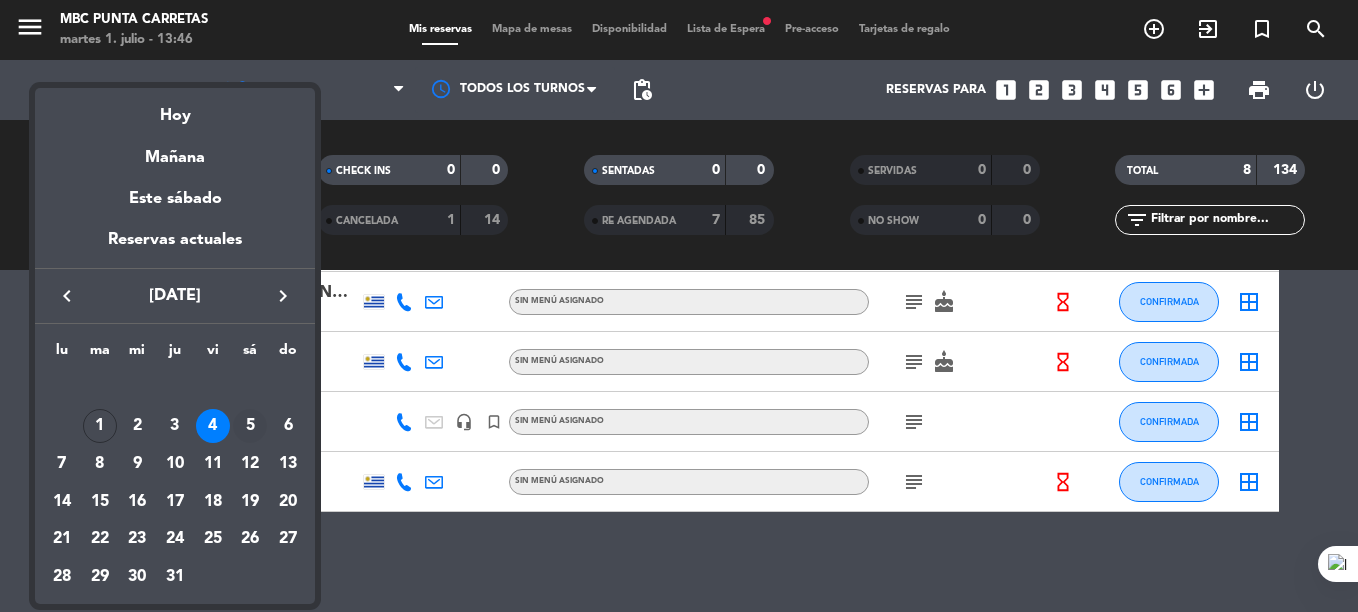click on "5" at bounding box center (250, 426) 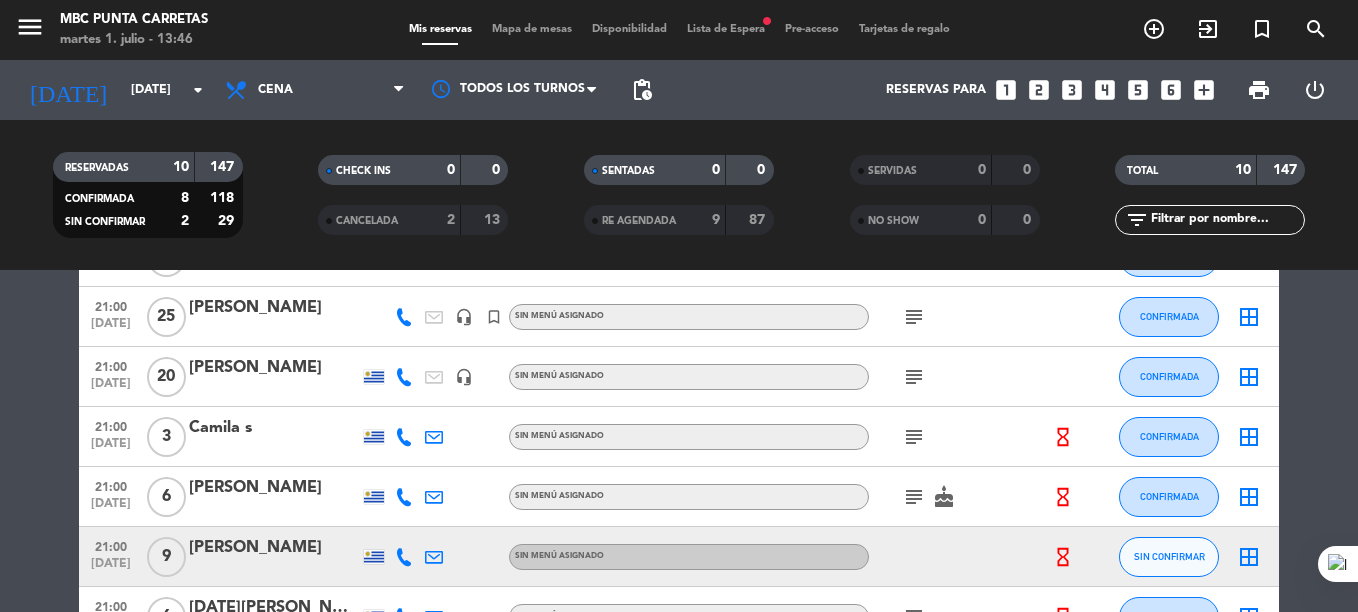scroll, scrollTop: 27, scrollLeft: 0, axis: vertical 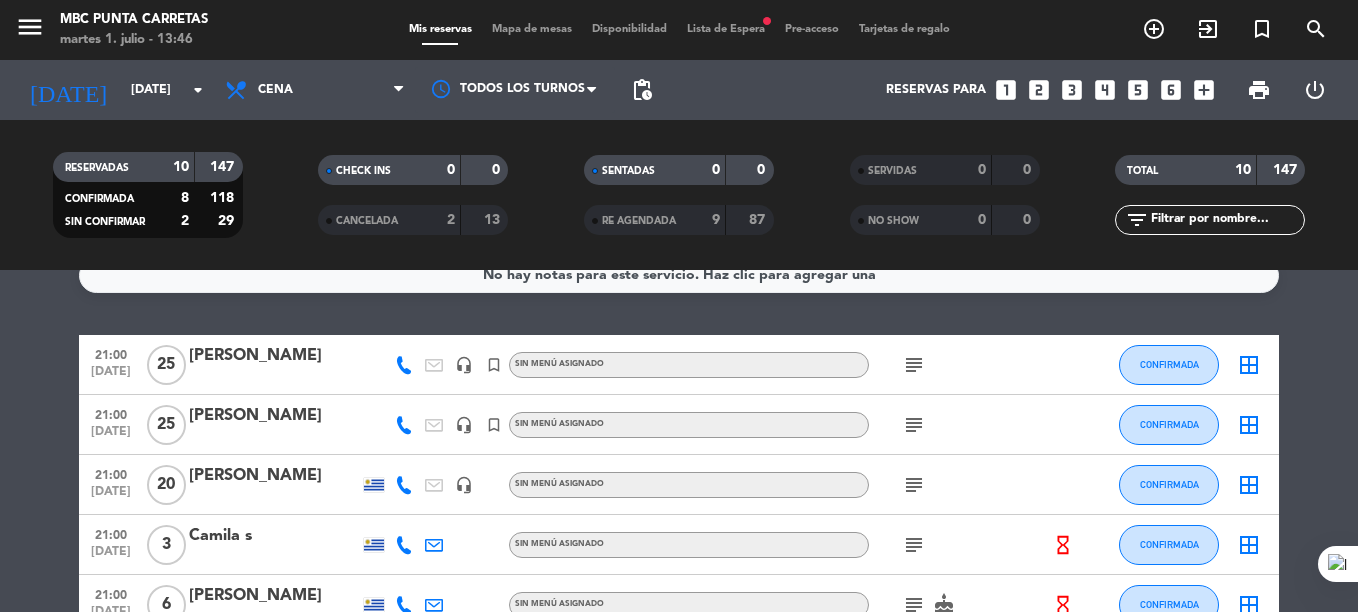click on "subject" 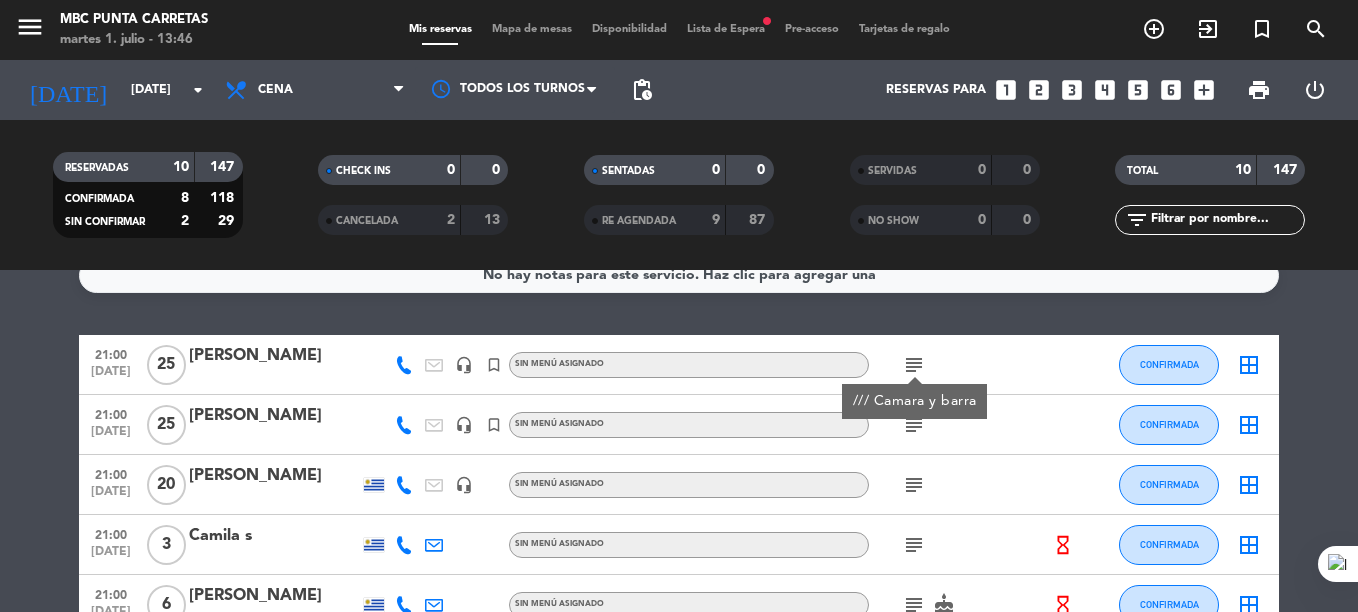 click on "subject" 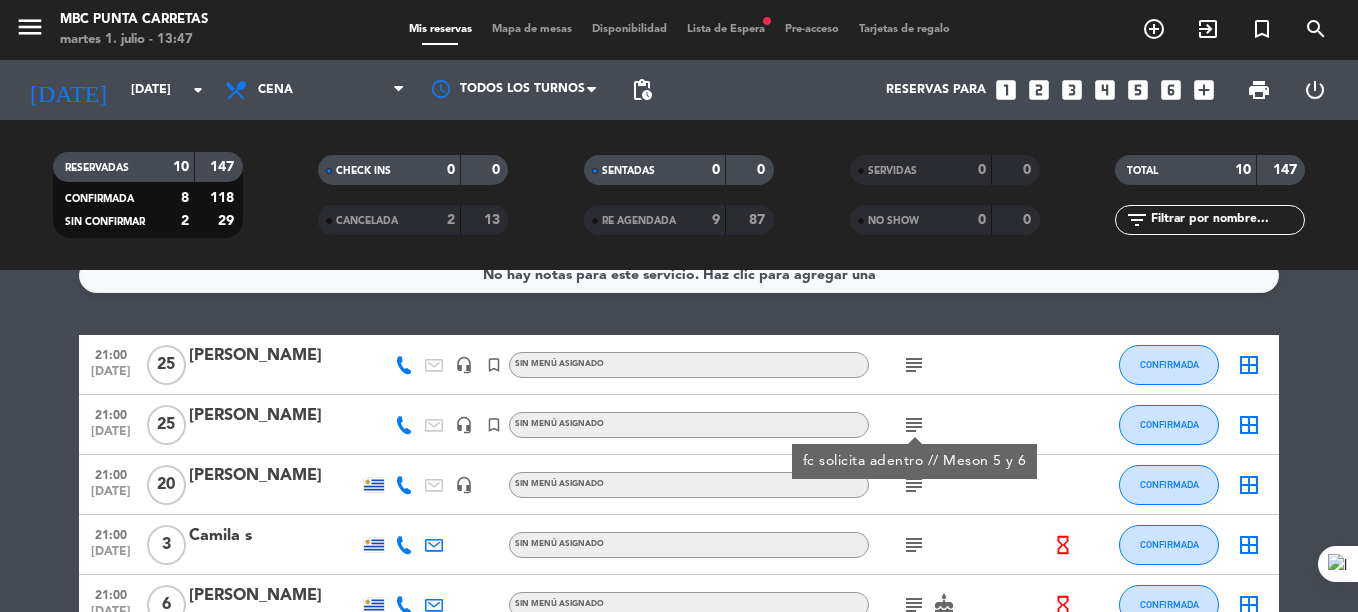 click on "subject" 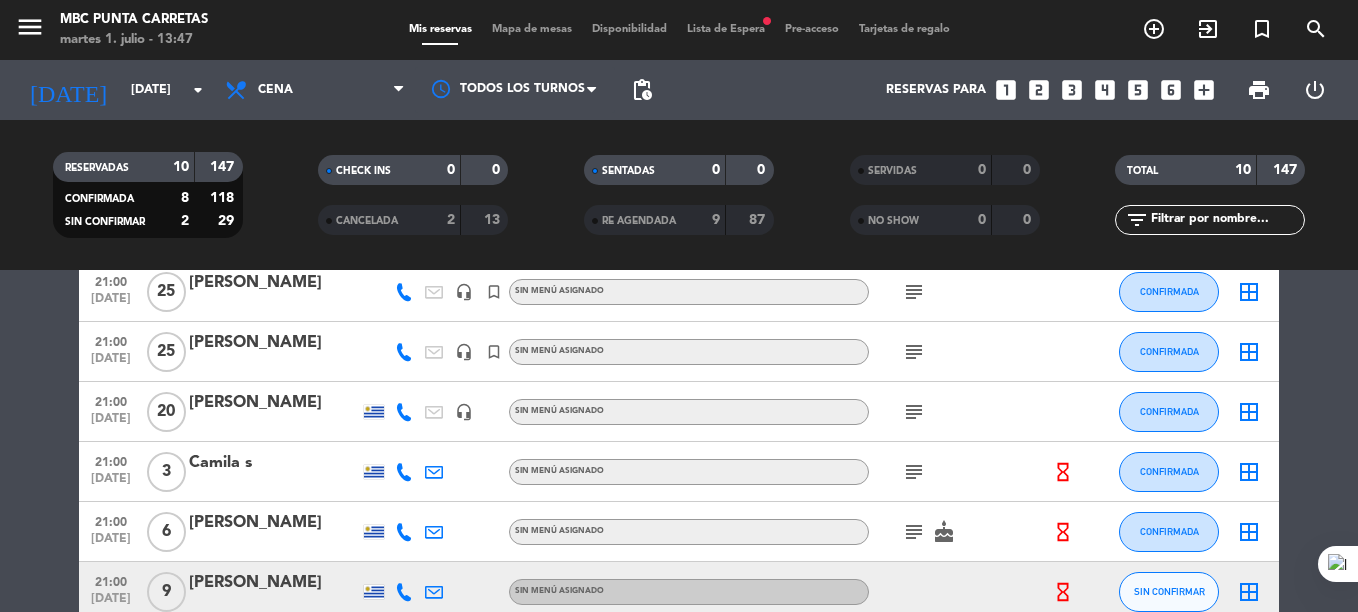 scroll, scrollTop: 102, scrollLeft: 0, axis: vertical 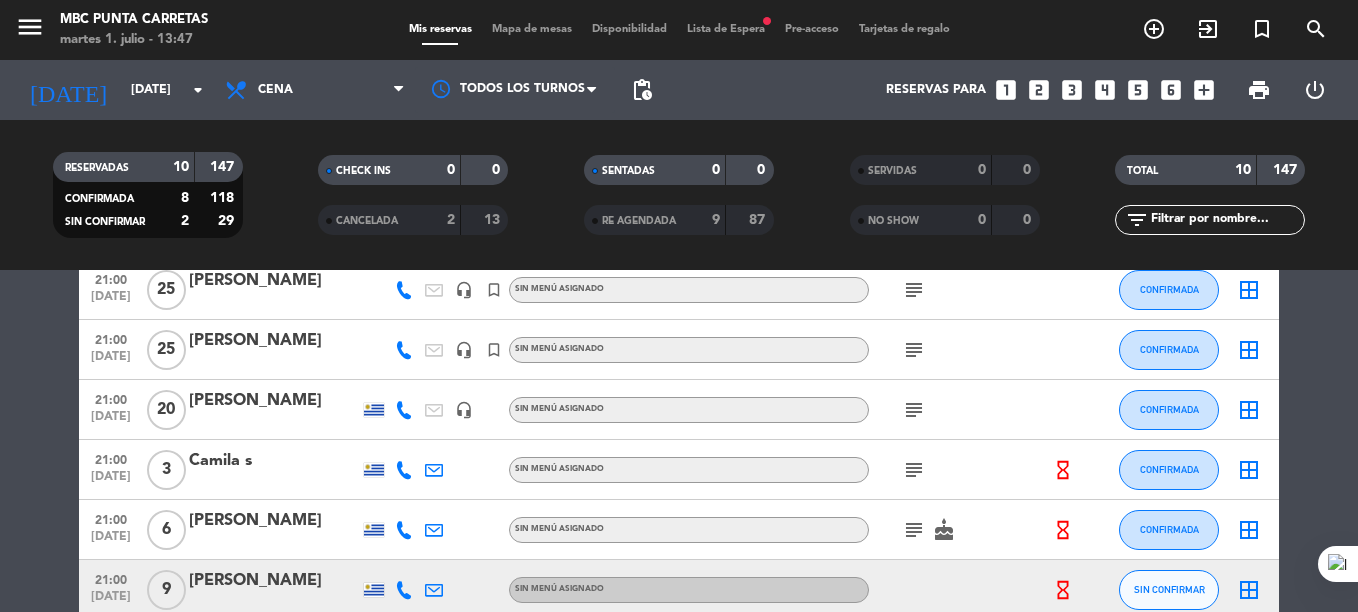 click on "subject" 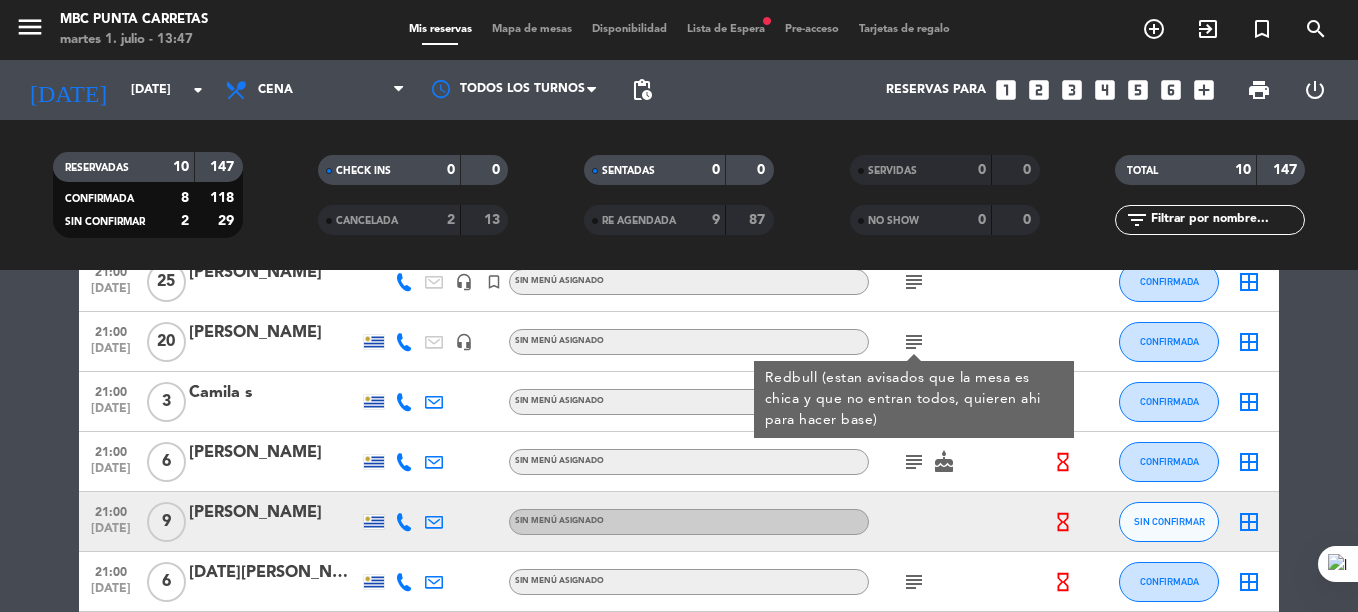 scroll, scrollTop: 171, scrollLeft: 0, axis: vertical 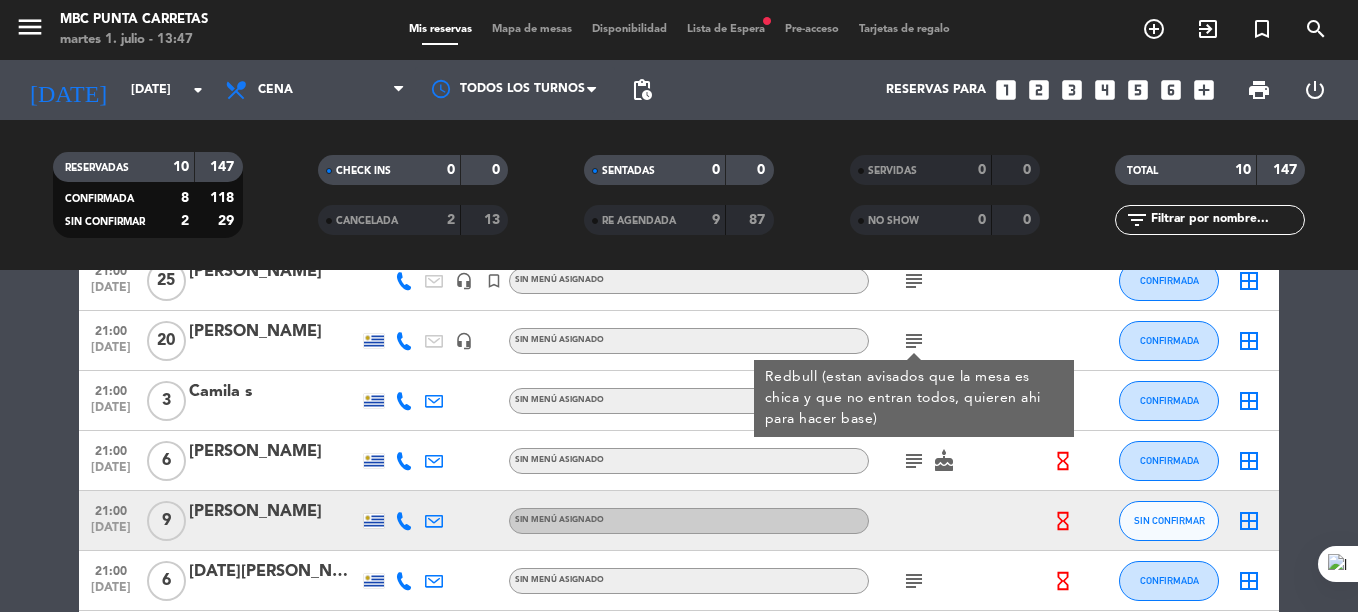 click 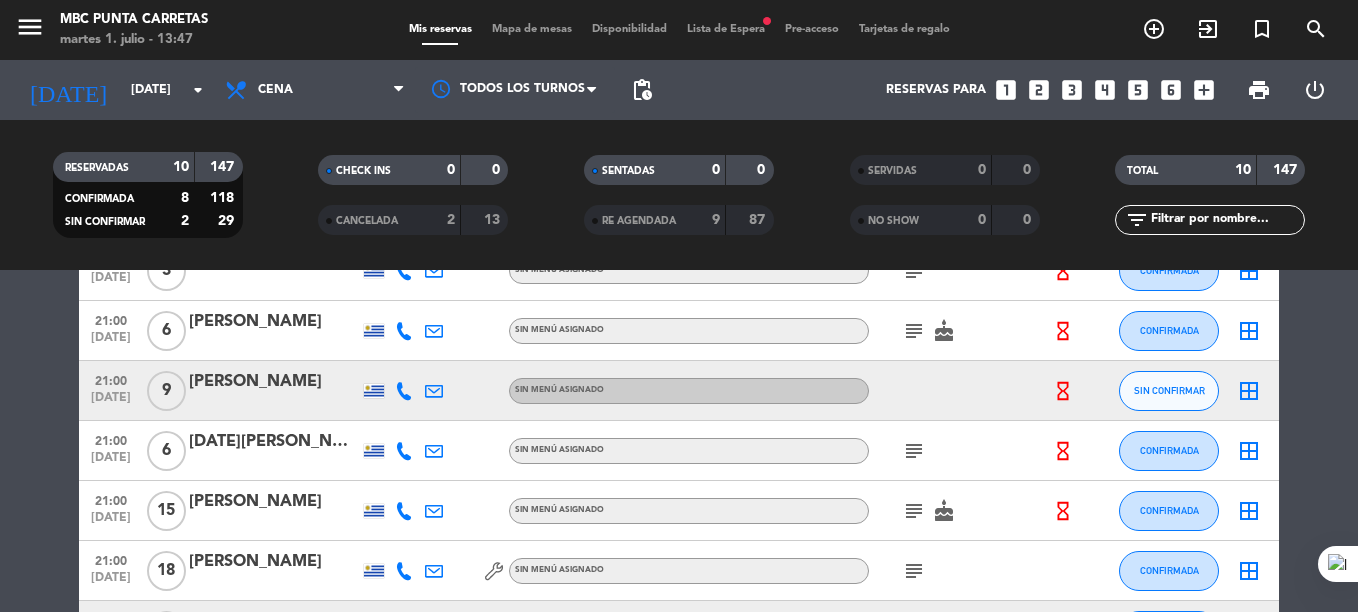 scroll, scrollTop: 308, scrollLeft: 0, axis: vertical 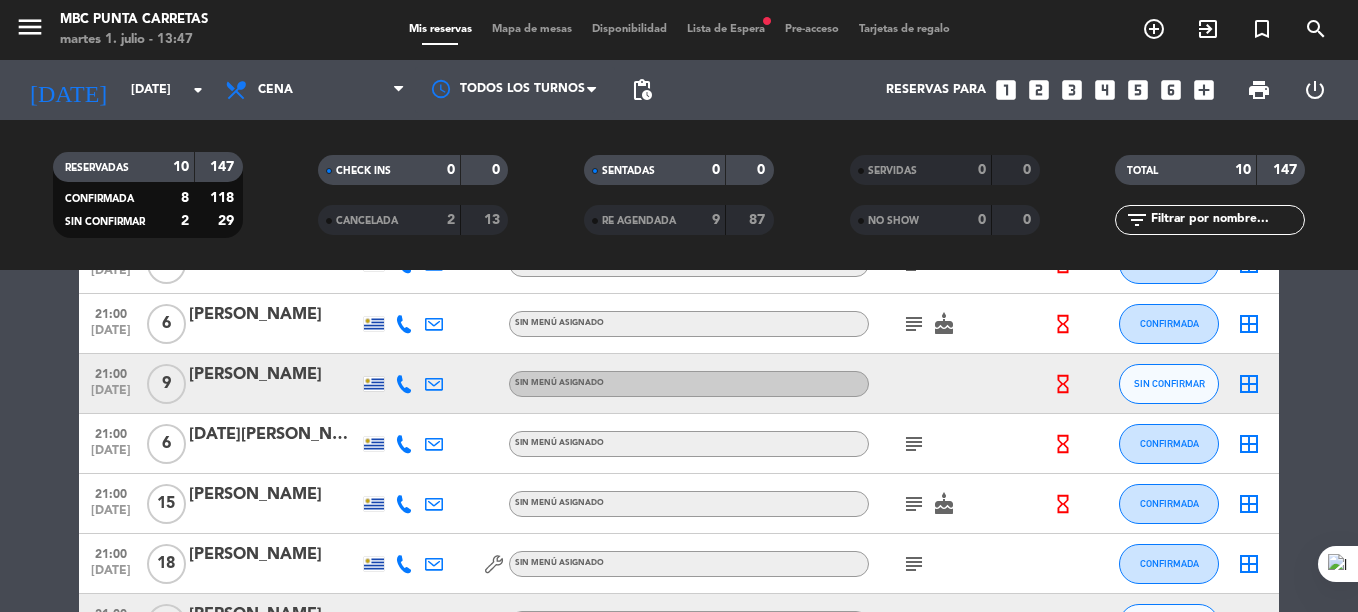 click on "subject" 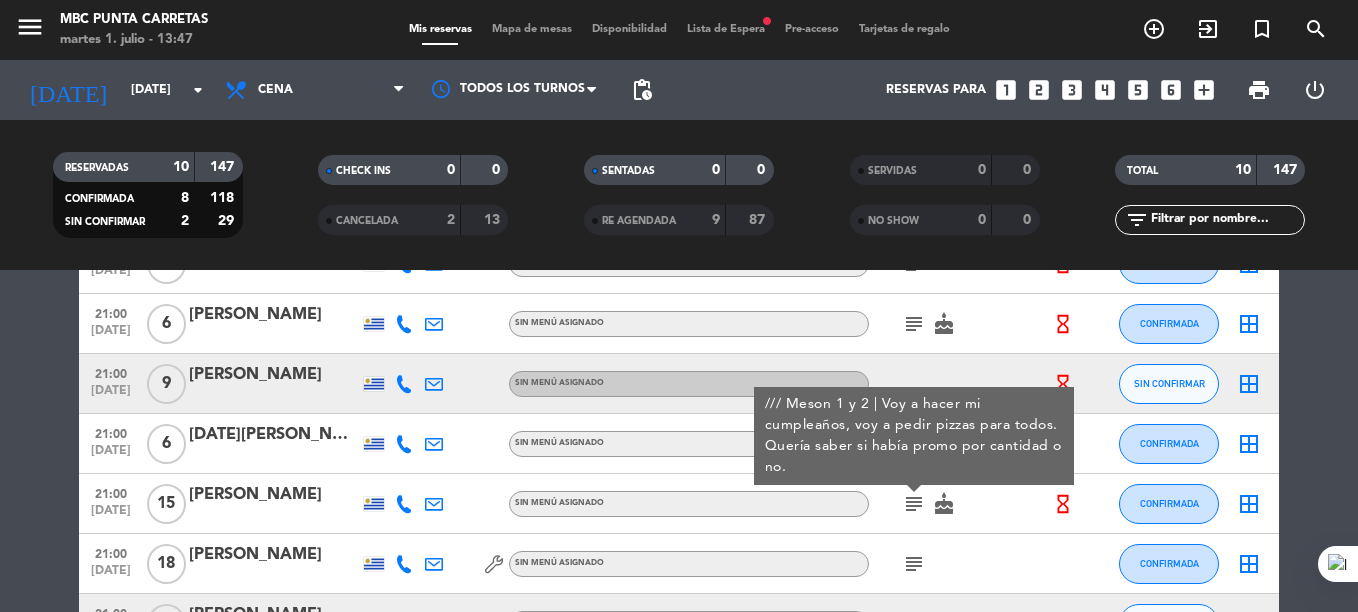click on "subject" 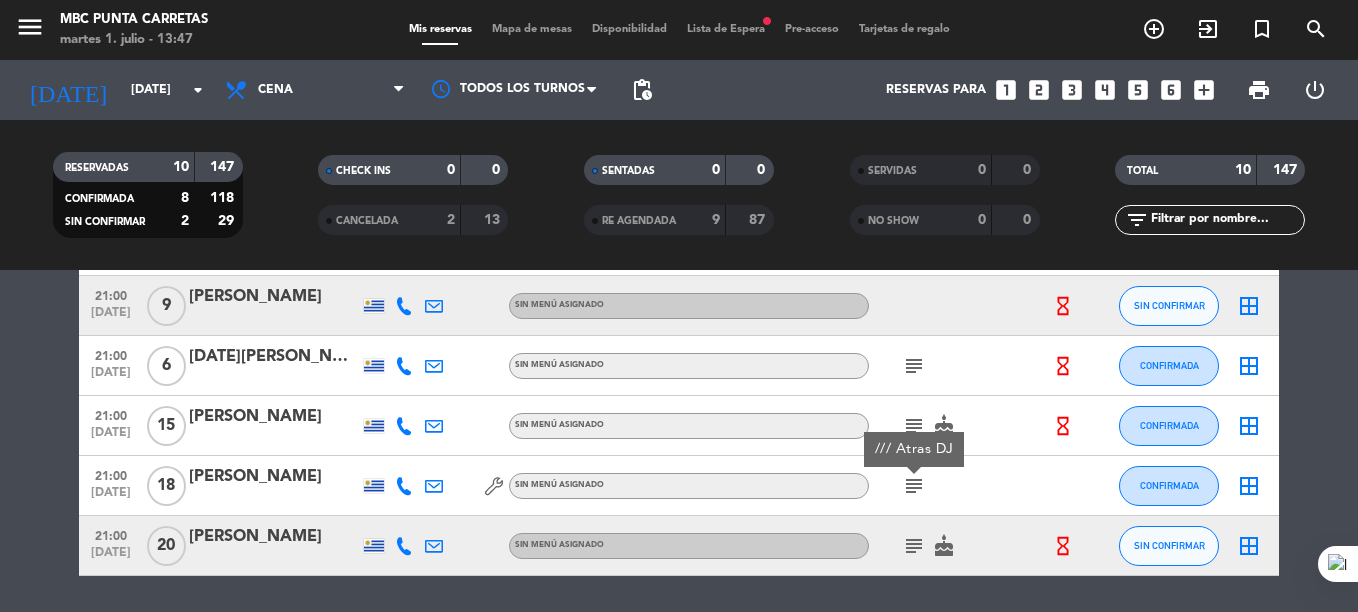 scroll, scrollTop: 394, scrollLeft: 0, axis: vertical 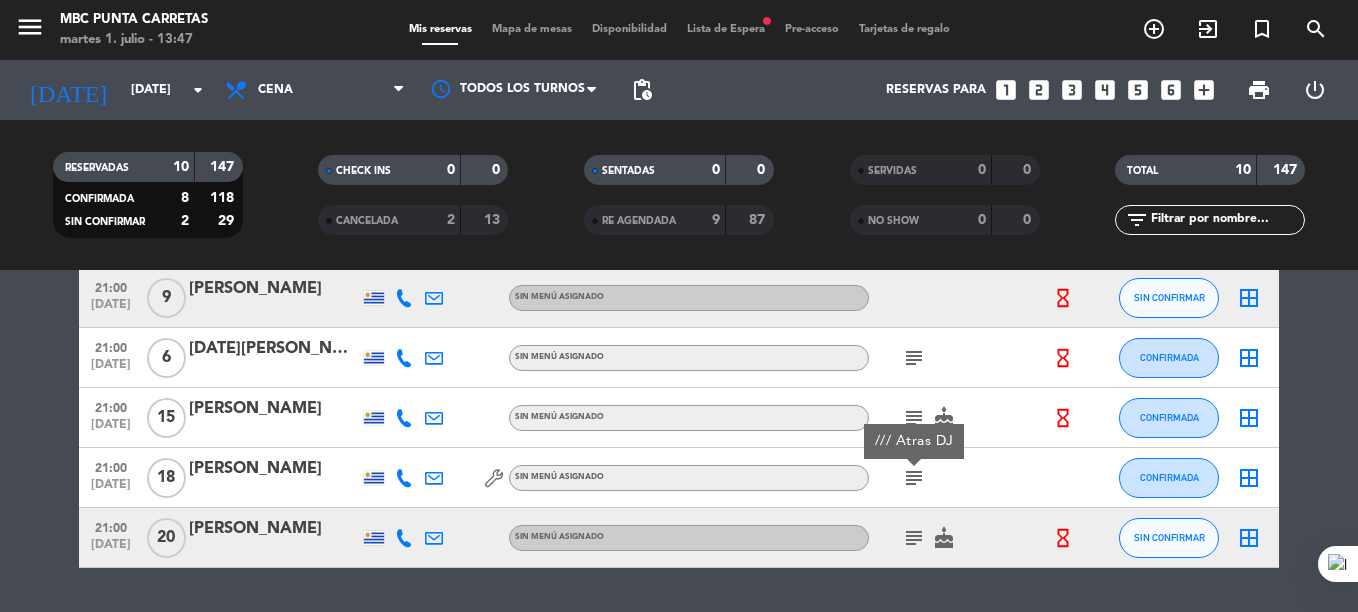 click on "subject" 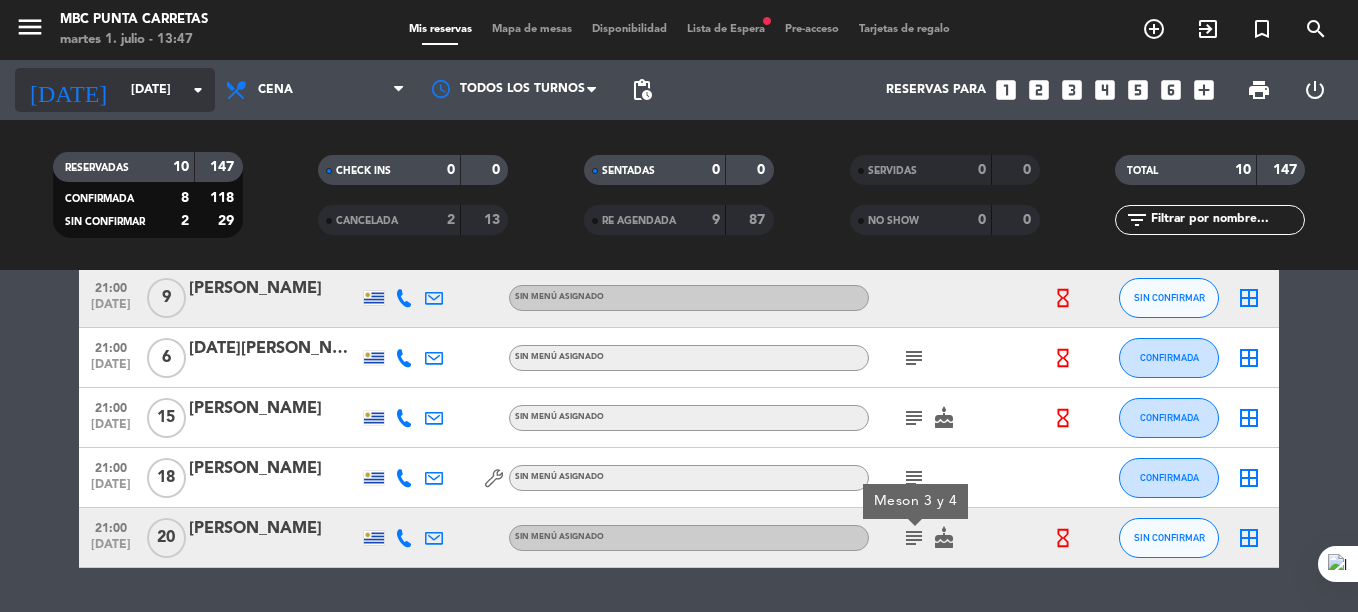 click on "[DATE]" 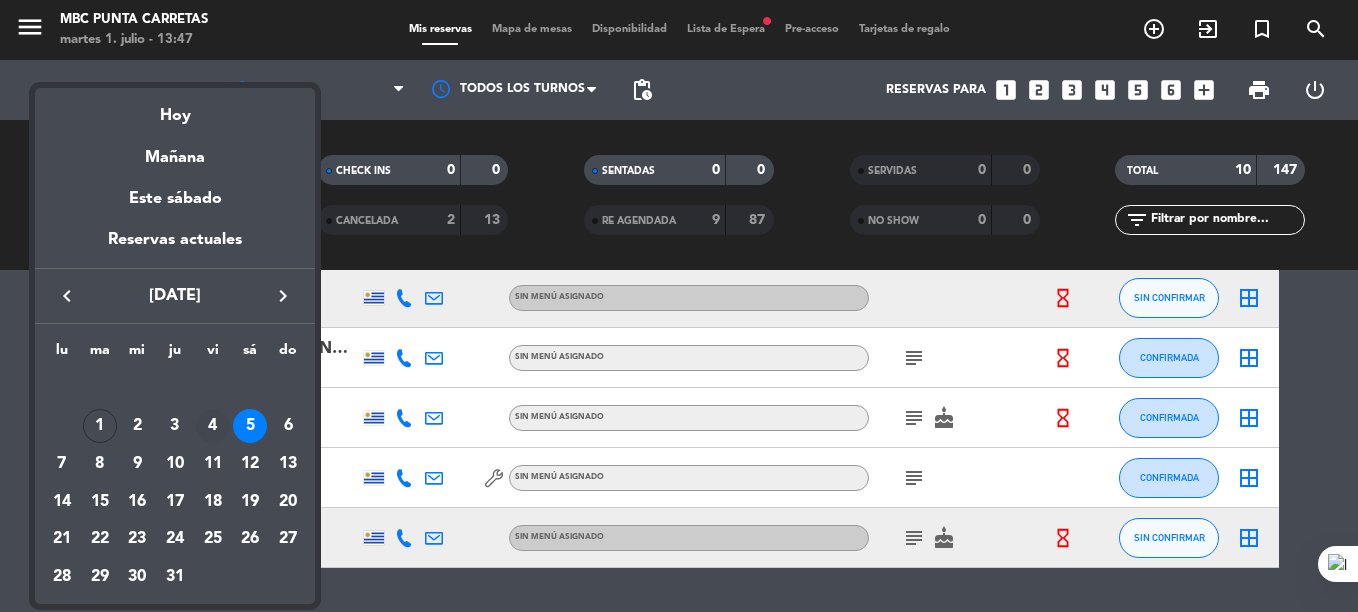 click on "4" at bounding box center [213, 426] 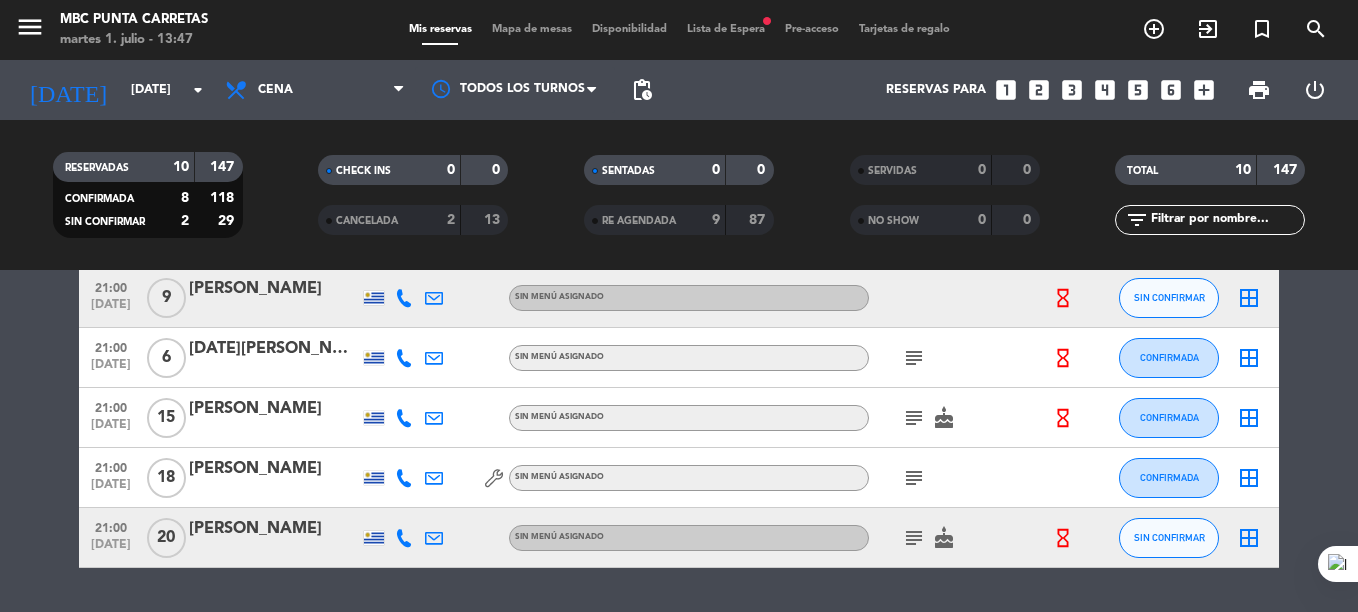 type on "[DATE]" 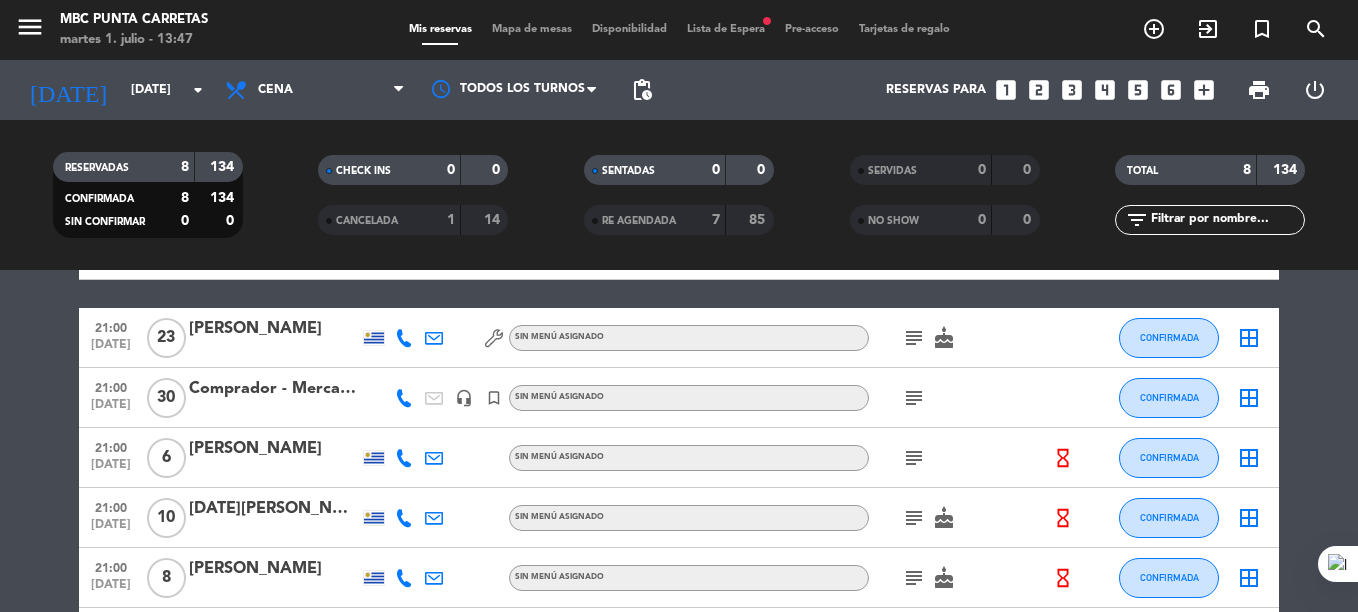 scroll, scrollTop: 0, scrollLeft: 0, axis: both 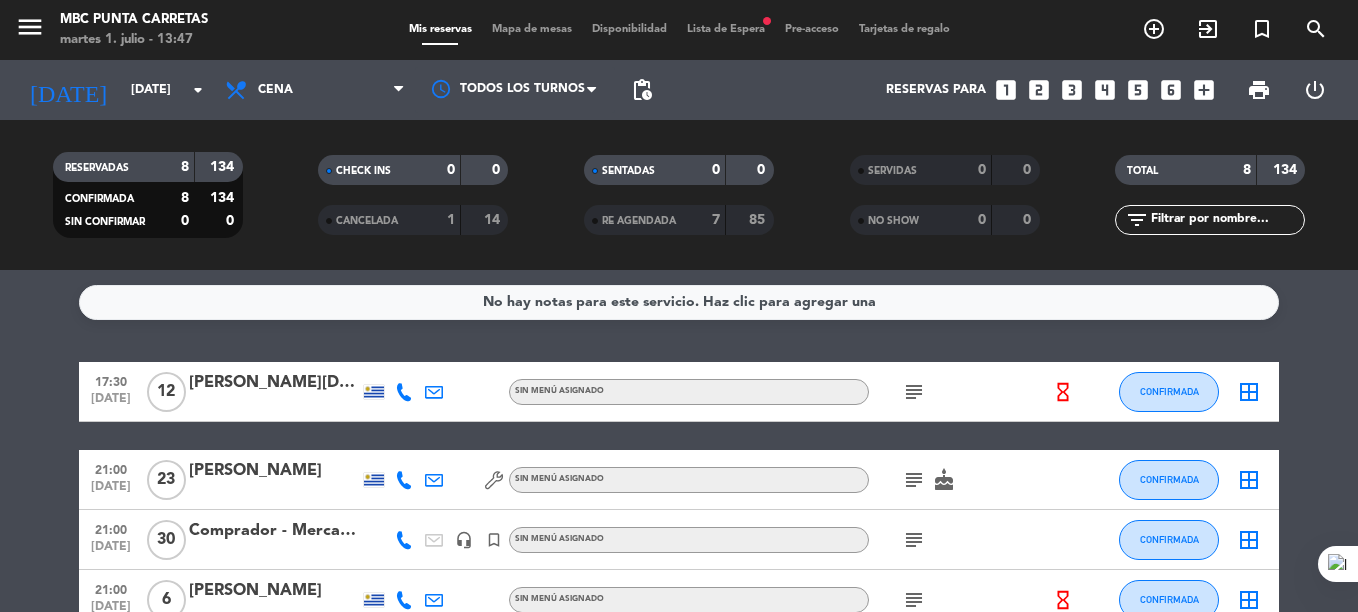 click on "subject" 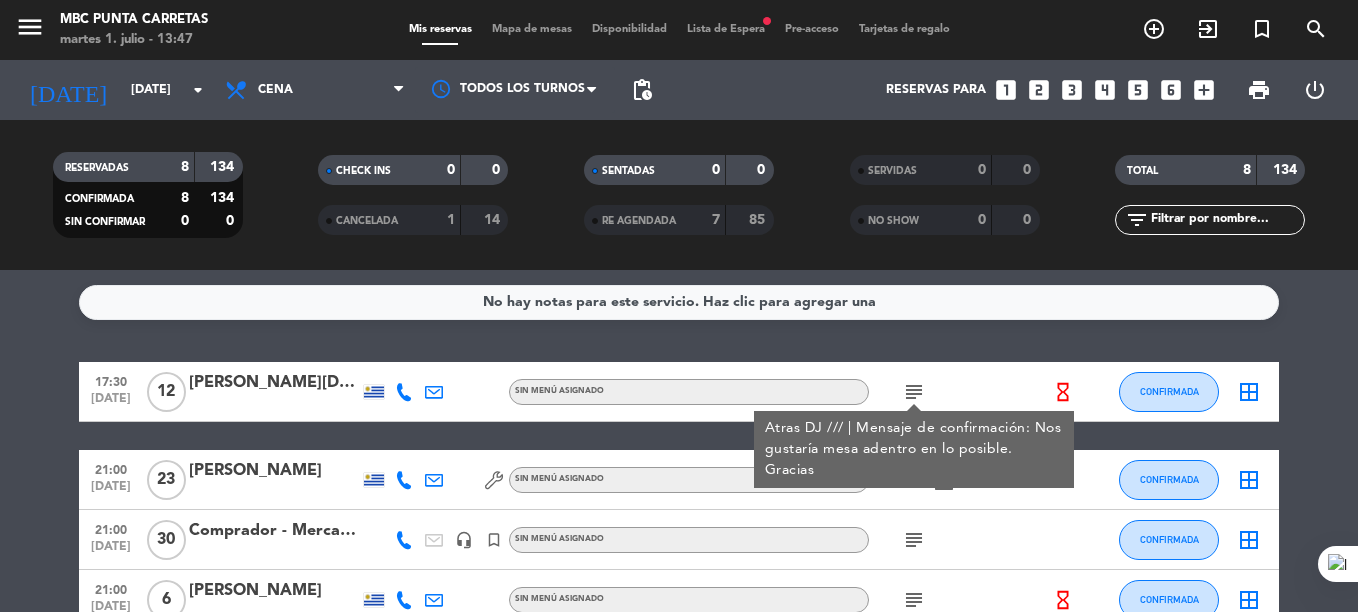 click on "subject" 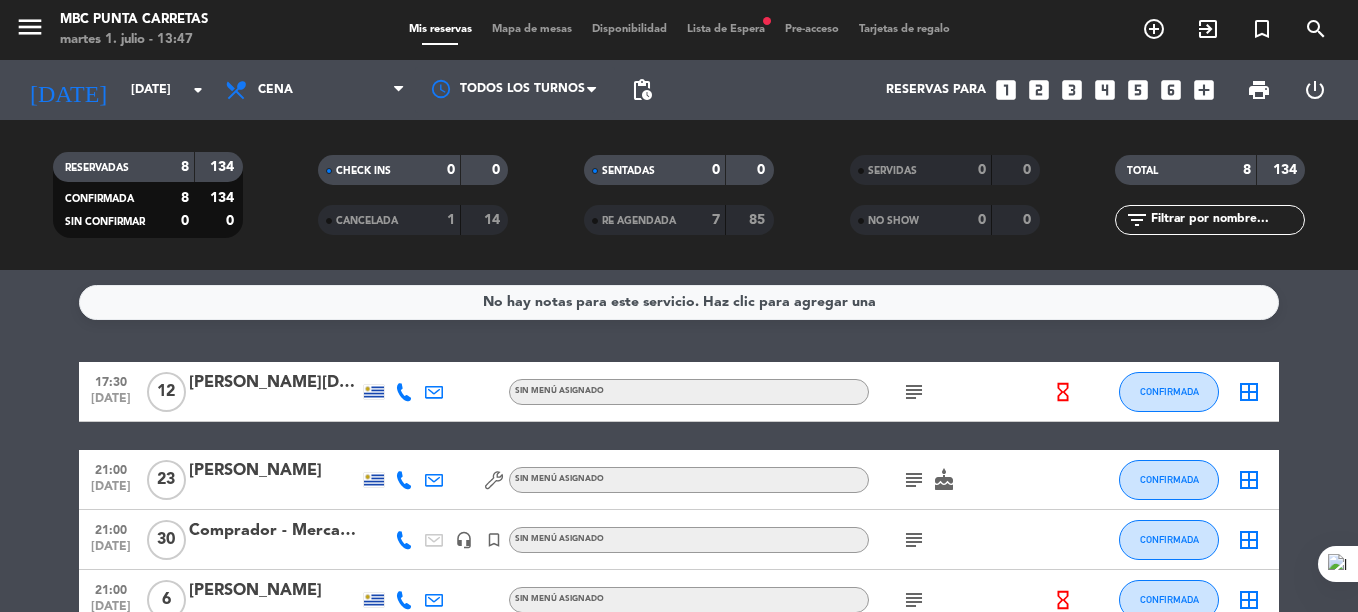 click on "subject" 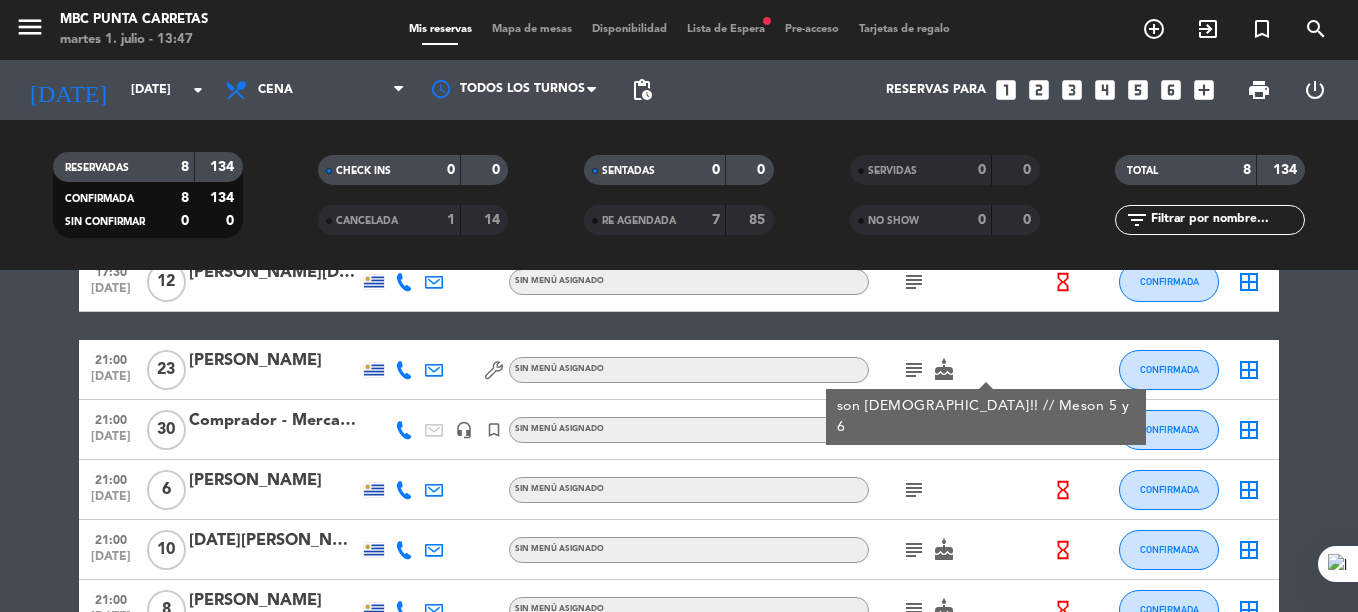 scroll, scrollTop: 113, scrollLeft: 0, axis: vertical 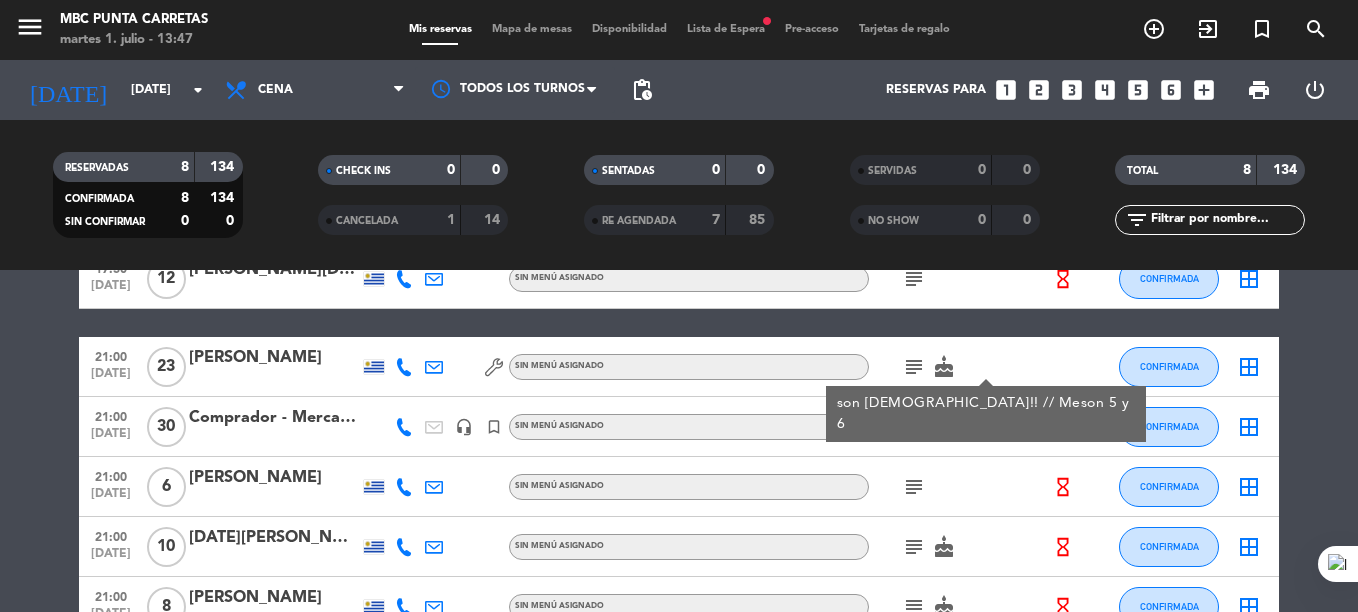 click on "subject" 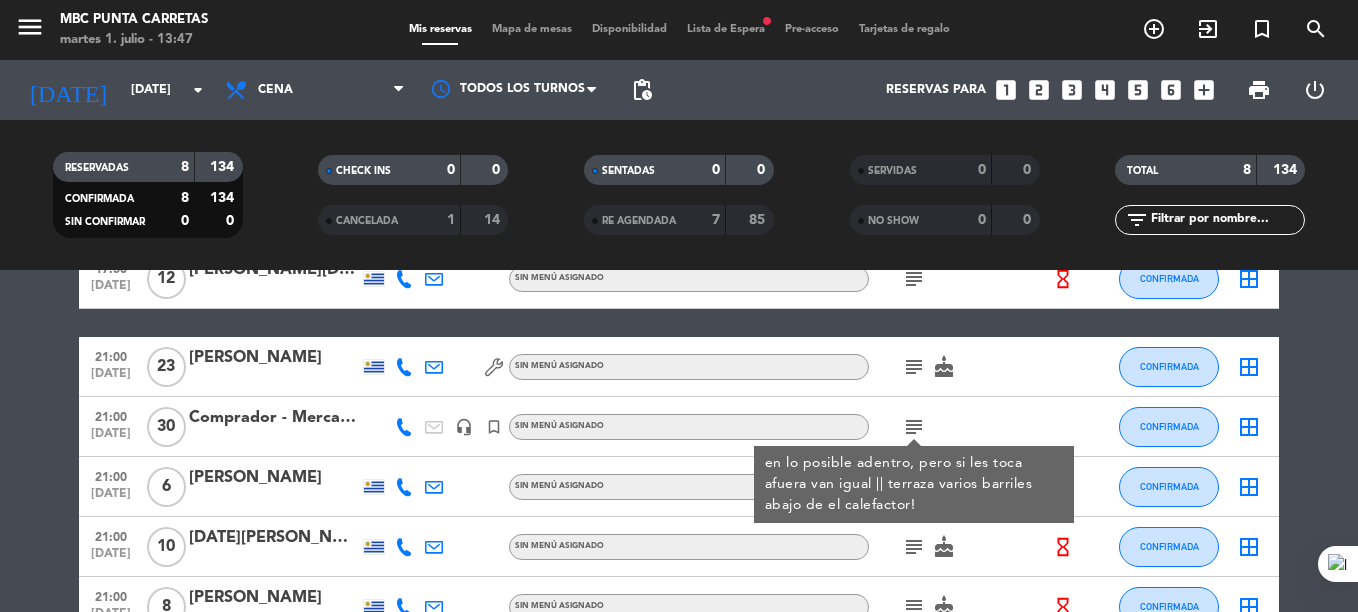 click on "subject   cake" 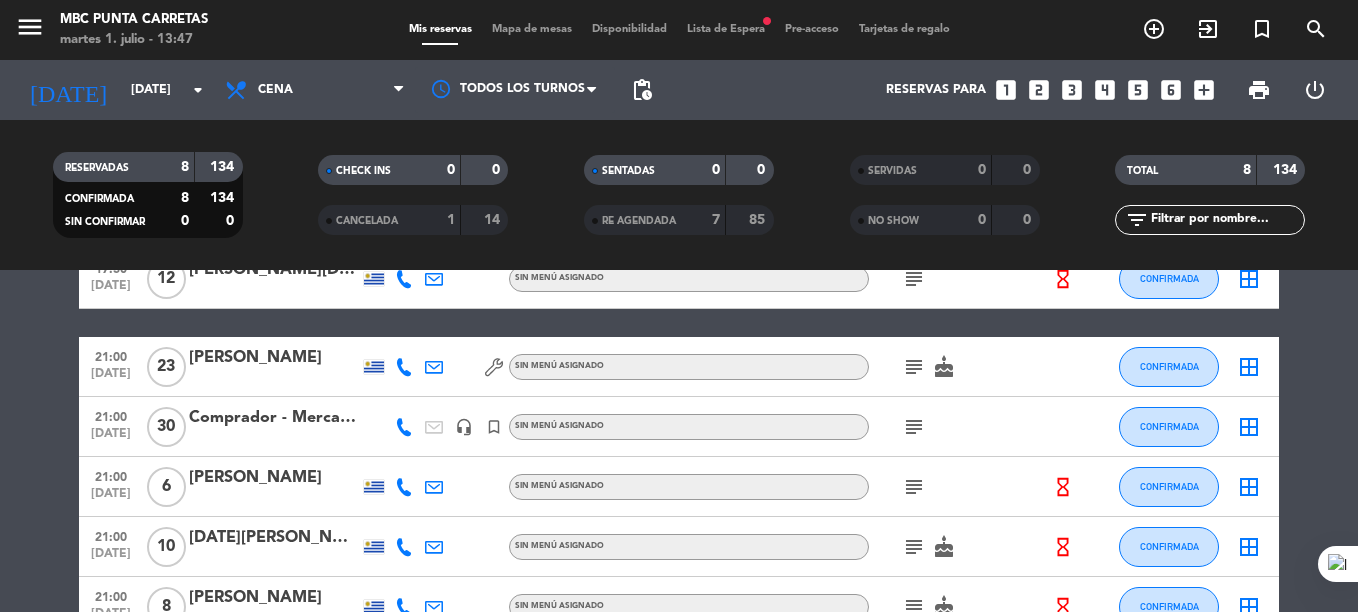 scroll, scrollTop: 159, scrollLeft: 0, axis: vertical 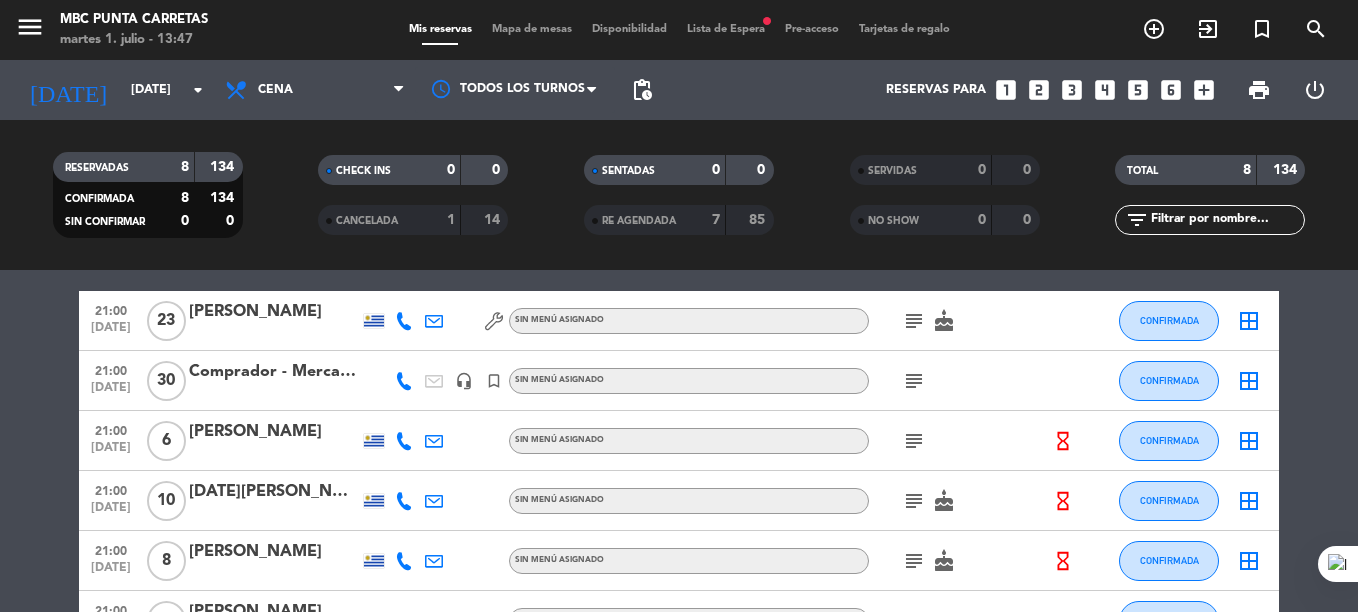 click on "subject" 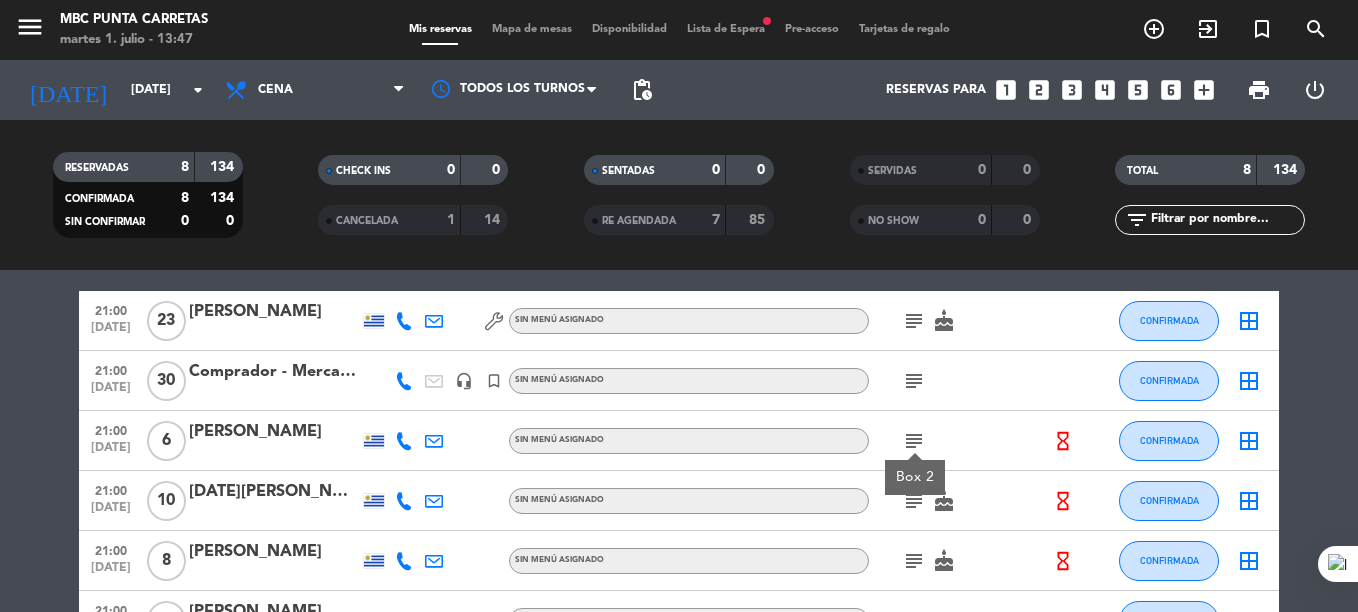 click on "subject" 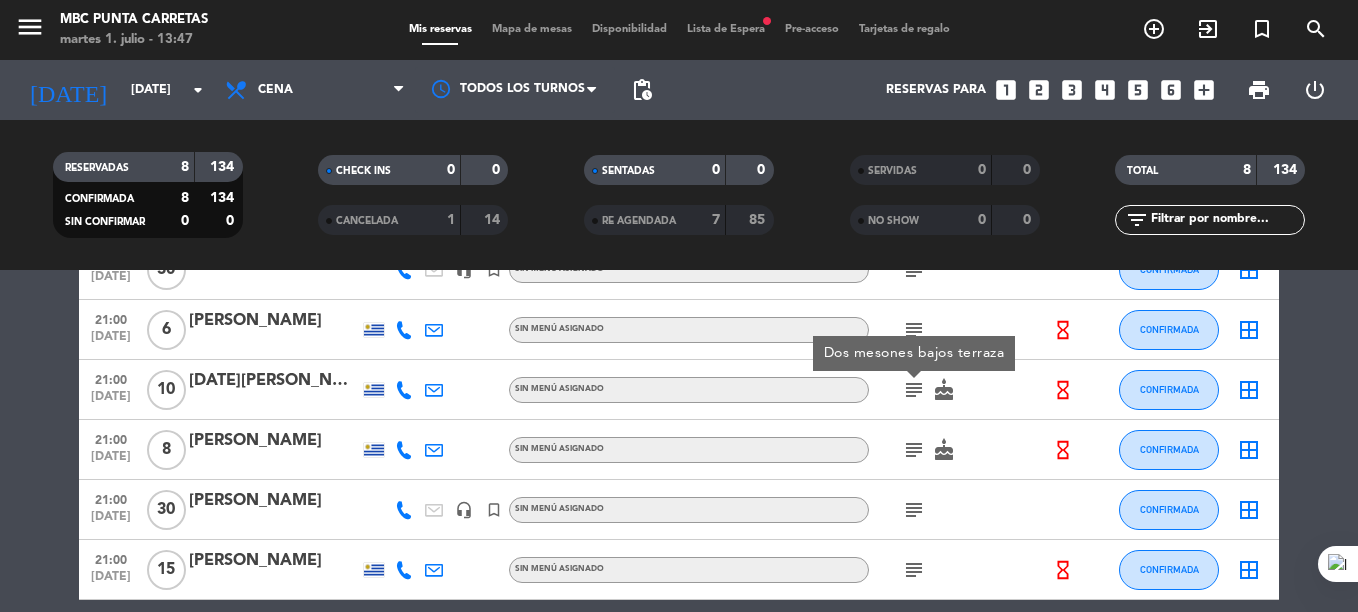 scroll, scrollTop: 286, scrollLeft: 0, axis: vertical 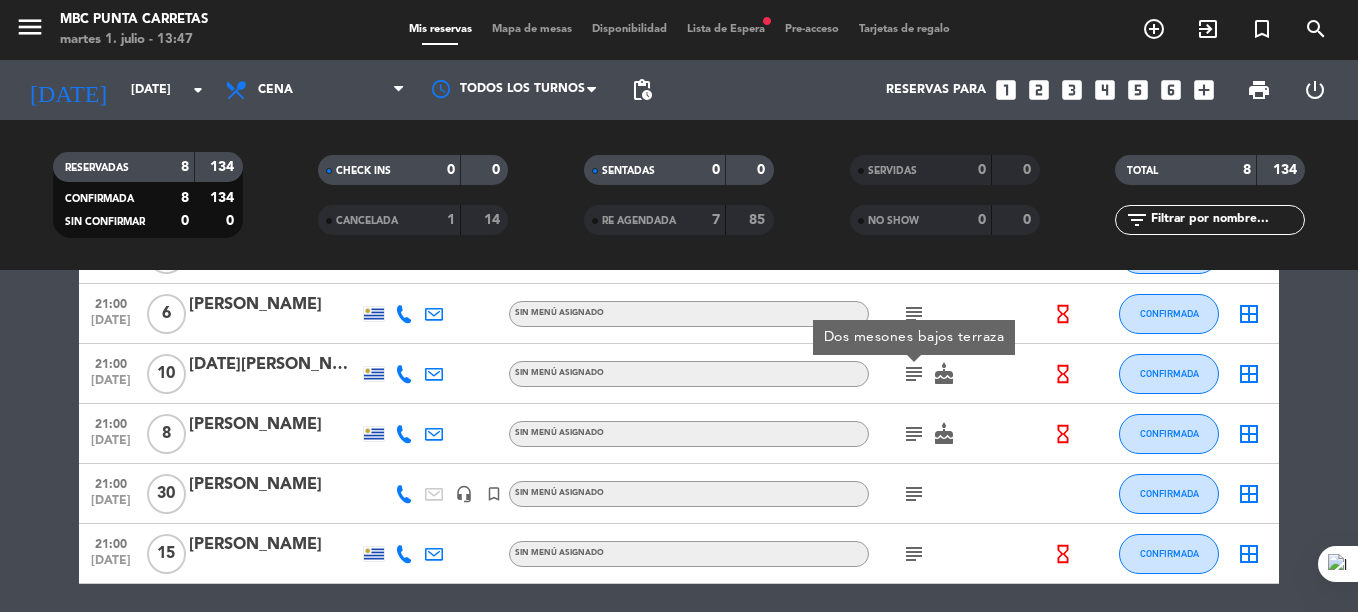 click on "subject" 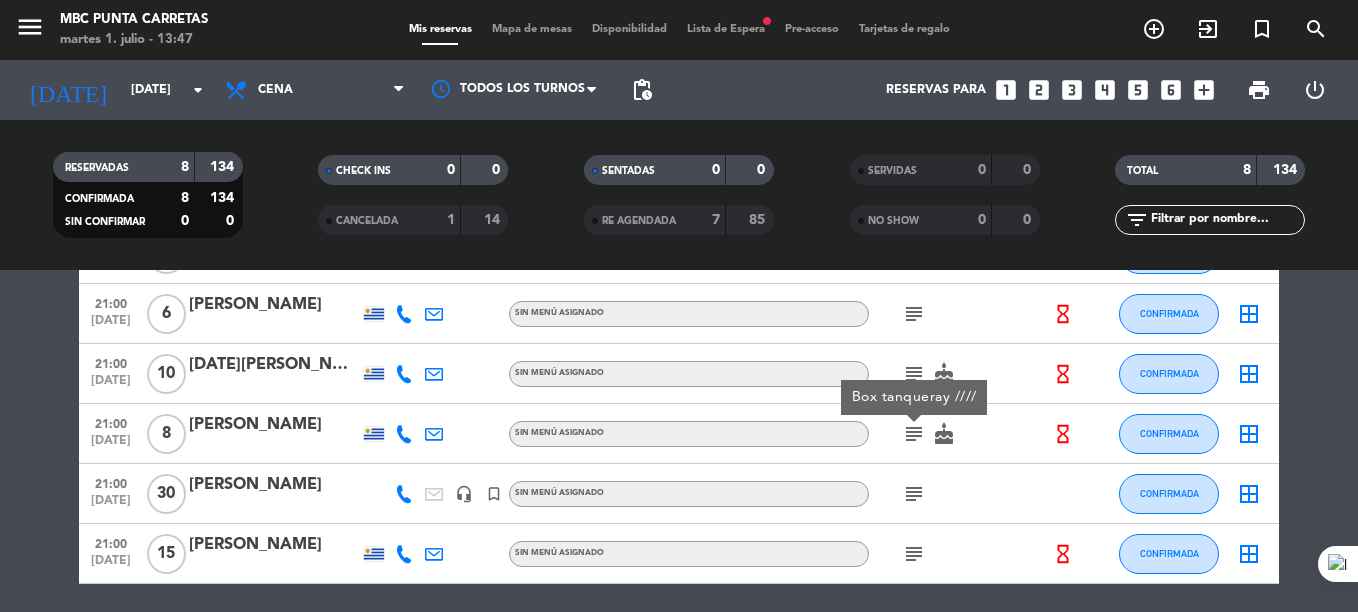 click on "subject" 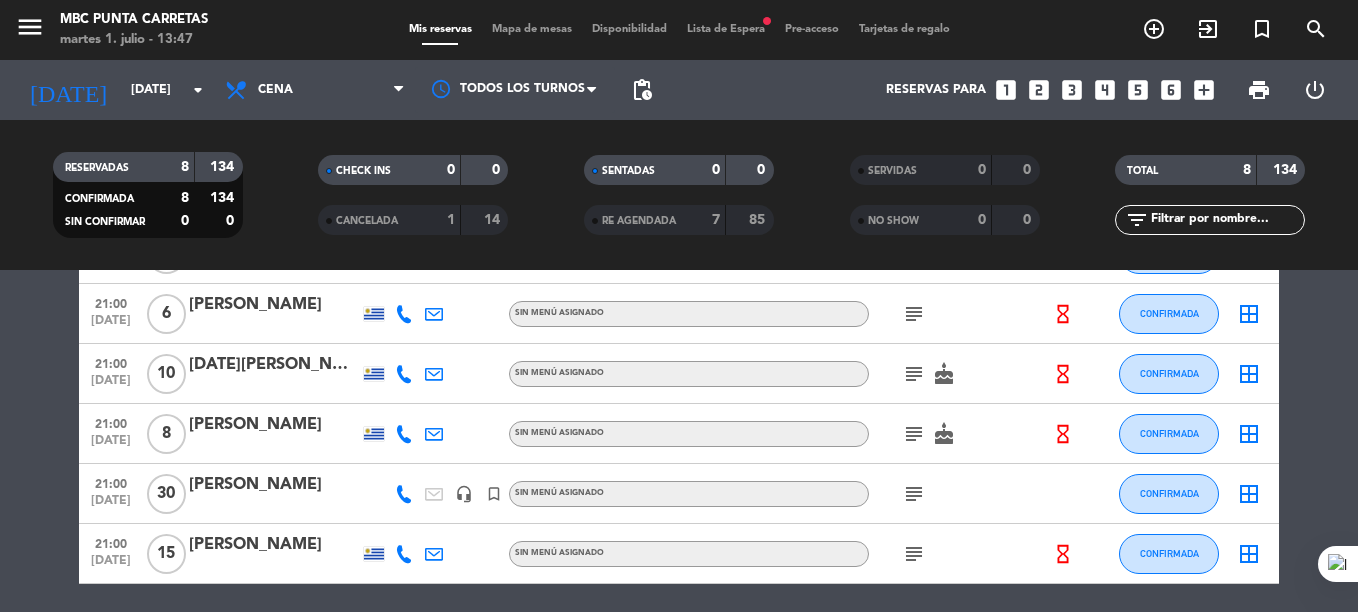 click on "subject" 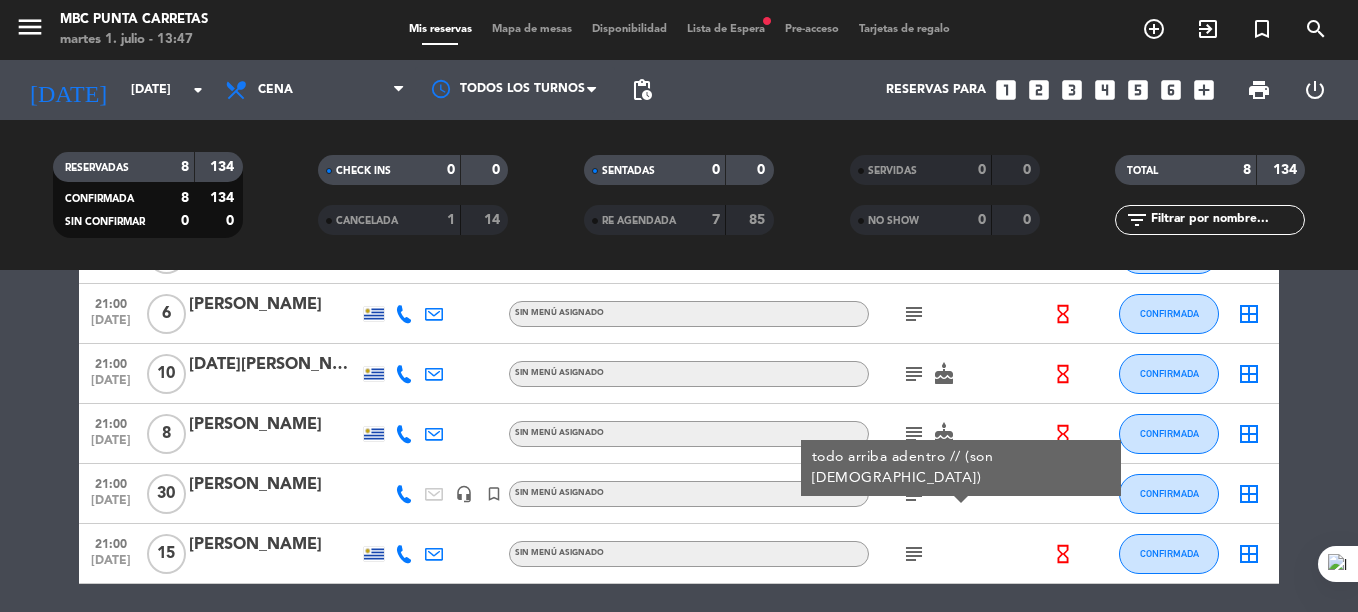 click on "subject" 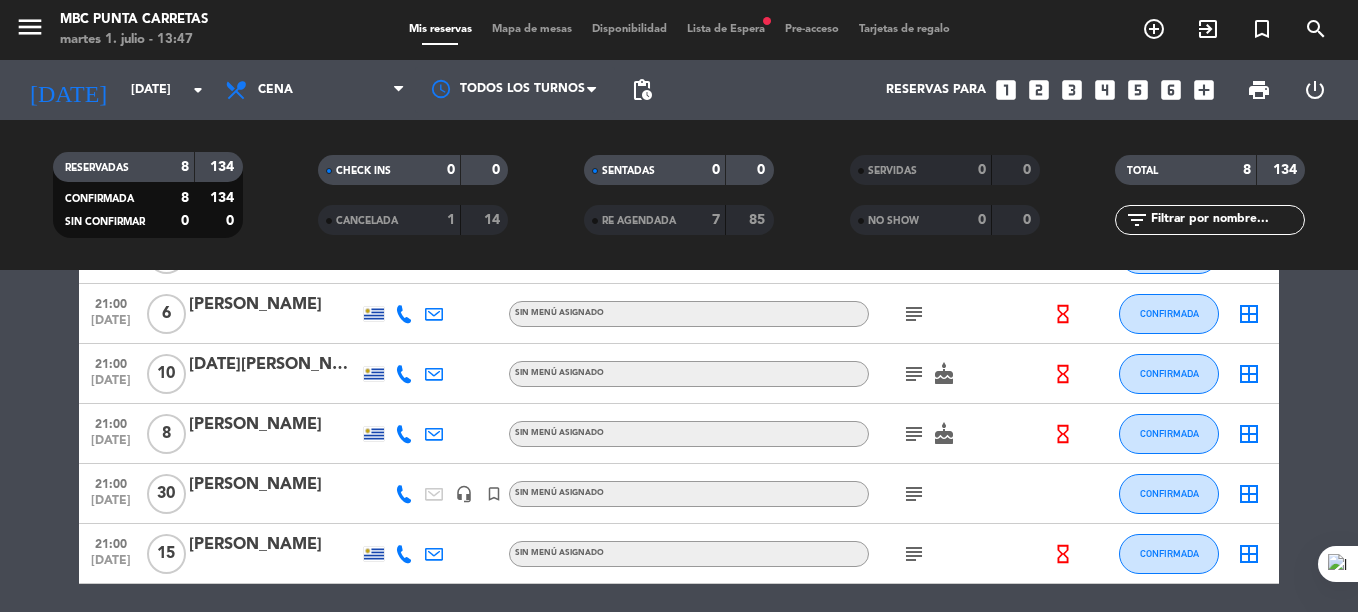 click on "subject" 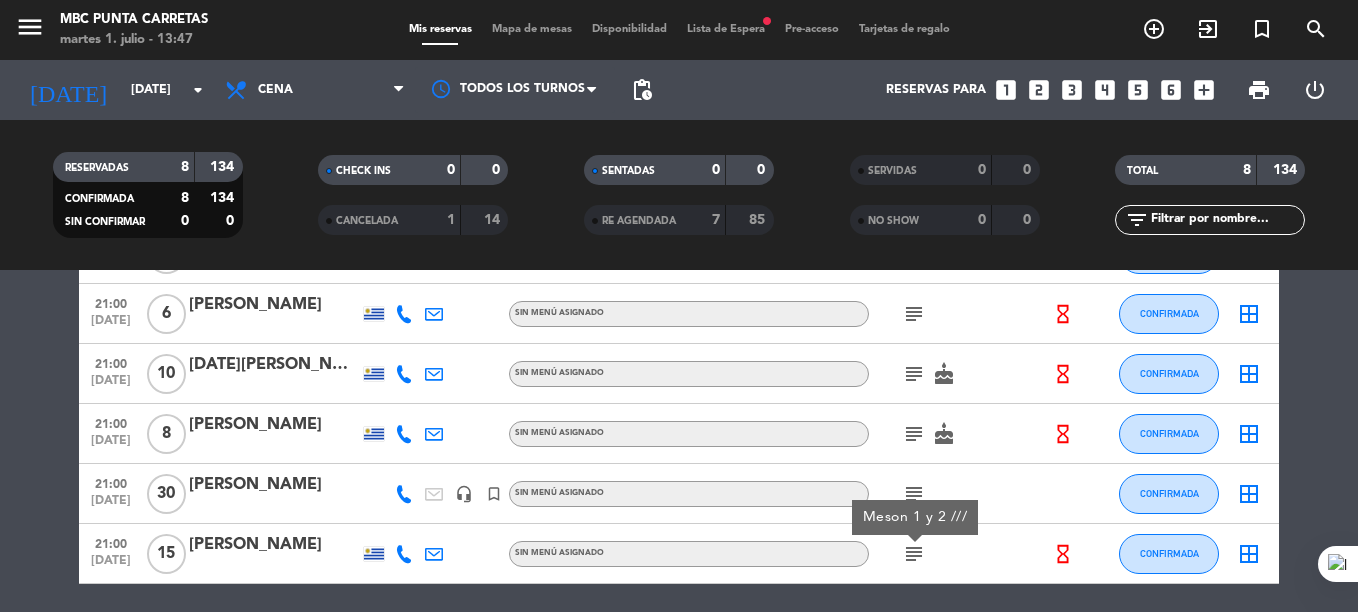click on "subject" 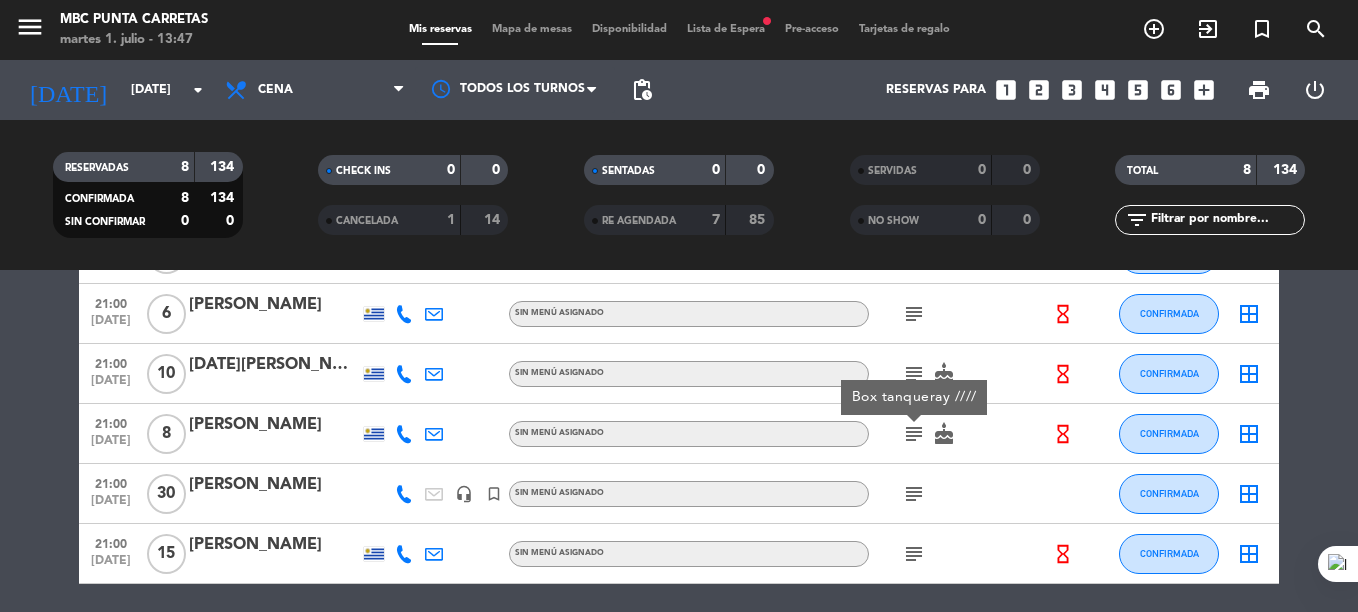 click on "subject" 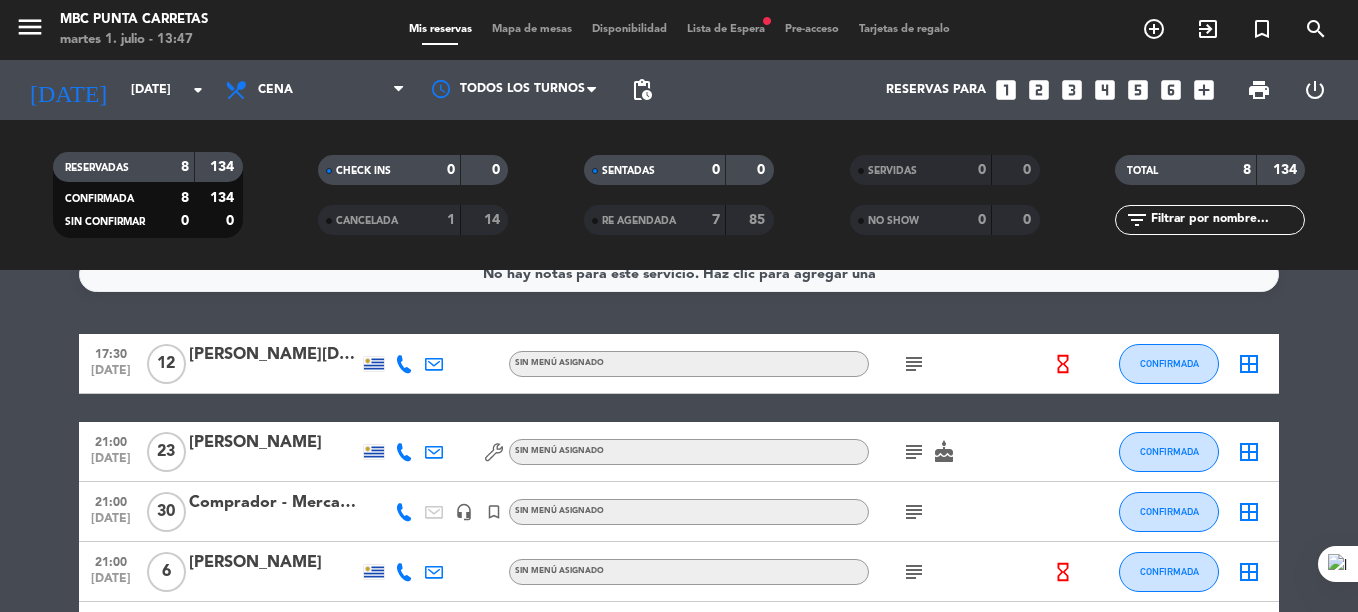 scroll, scrollTop: 24, scrollLeft: 0, axis: vertical 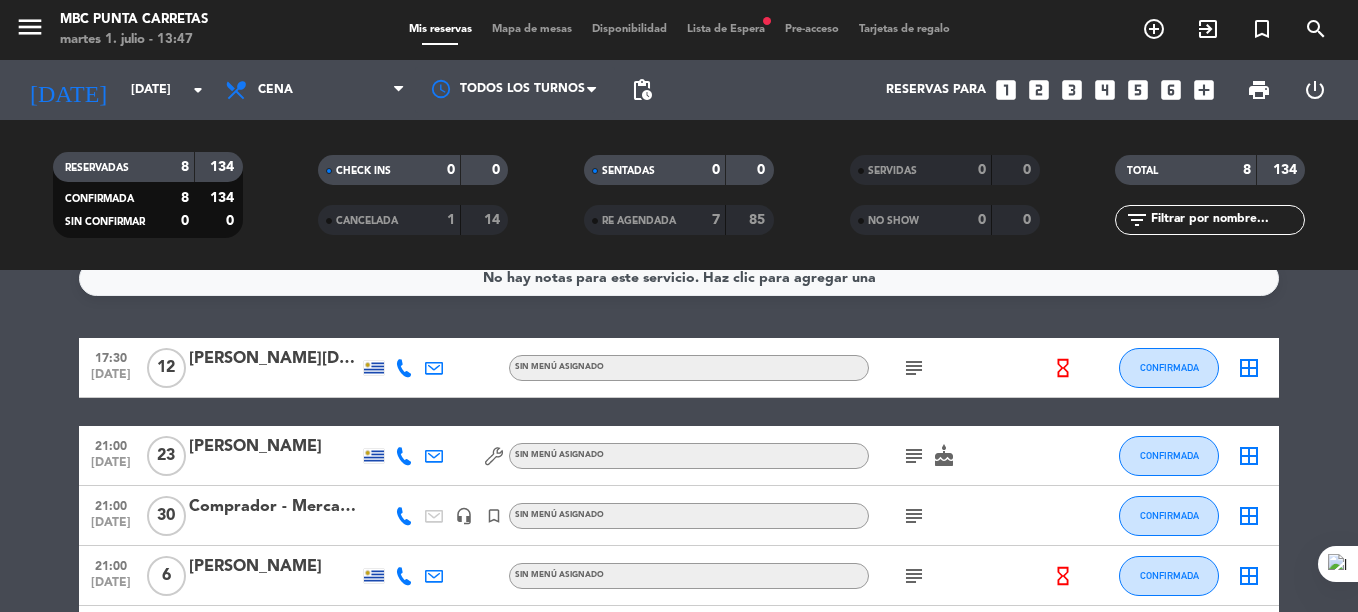 click on "subject" 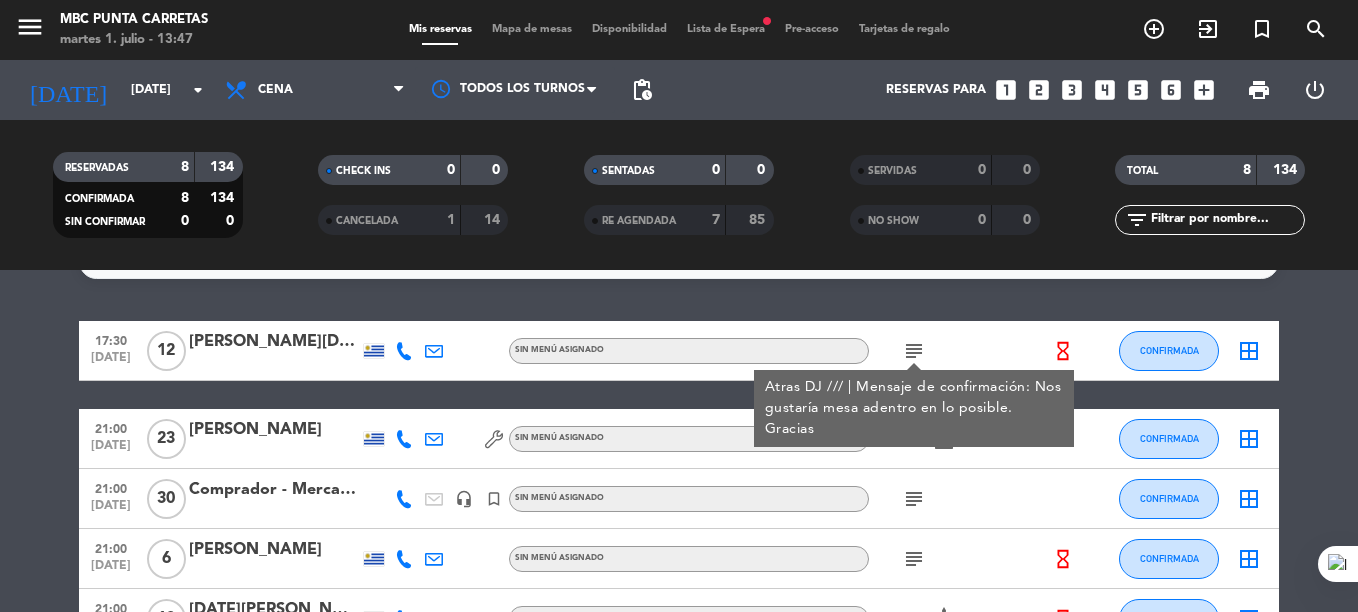 scroll, scrollTop: 45, scrollLeft: 0, axis: vertical 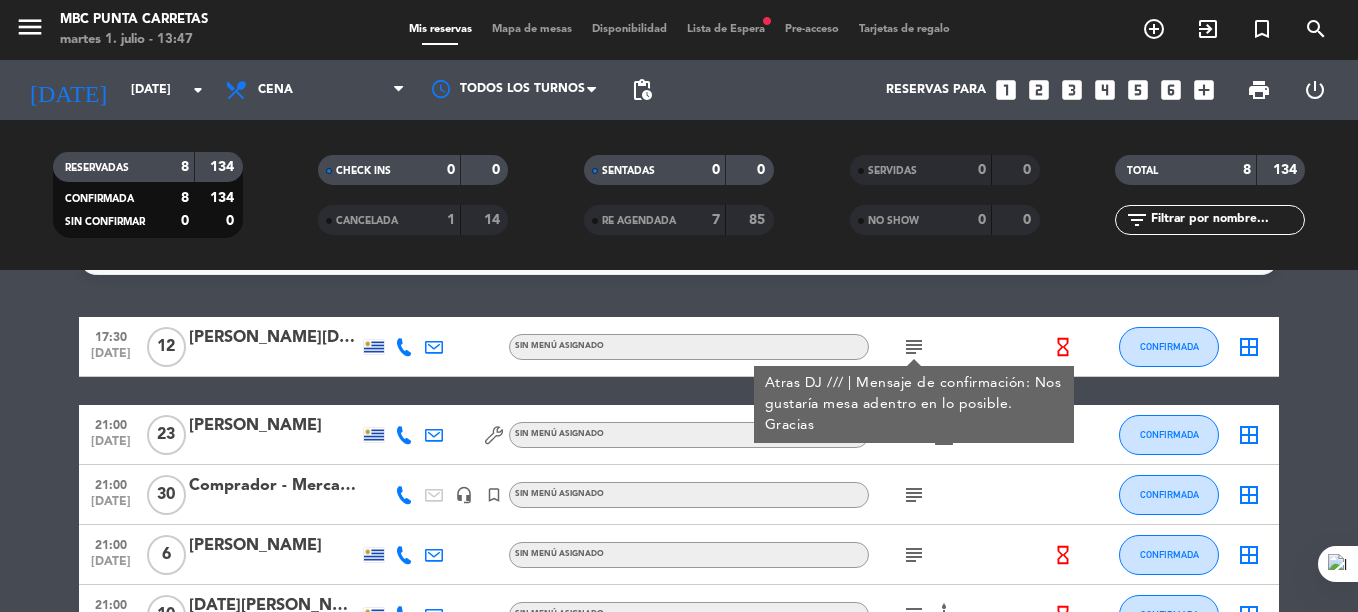click on "Lista de Espera   fiber_manual_record" at bounding box center [726, 29] 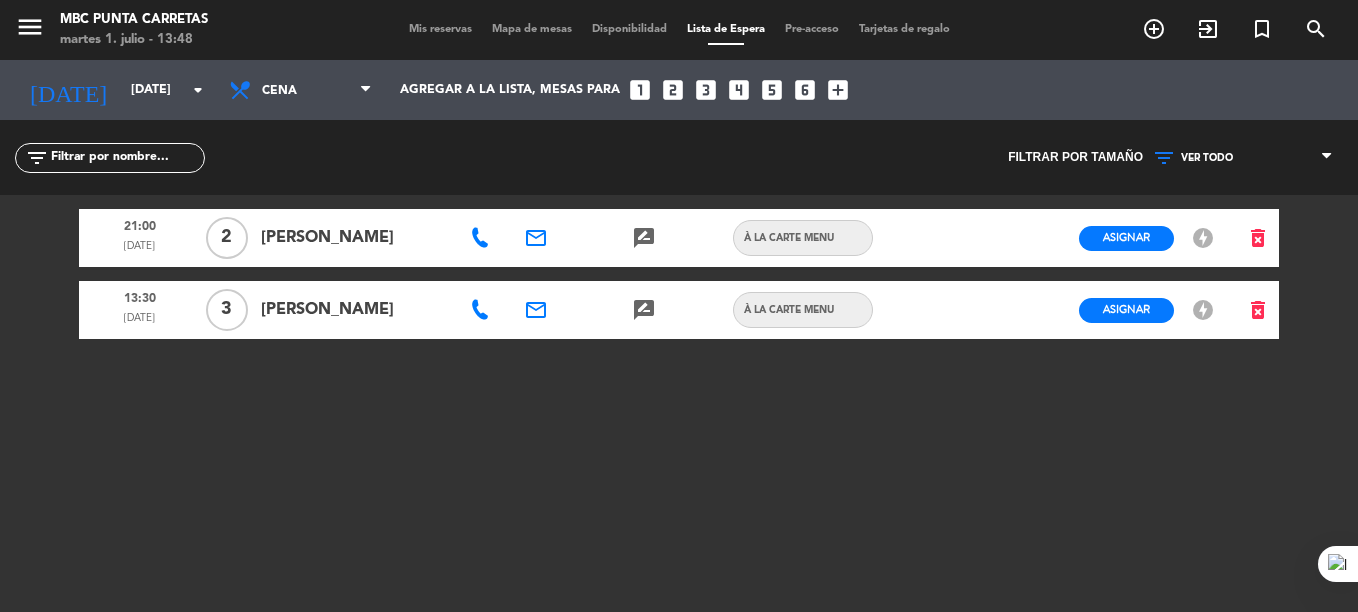 click on "Mis reservas   Mapa de mesas   Disponibilidad   Lista de Espera   Pre-acceso   Tarjetas de regalo" at bounding box center (679, 30) 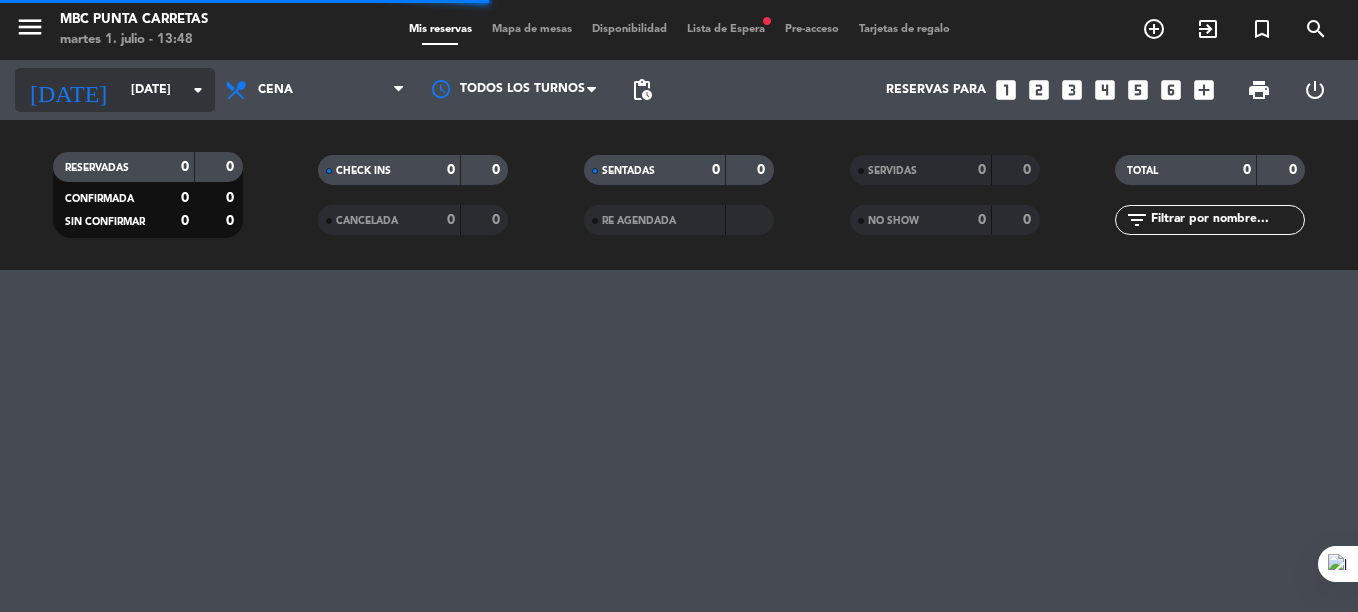 click on "[DATE]" 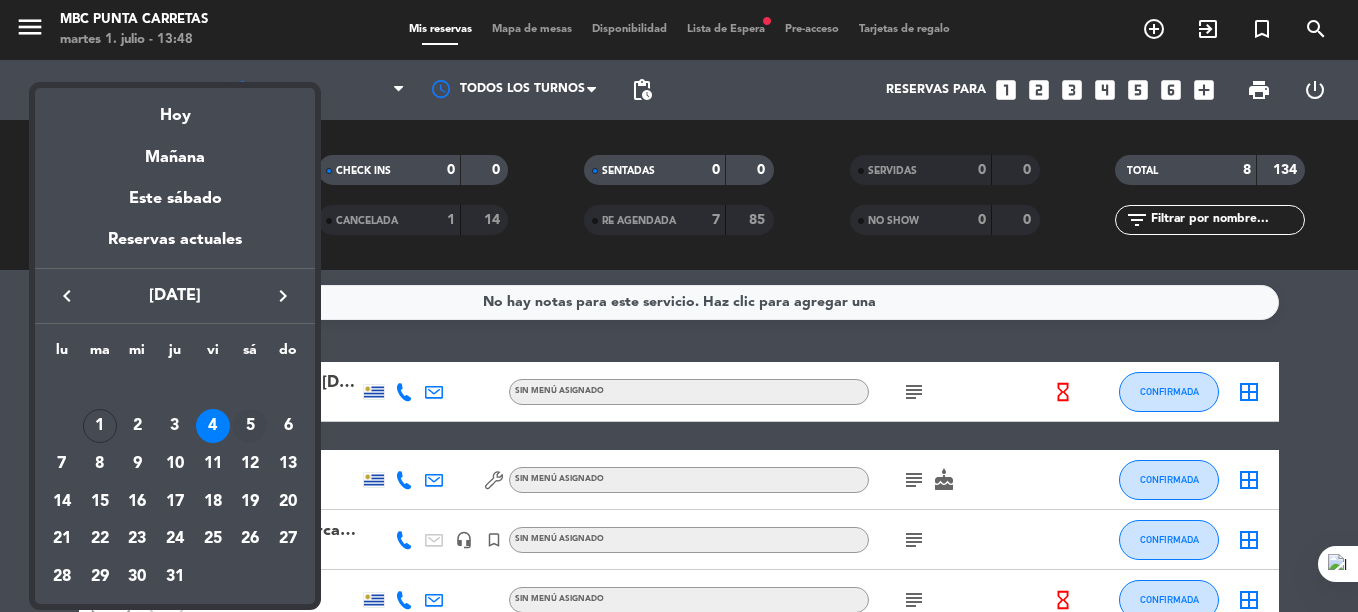 click on "5" at bounding box center (250, 426) 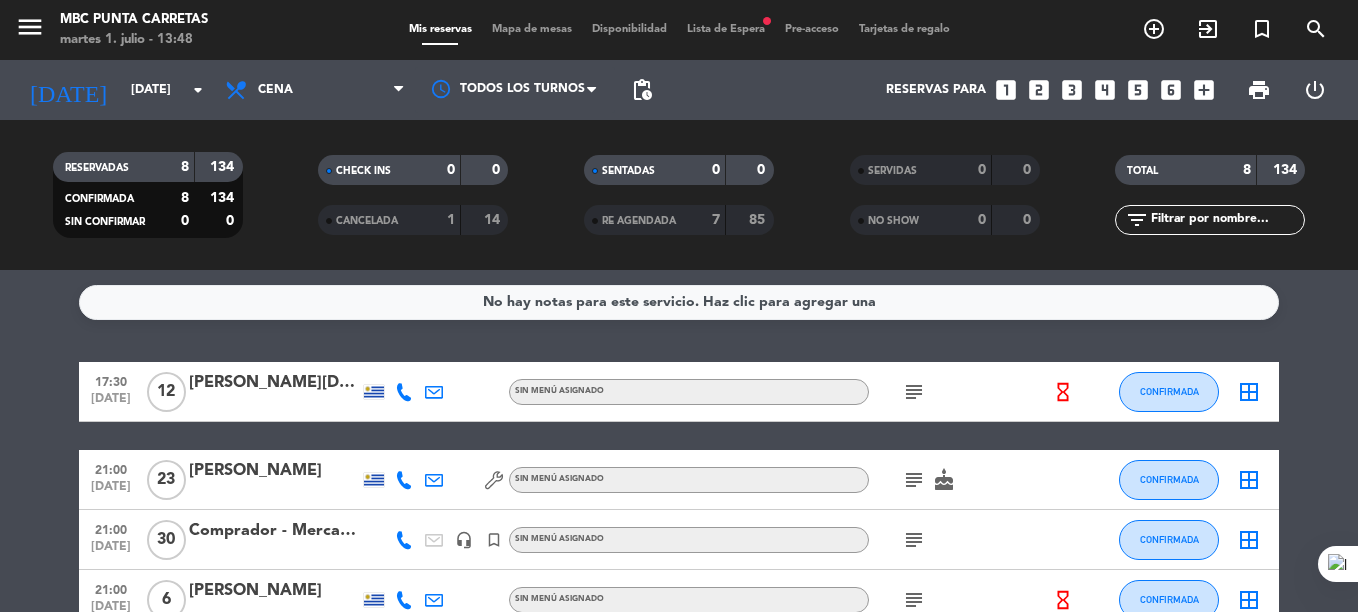 type on "[DATE]" 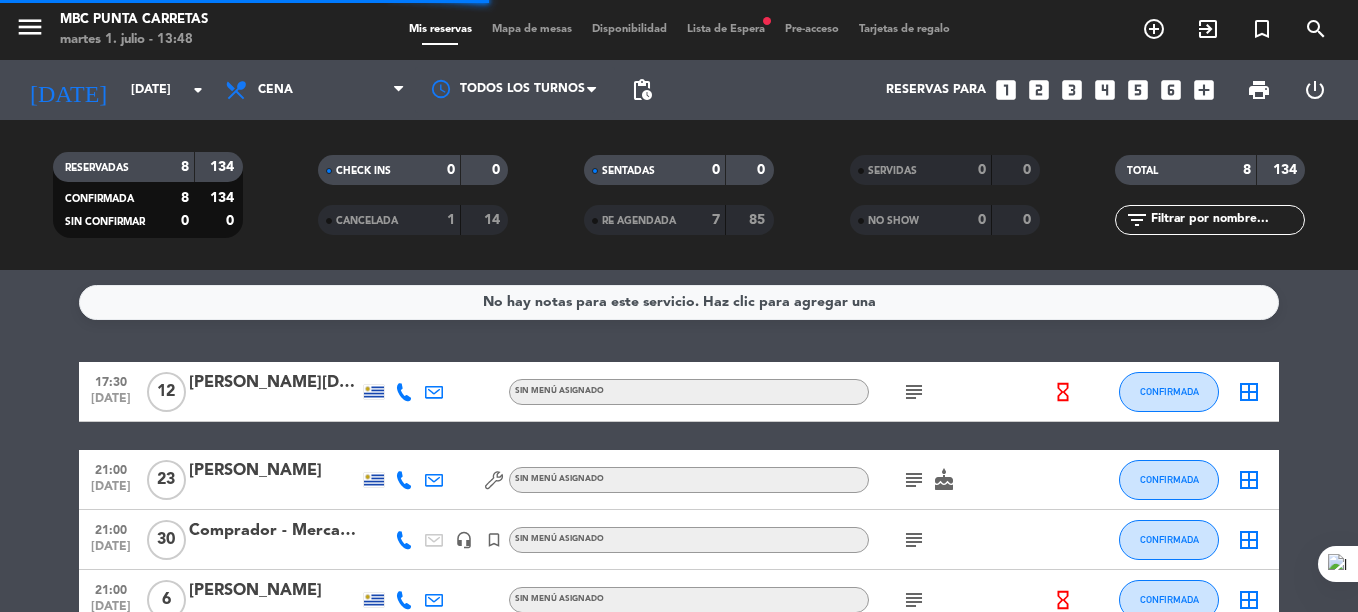 click on "Lista de Espera   fiber_manual_record" at bounding box center [726, 29] 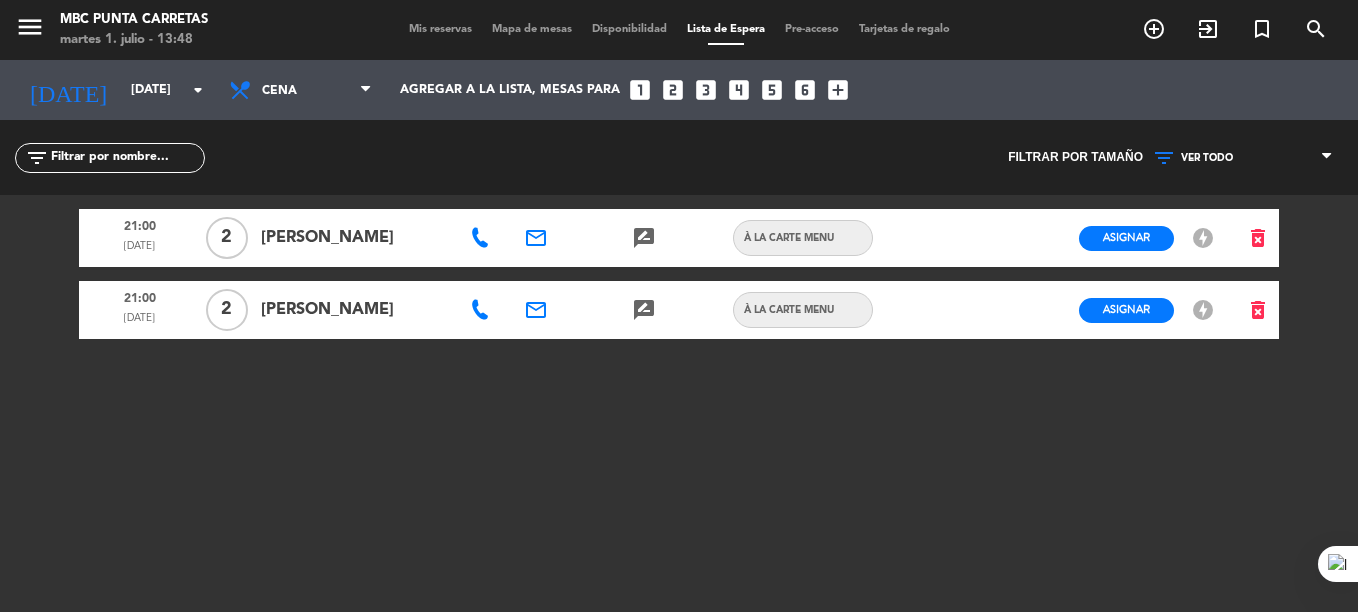 click on "Mis reservas" at bounding box center [440, 29] 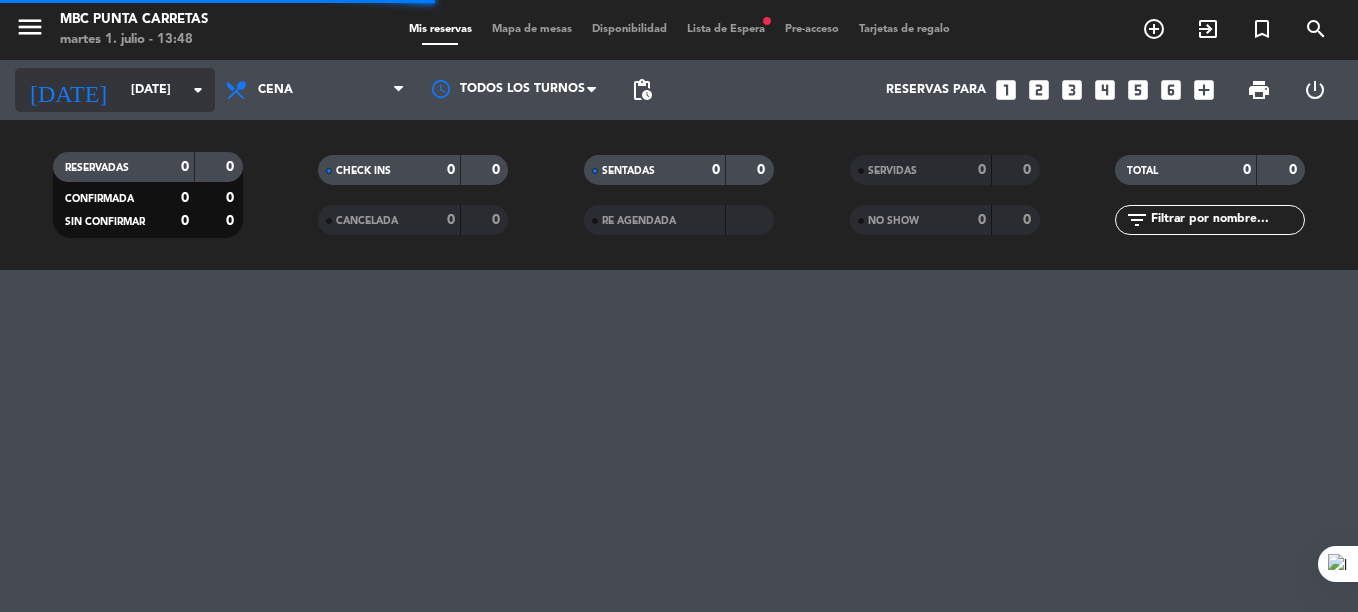 click on "[DATE]" 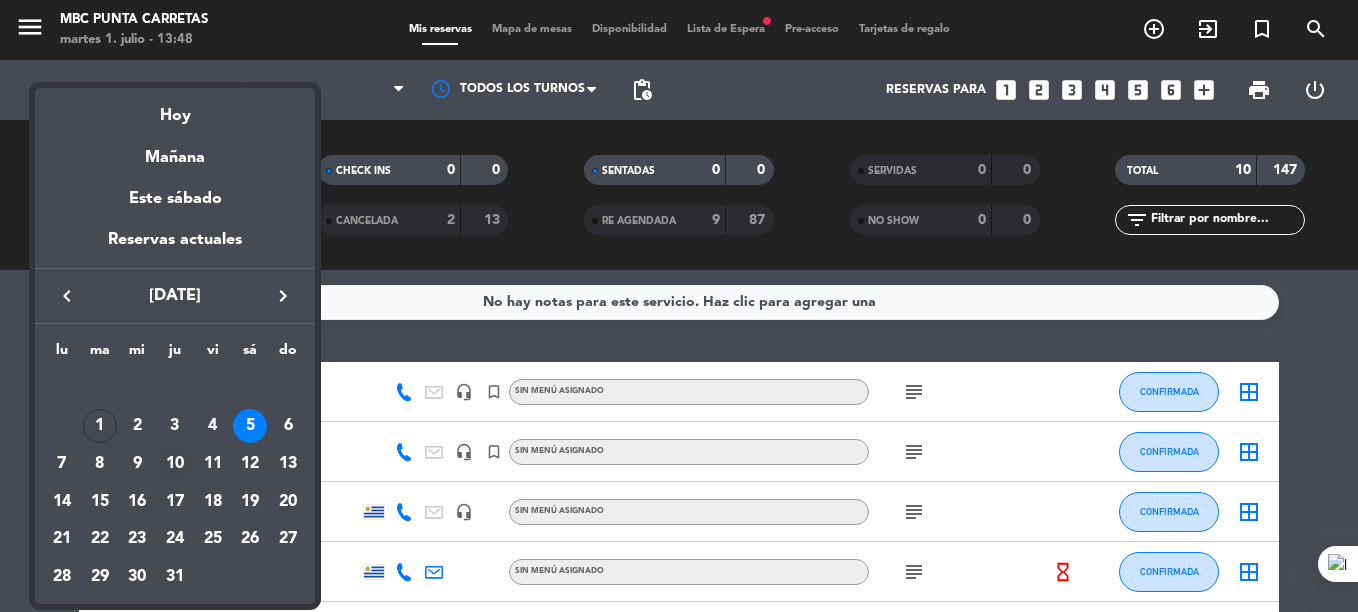 click on "10" at bounding box center (175, 464) 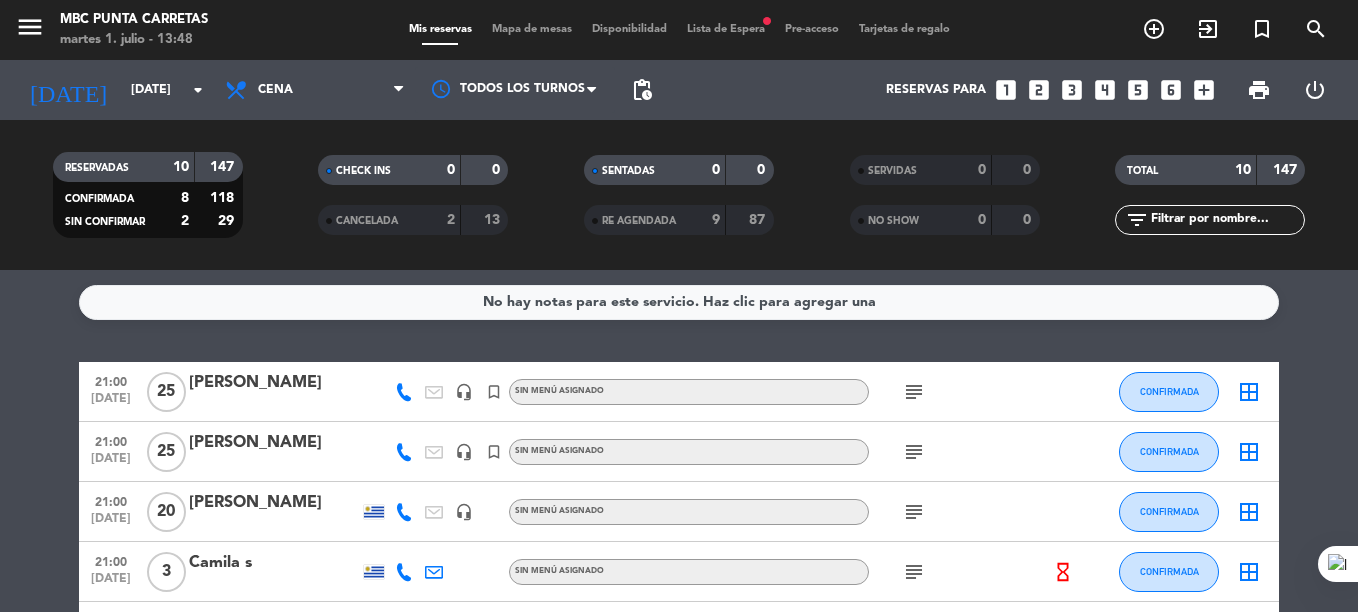 type on "[DATE]" 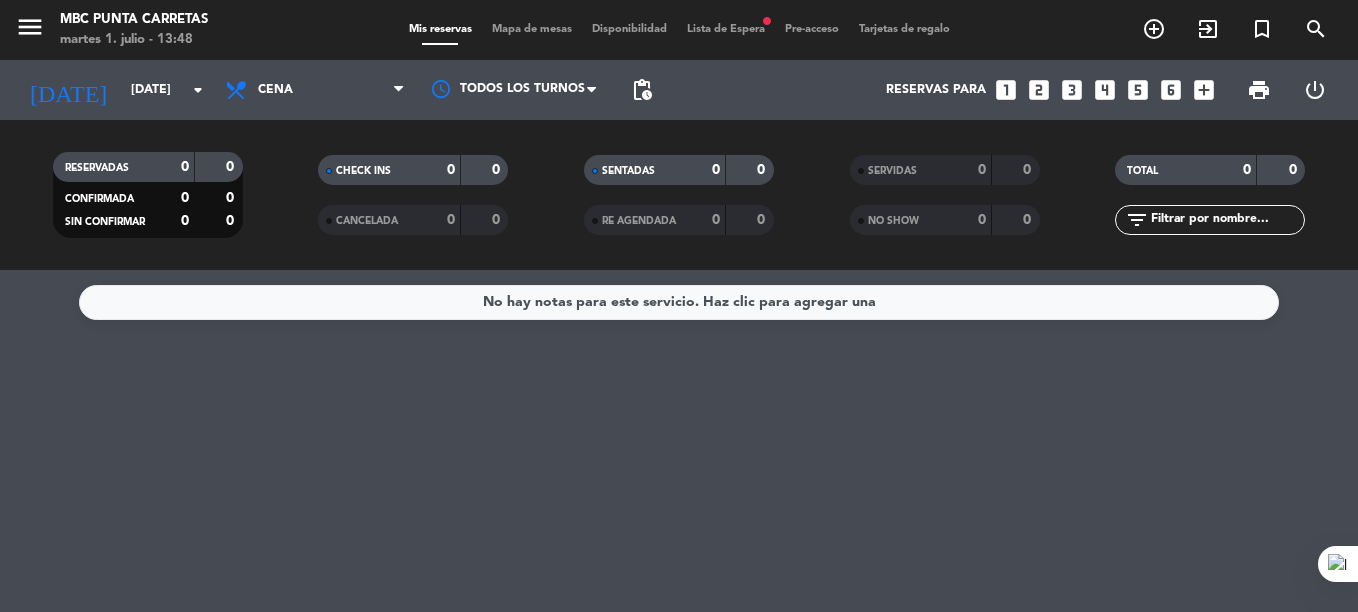 click on "Lista de Espera   fiber_manual_record" at bounding box center [726, 29] 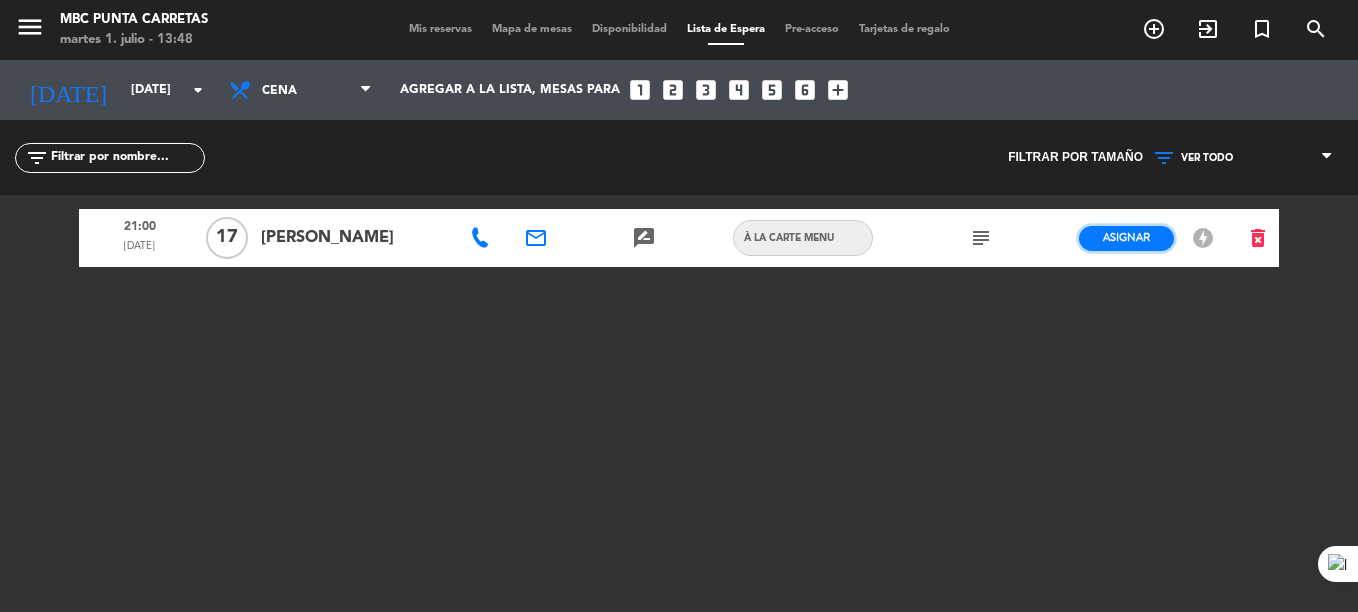 click on "Asignar" 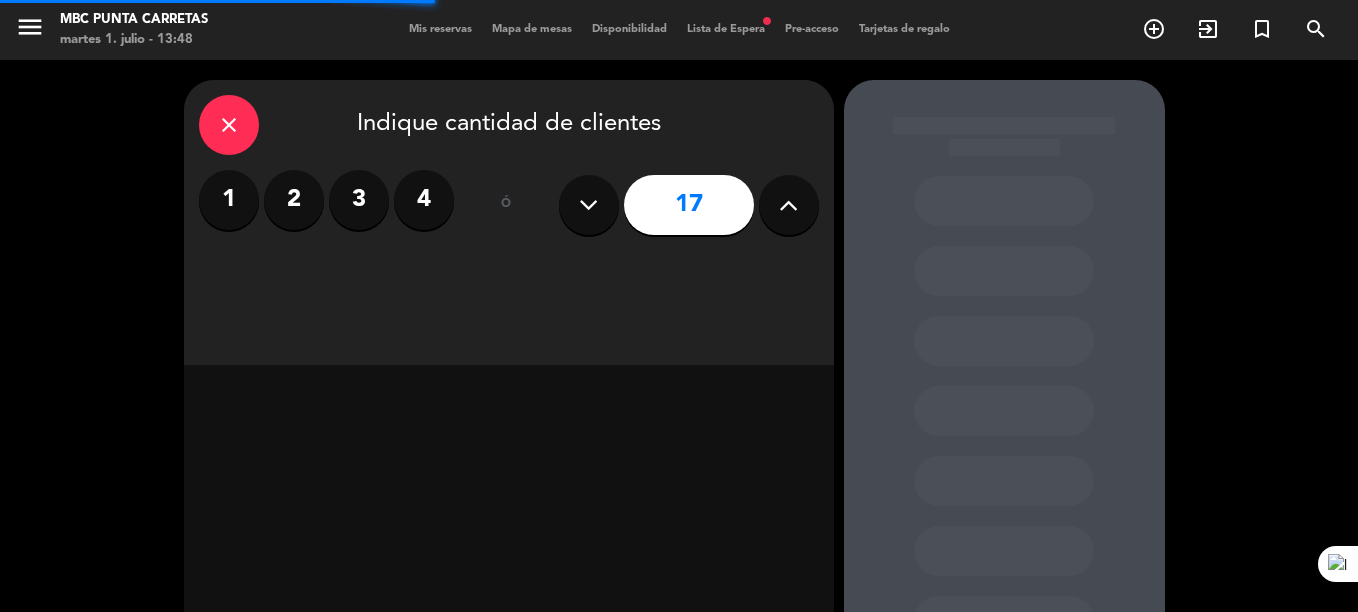 scroll, scrollTop: 152, scrollLeft: 0, axis: vertical 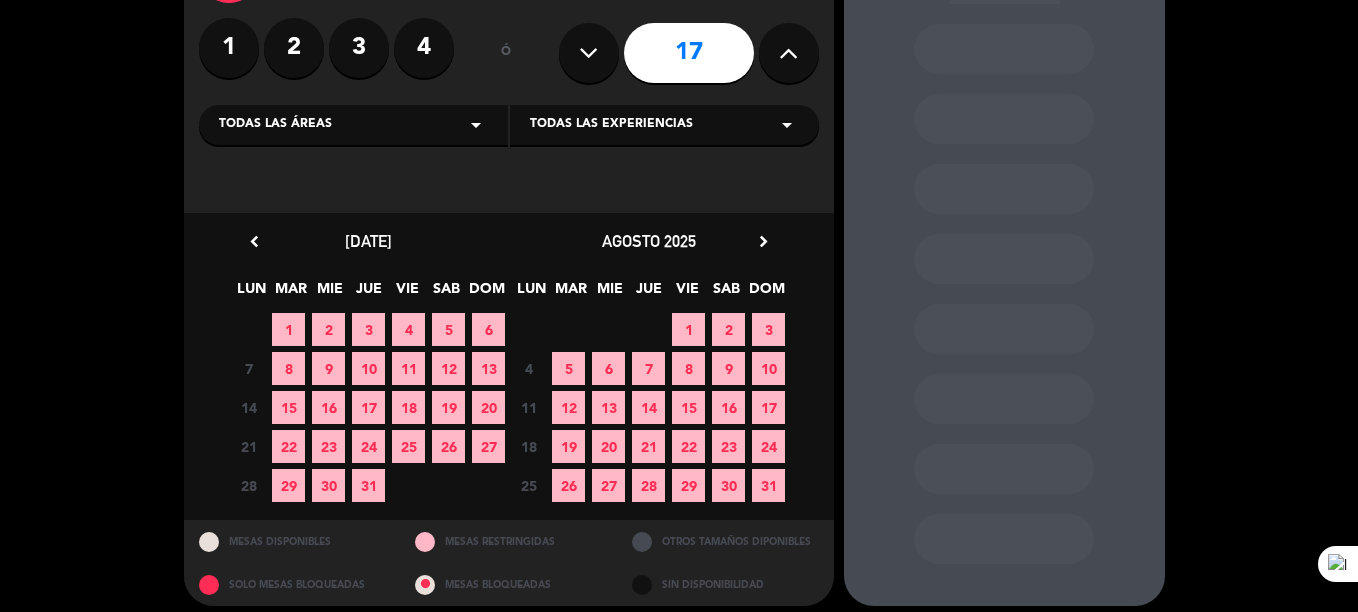 click on "10" at bounding box center (368, 368) 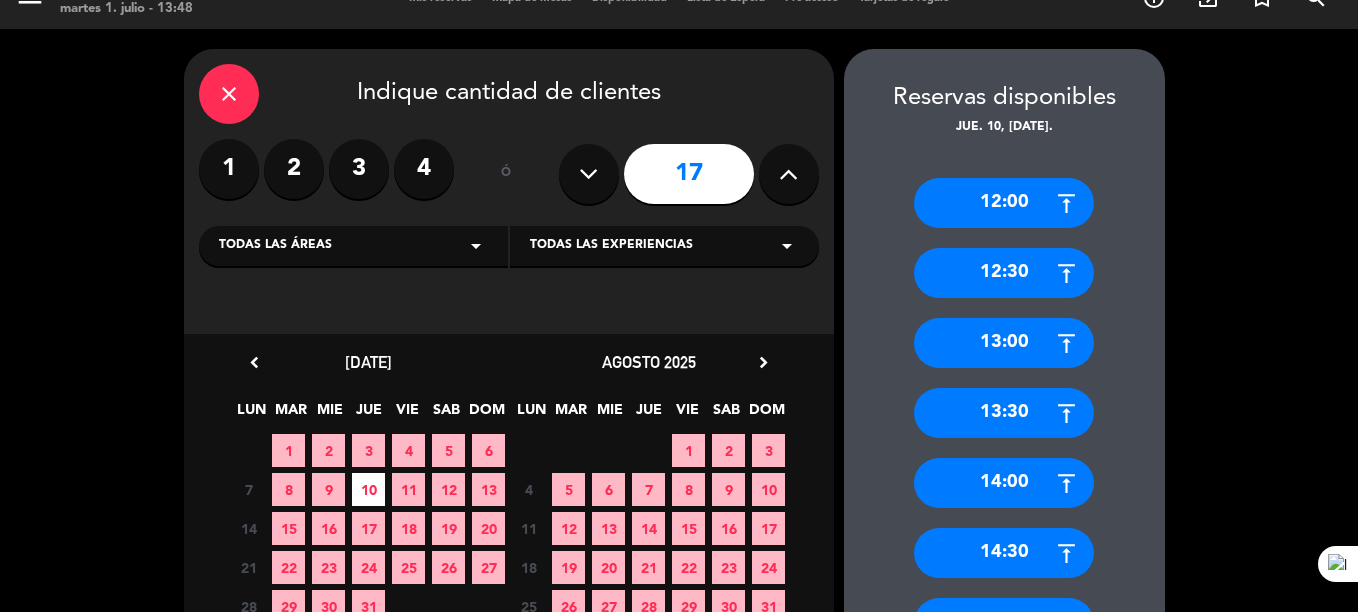 scroll, scrollTop: 0, scrollLeft: 0, axis: both 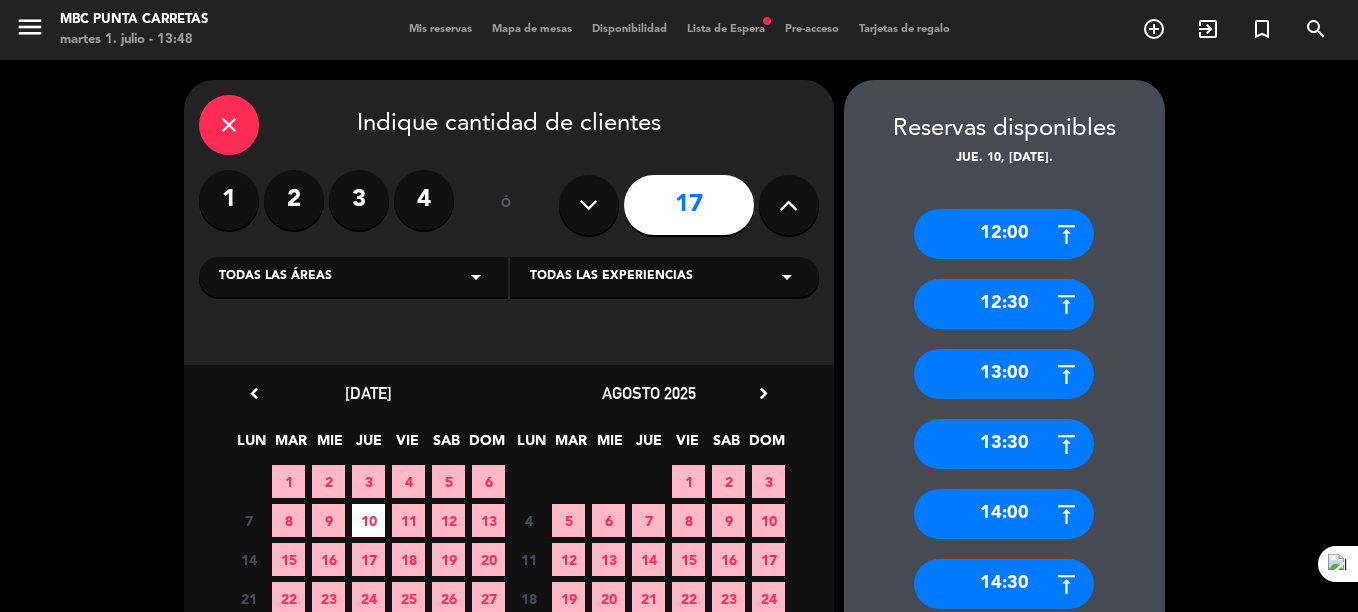 click on "close" at bounding box center [229, 125] 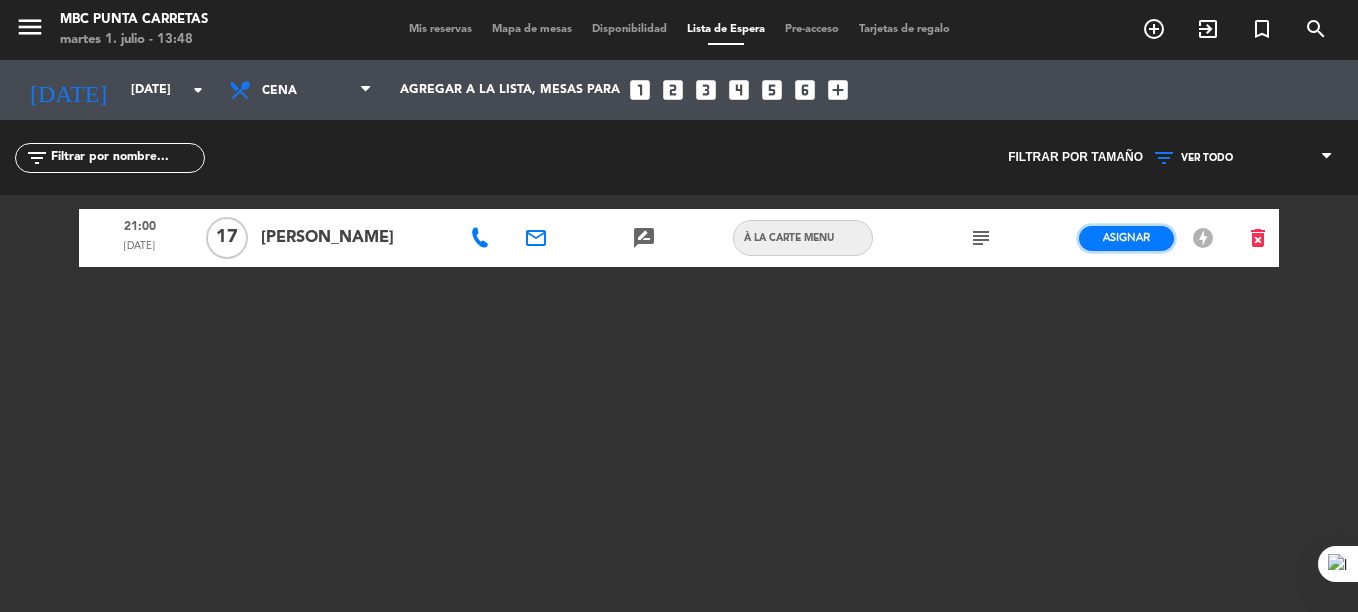 click on "Asignar" 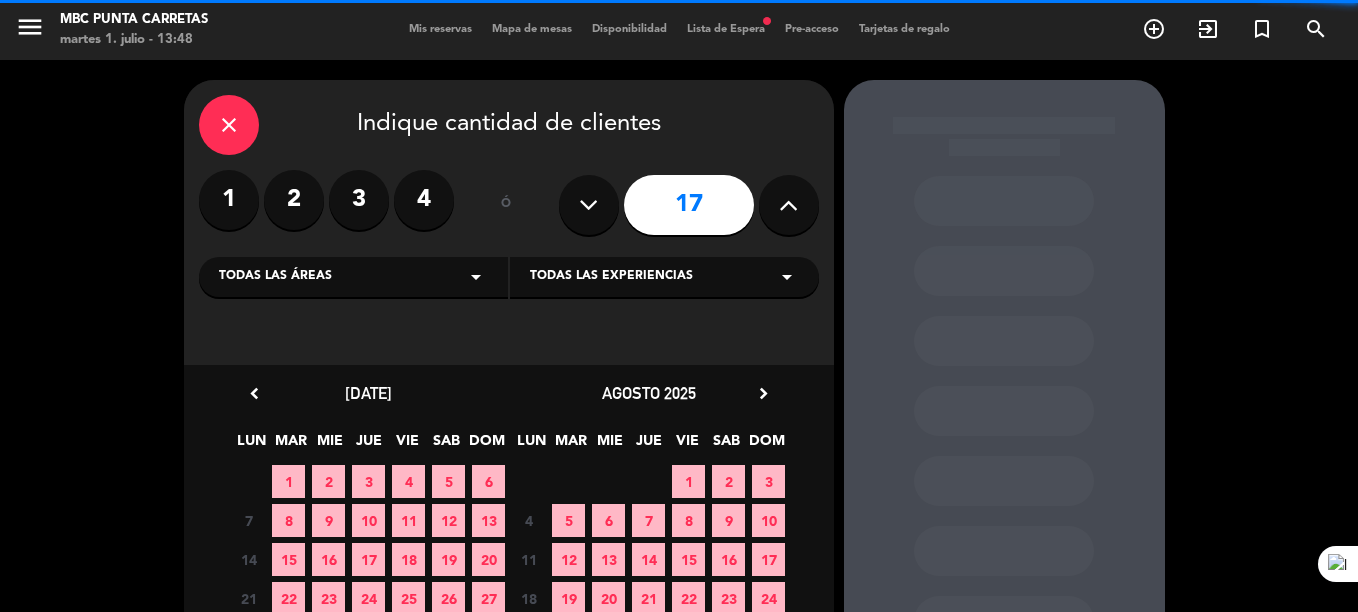 scroll, scrollTop: 95, scrollLeft: 0, axis: vertical 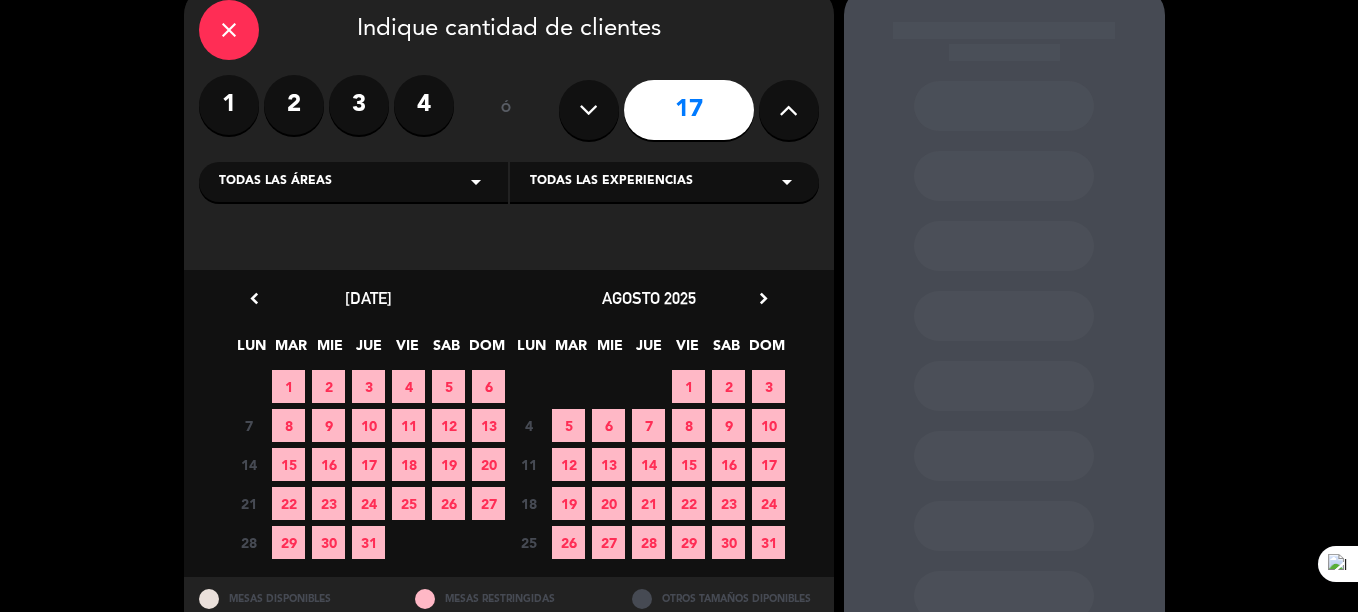 click on "10" at bounding box center [368, 425] 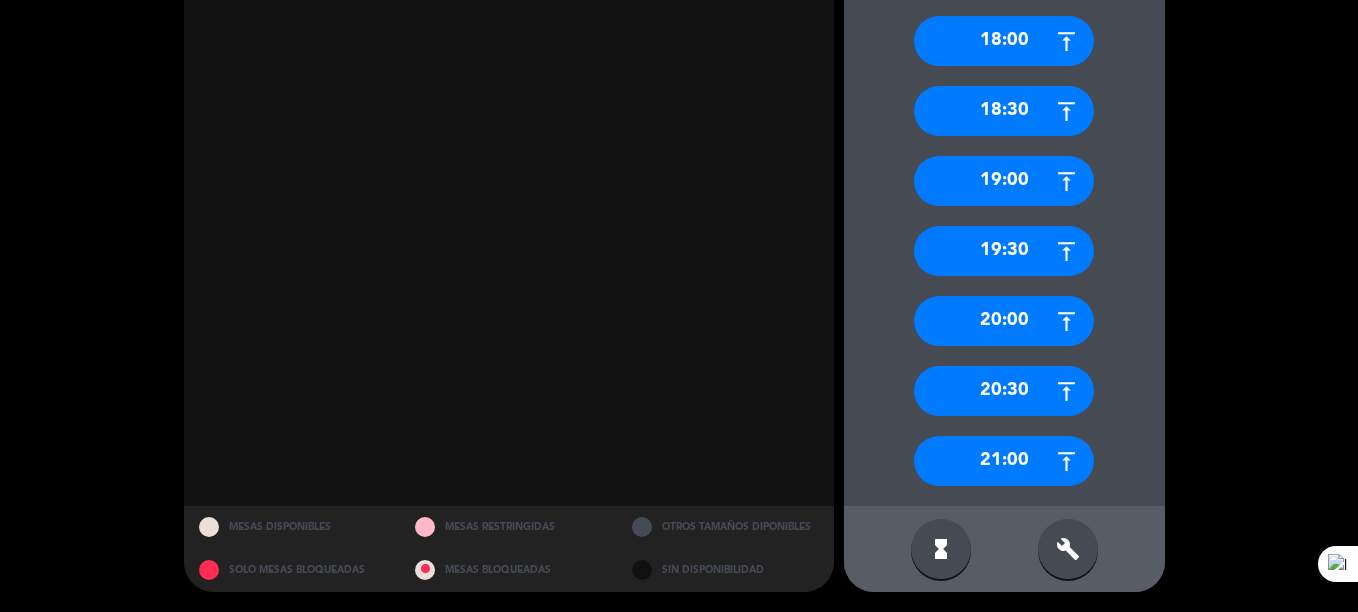 click on "21:00" at bounding box center (1004, 461) 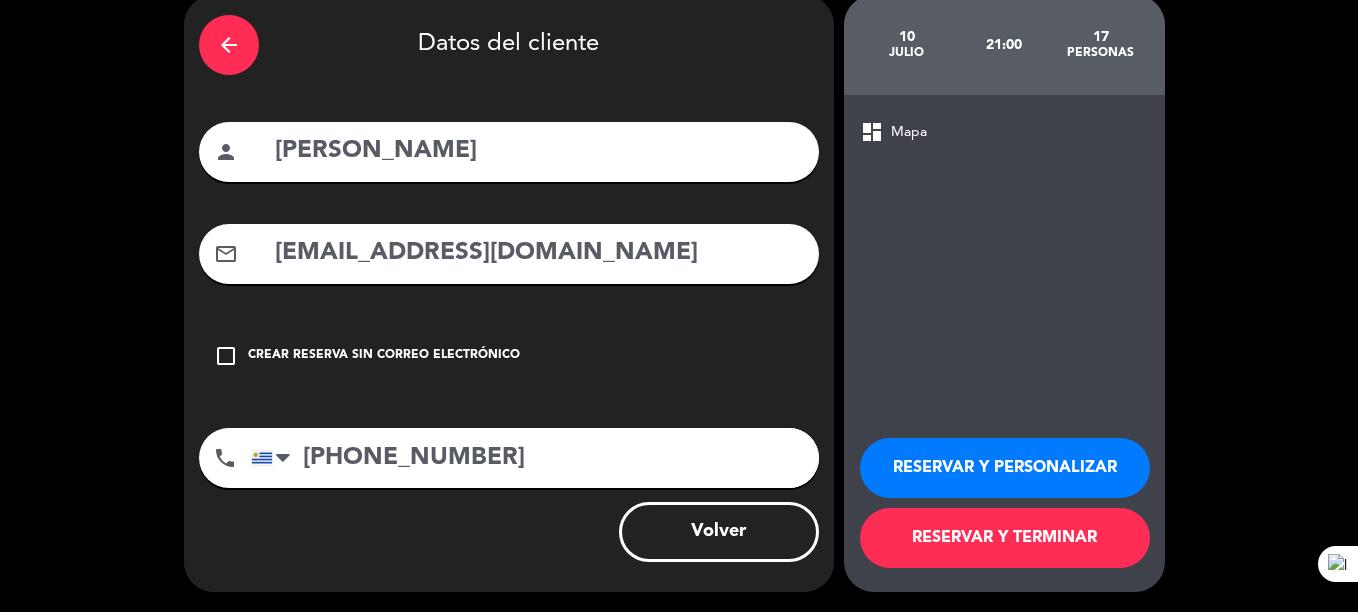 scroll, scrollTop: 85, scrollLeft: 0, axis: vertical 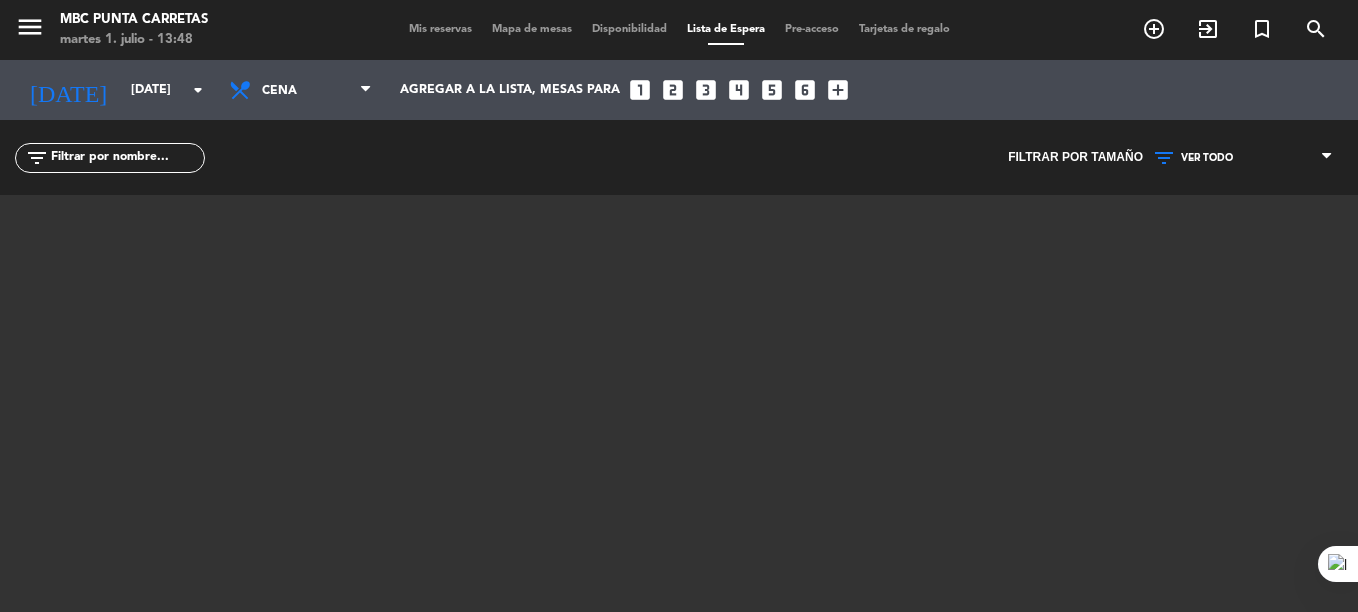 click on "Mis reservas" at bounding box center [440, 29] 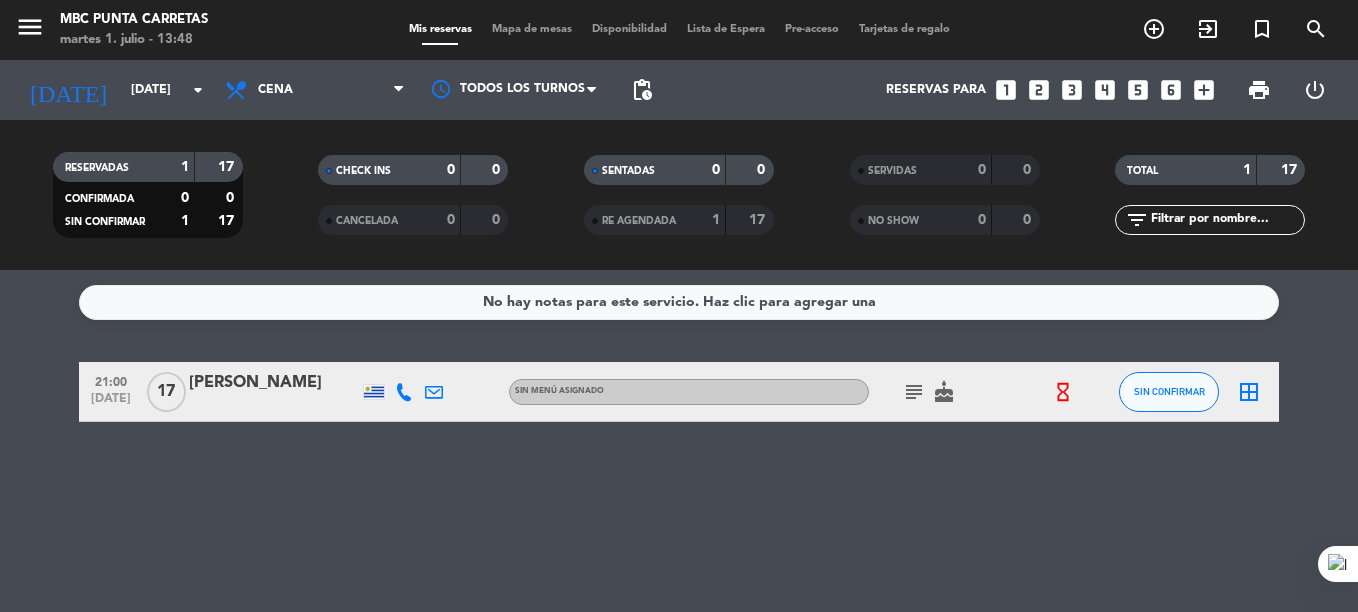 click on "subject" 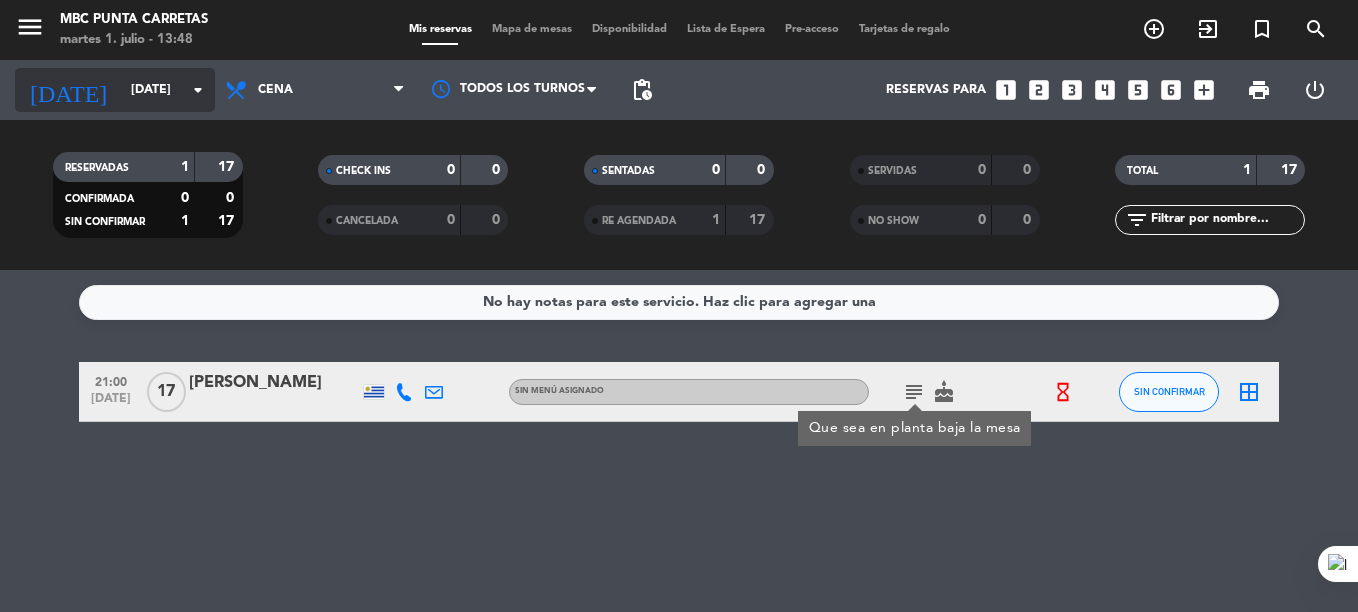 click on "[DATE]" 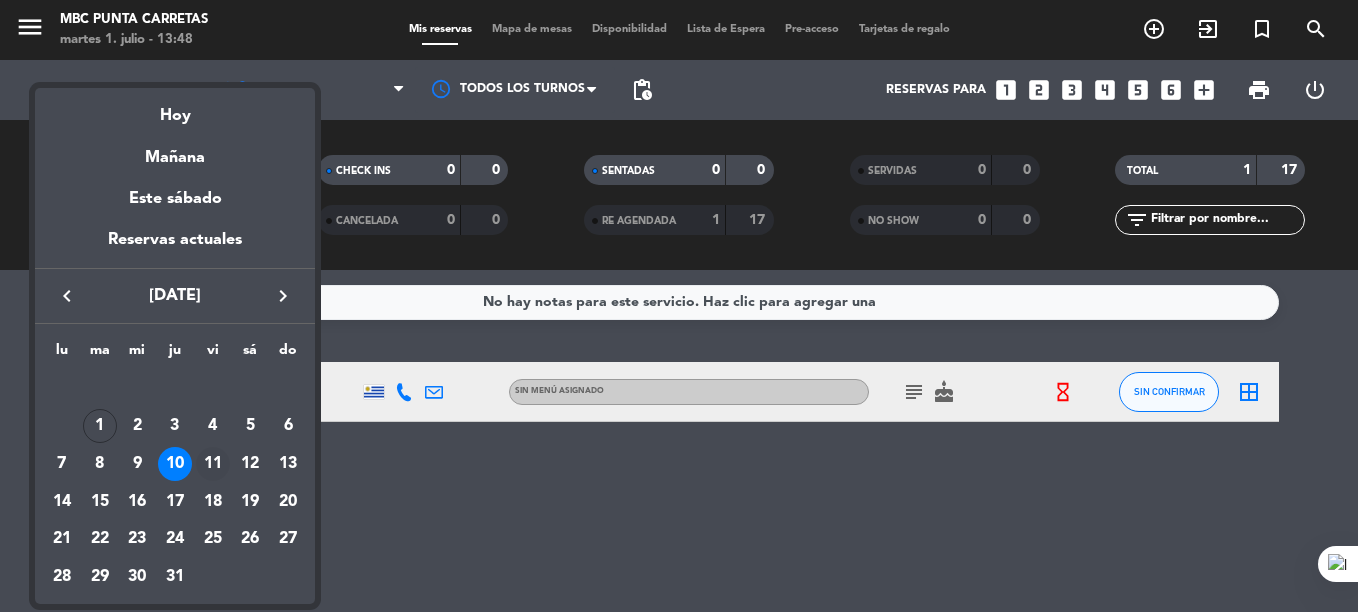 click on "11" at bounding box center [213, 464] 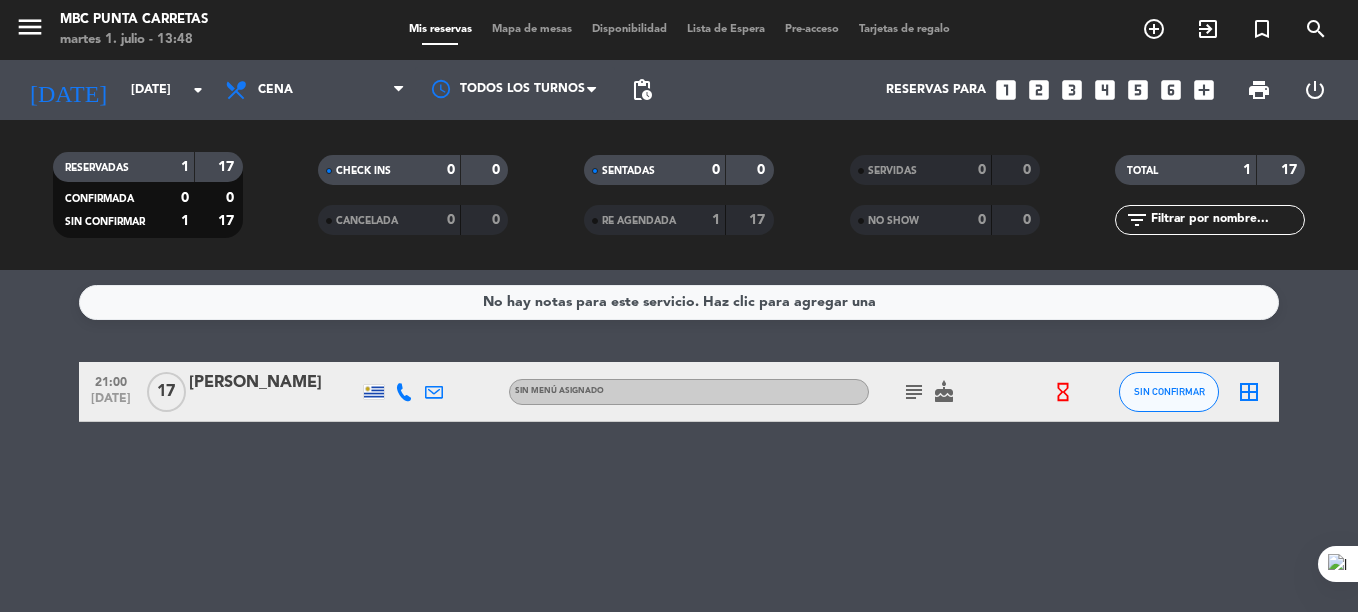 type on "[DATE]" 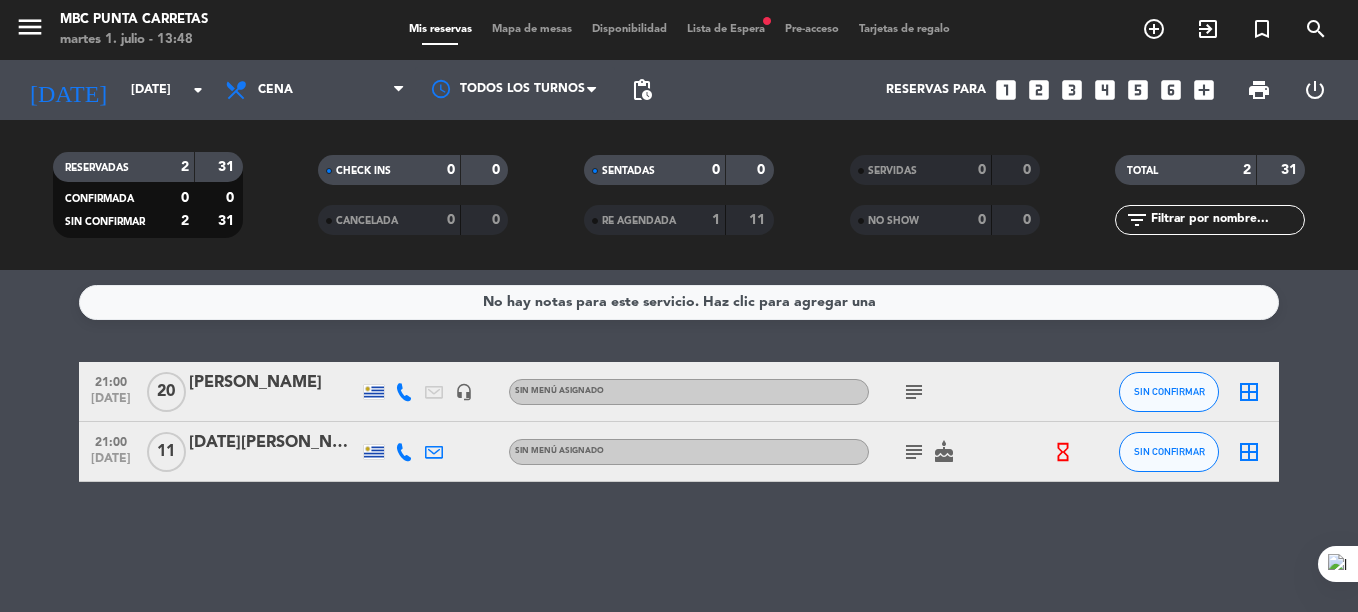click on "Lista de Espera   fiber_manual_record" at bounding box center (726, 29) 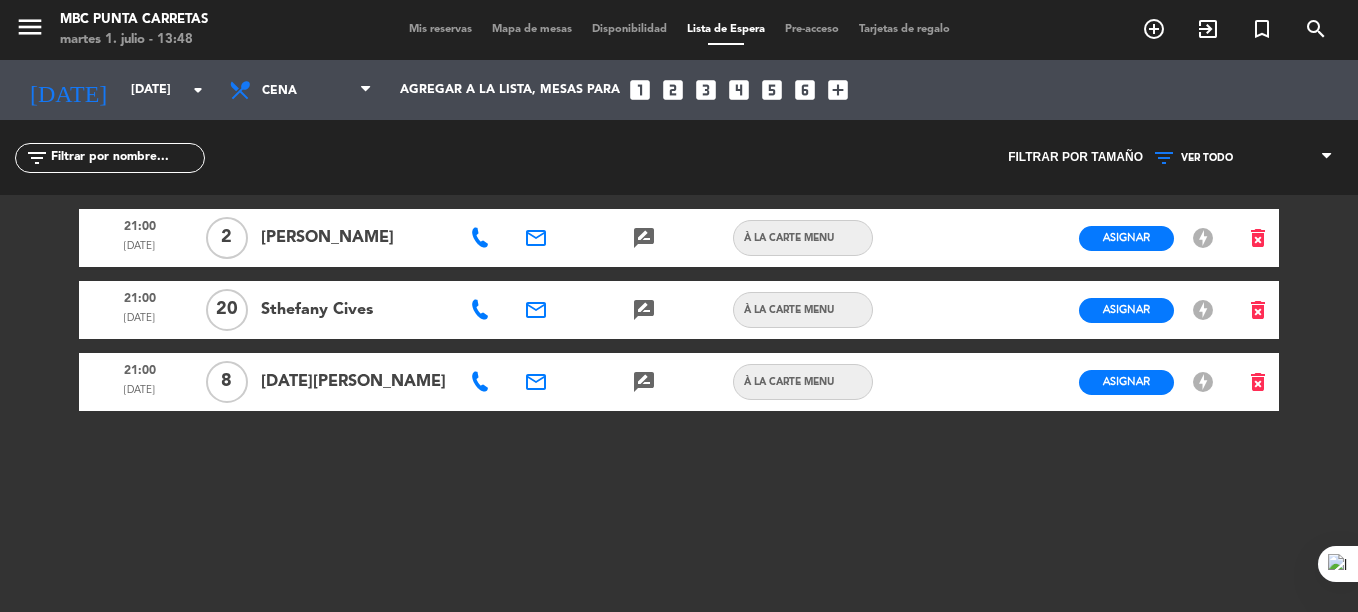 click 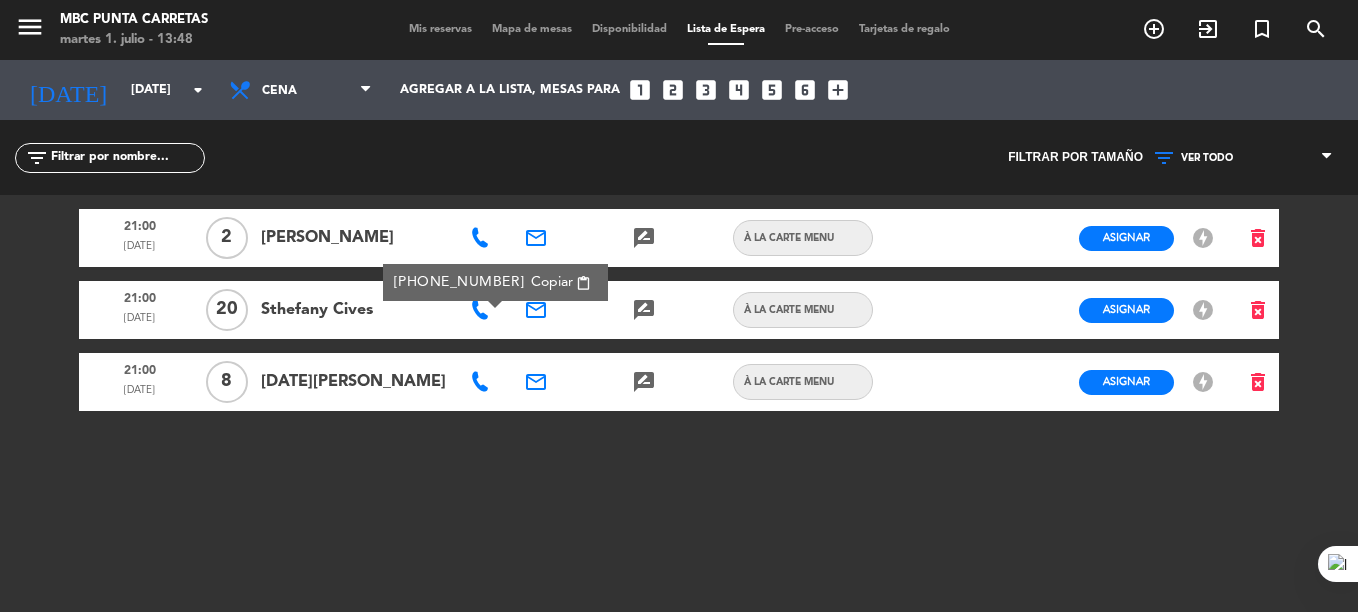 click on "Copiar content_paste" at bounding box center (561, 282) 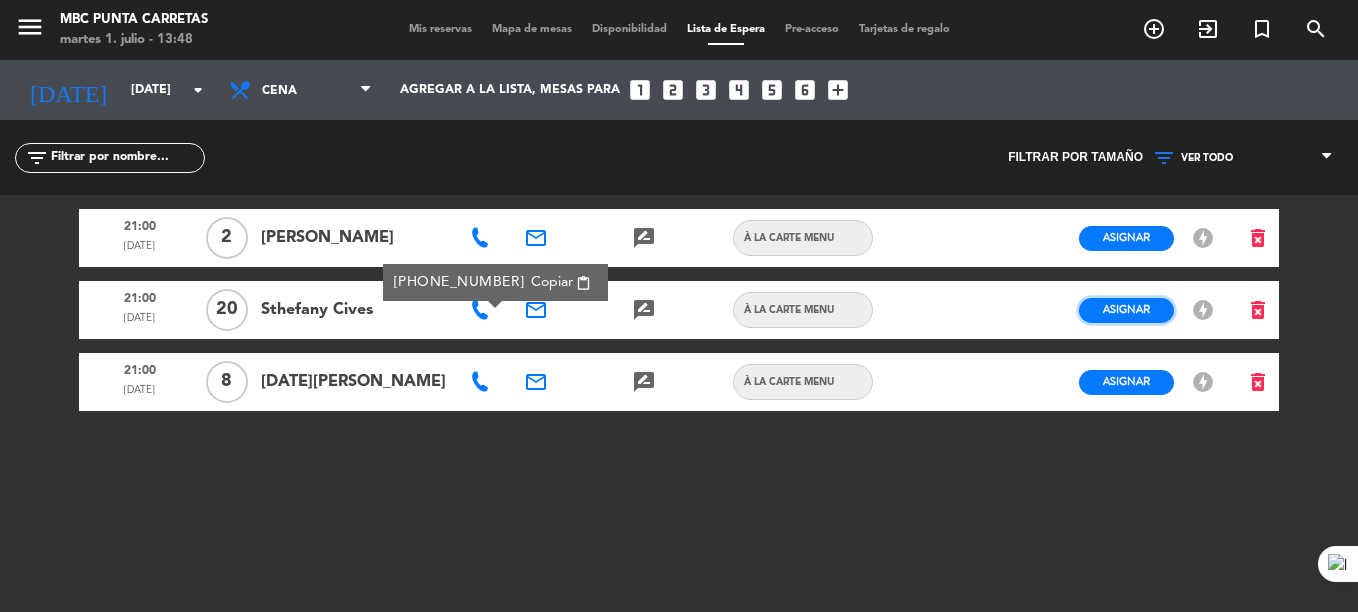 click on "Asignar" 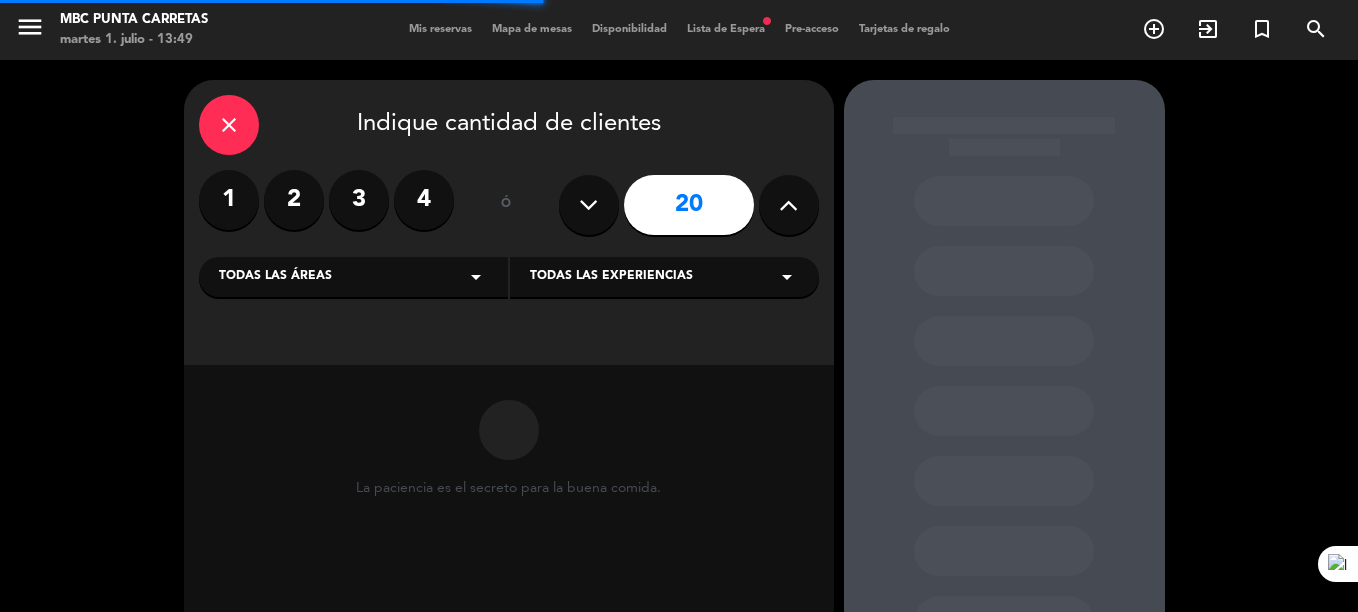 scroll, scrollTop: 101, scrollLeft: 0, axis: vertical 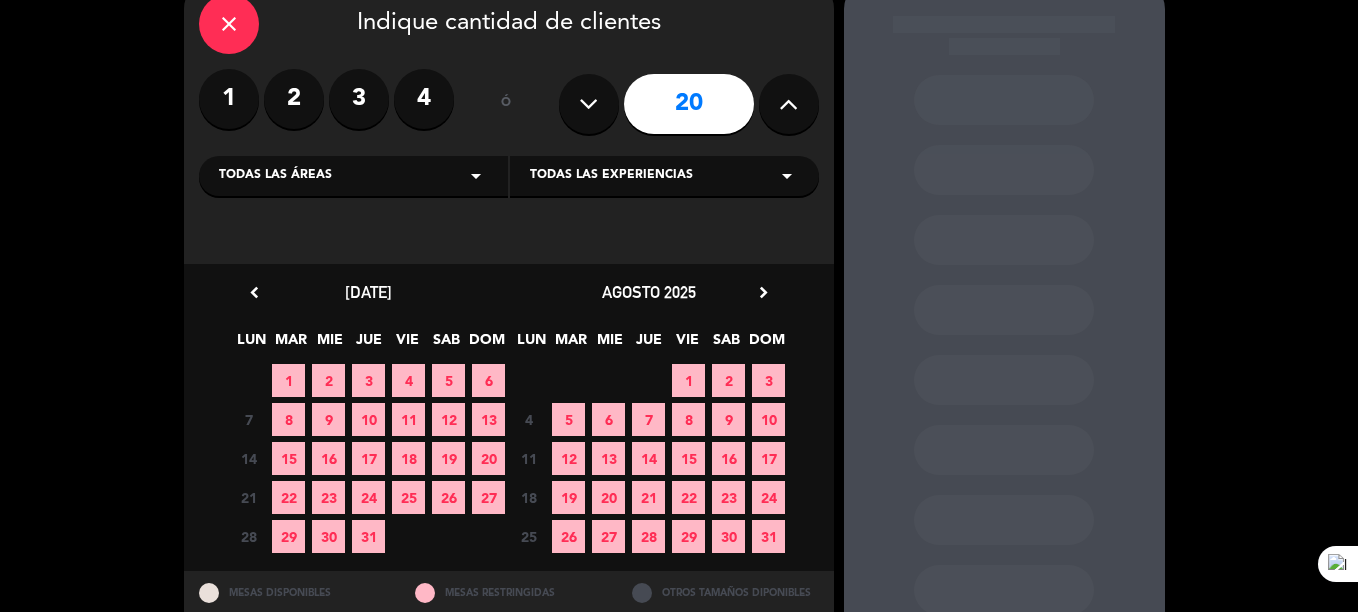 click on "11" at bounding box center [408, 419] 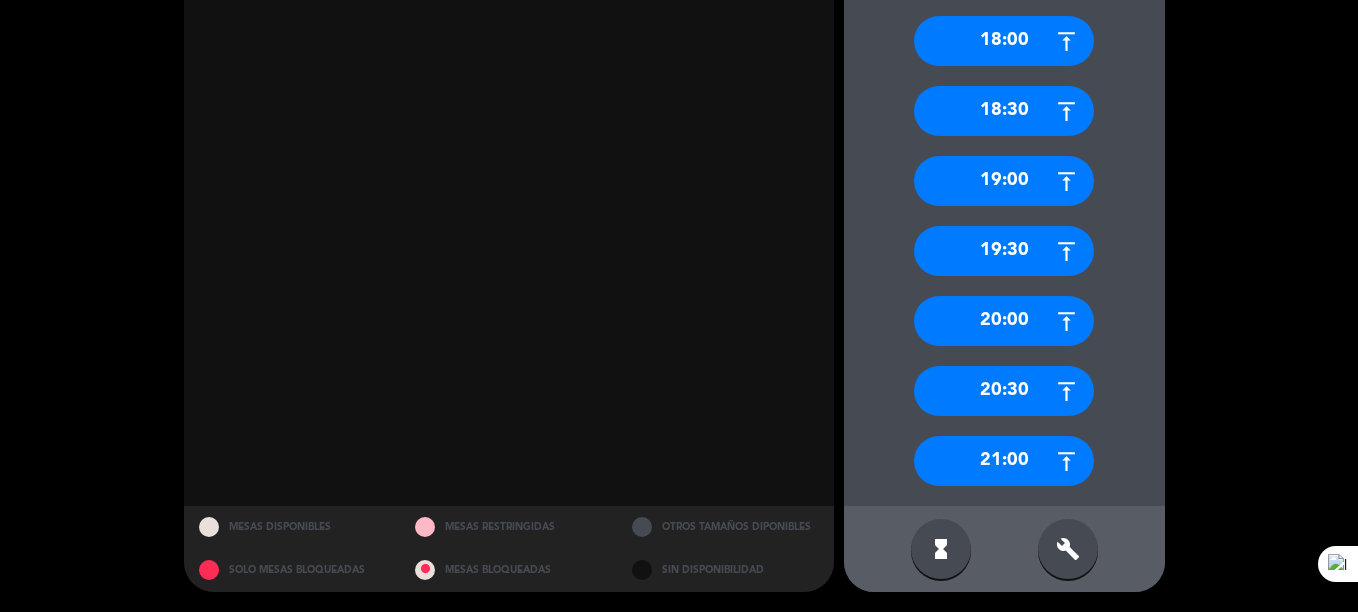 click on "21:00" at bounding box center [1004, 461] 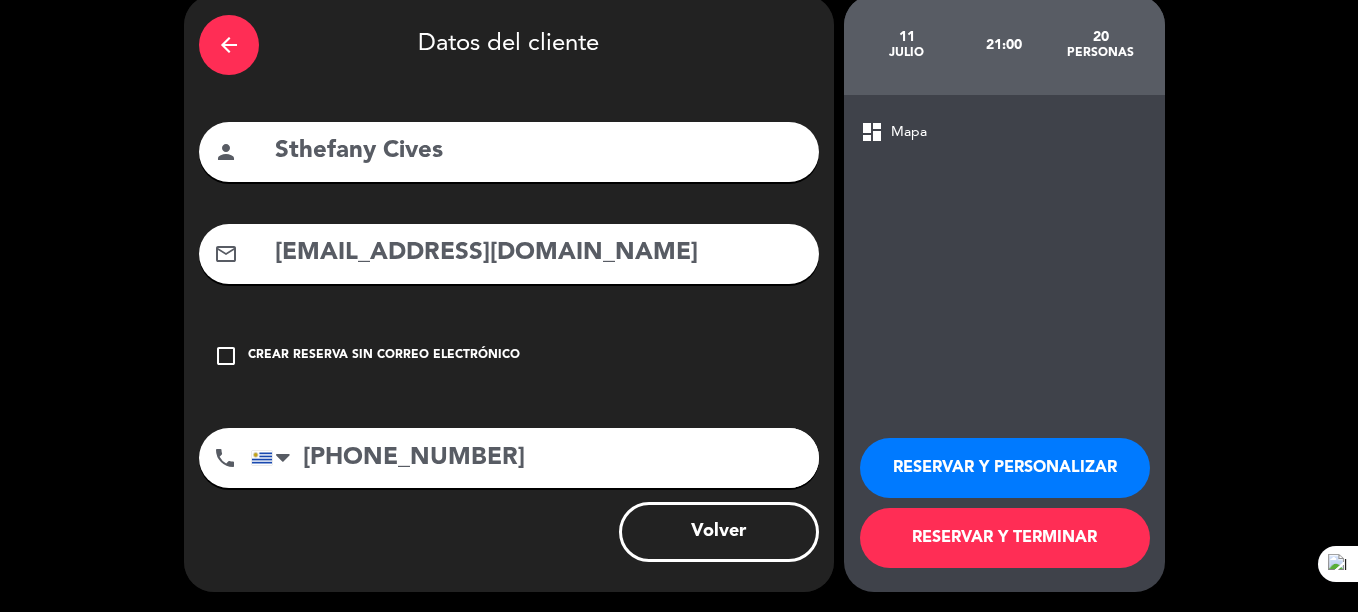 scroll, scrollTop: 85, scrollLeft: 0, axis: vertical 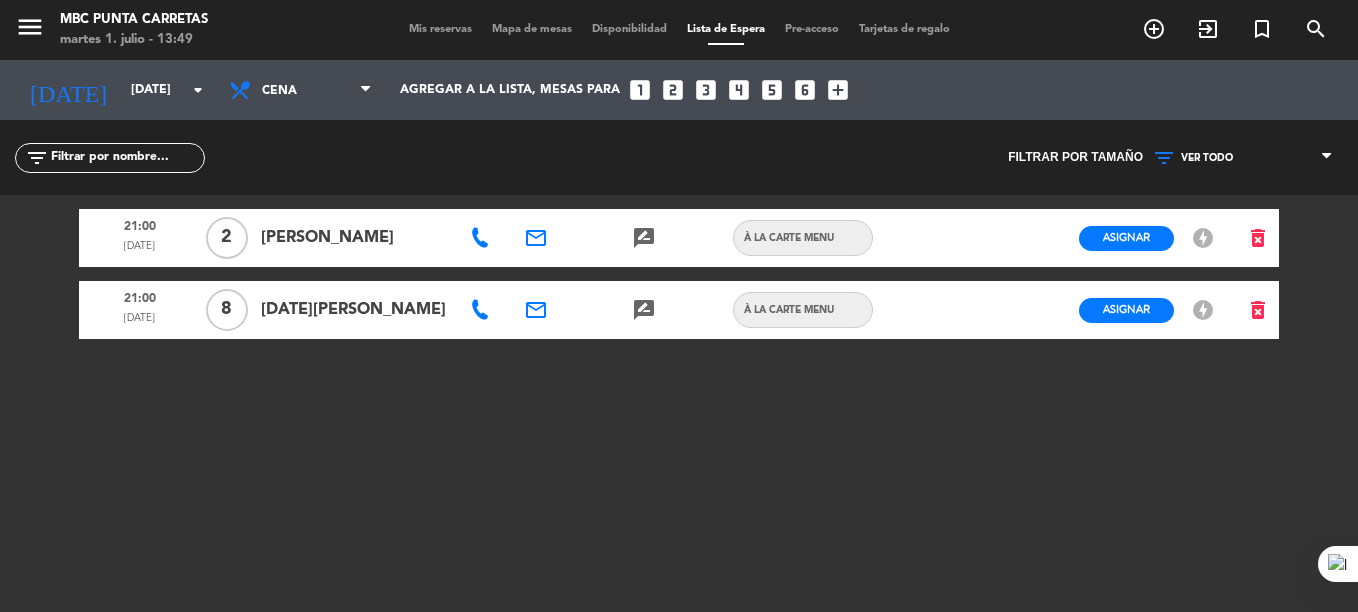 click 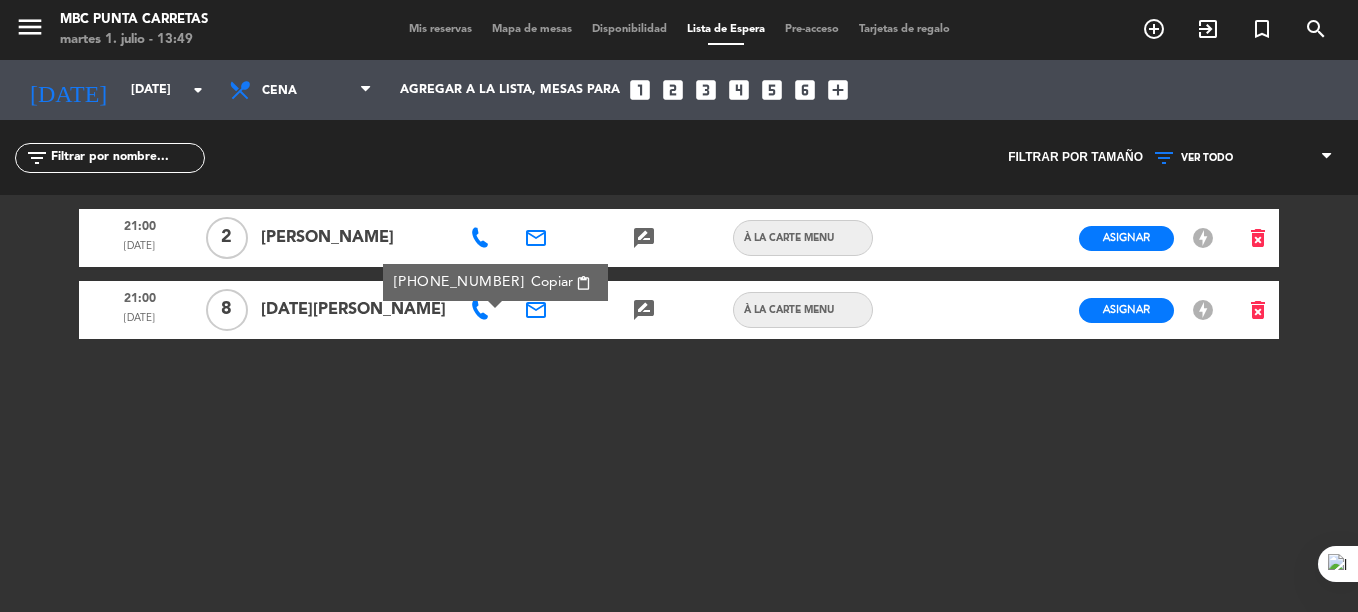 click on "content_paste" at bounding box center [583, 283] 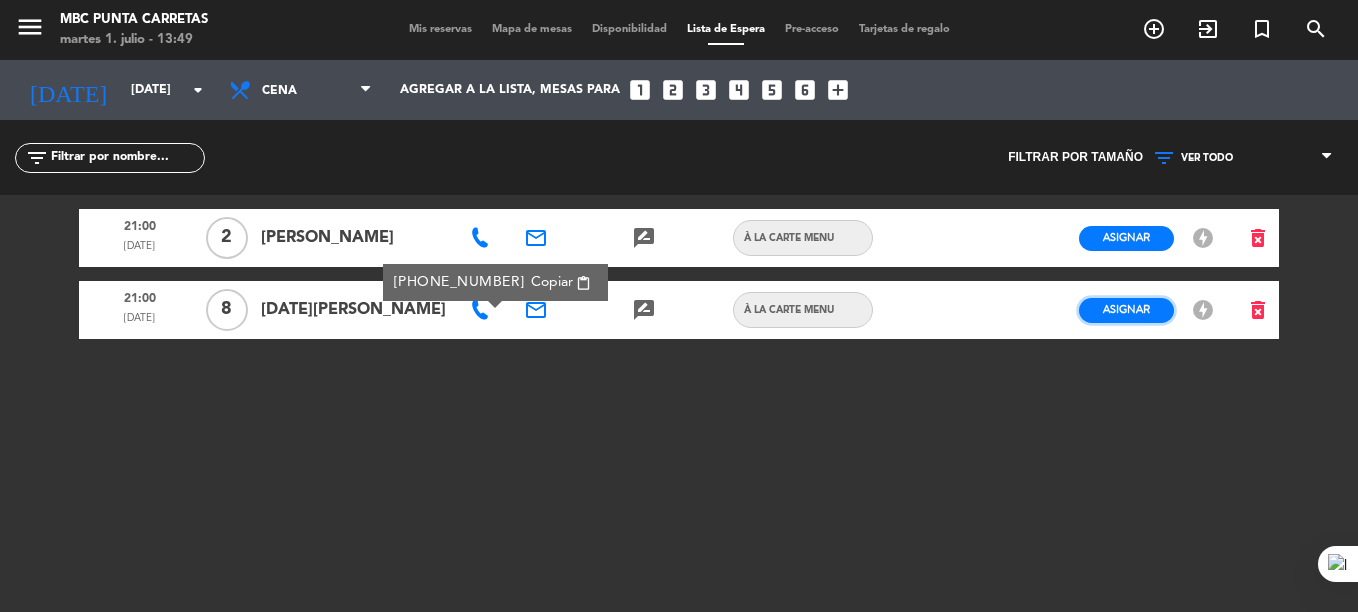 click on "Asignar" 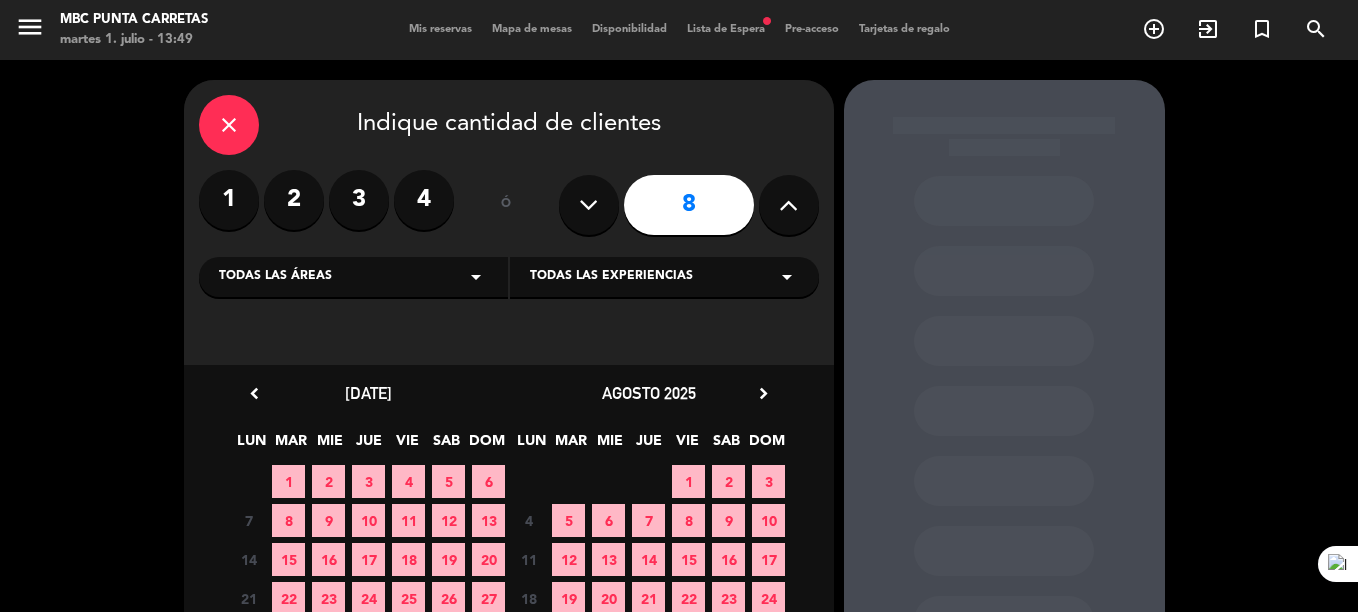 click on "11" at bounding box center (408, 520) 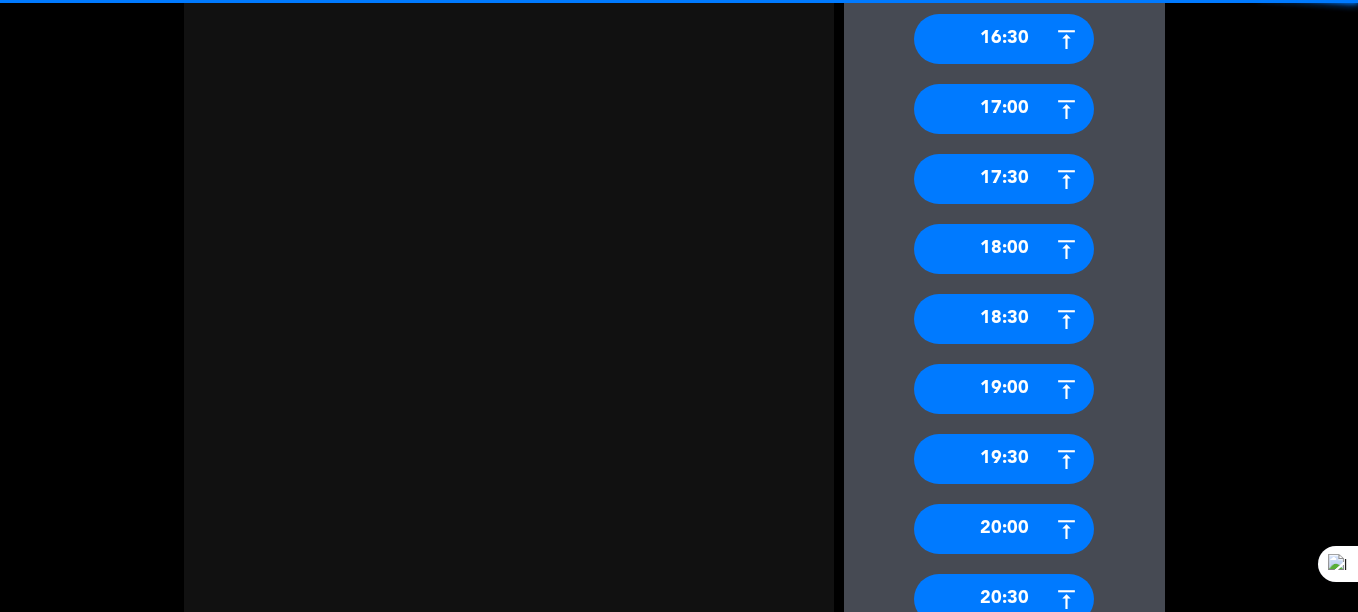 scroll, scrollTop: 1033, scrollLeft: 0, axis: vertical 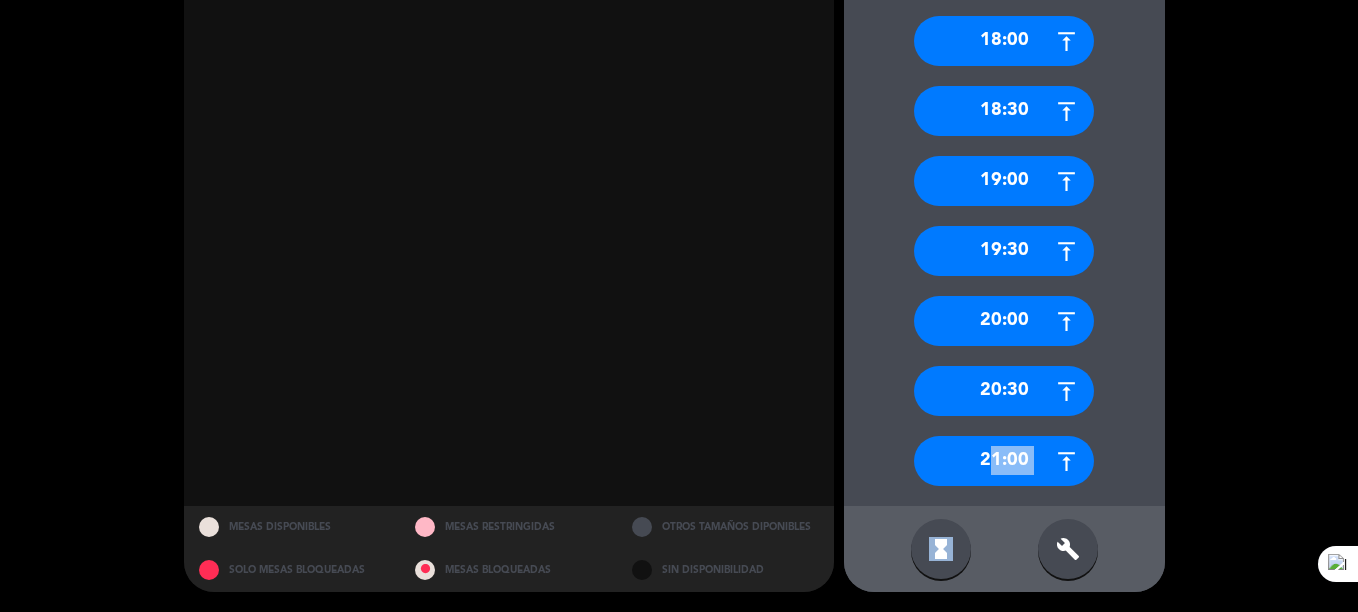 drag, startPoint x: 975, startPoint y: 471, endPoint x: 966, endPoint y: 532, distance: 61.66036 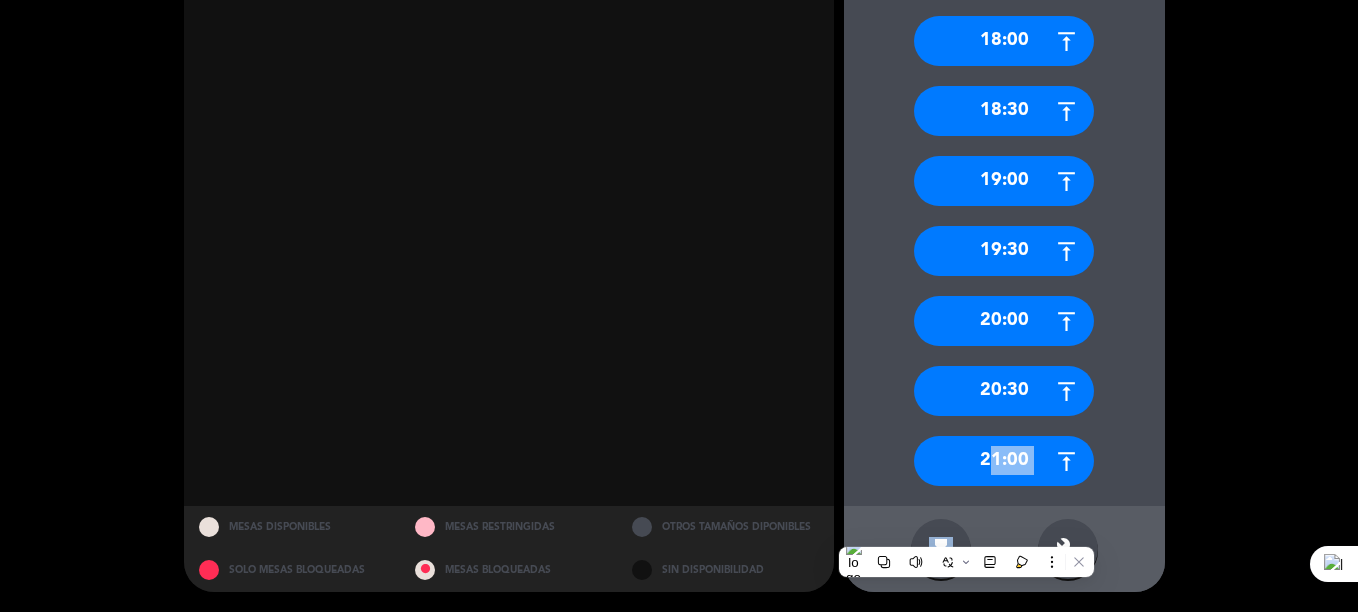 copy on "21:00  hourglass_full" 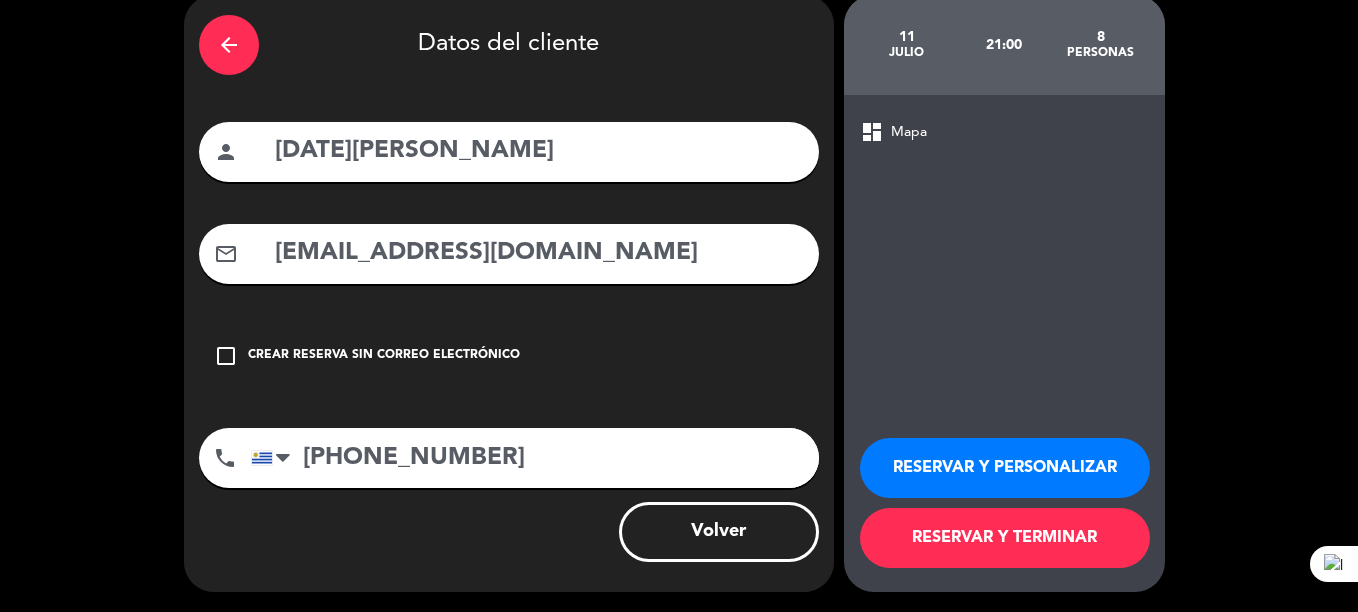 scroll, scrollTop: 85, scrollLeft: 0, axis: vertical 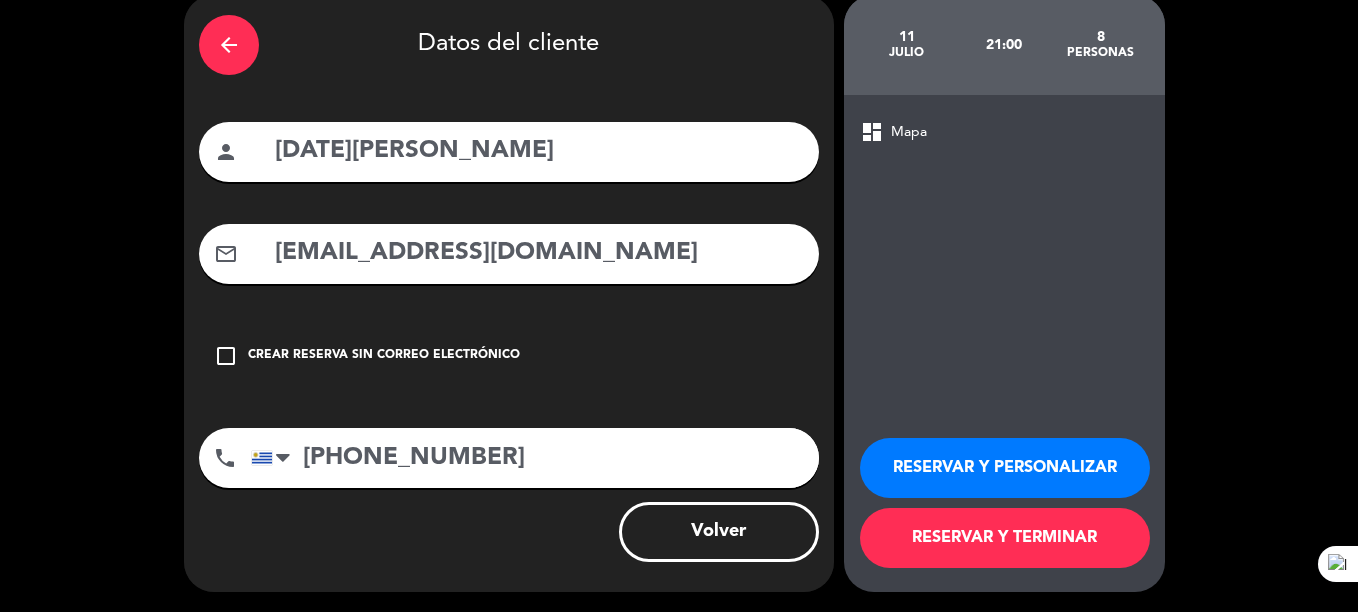 click on "RESERVAR Y TERMINAR" at bounding box center (1005, 538) 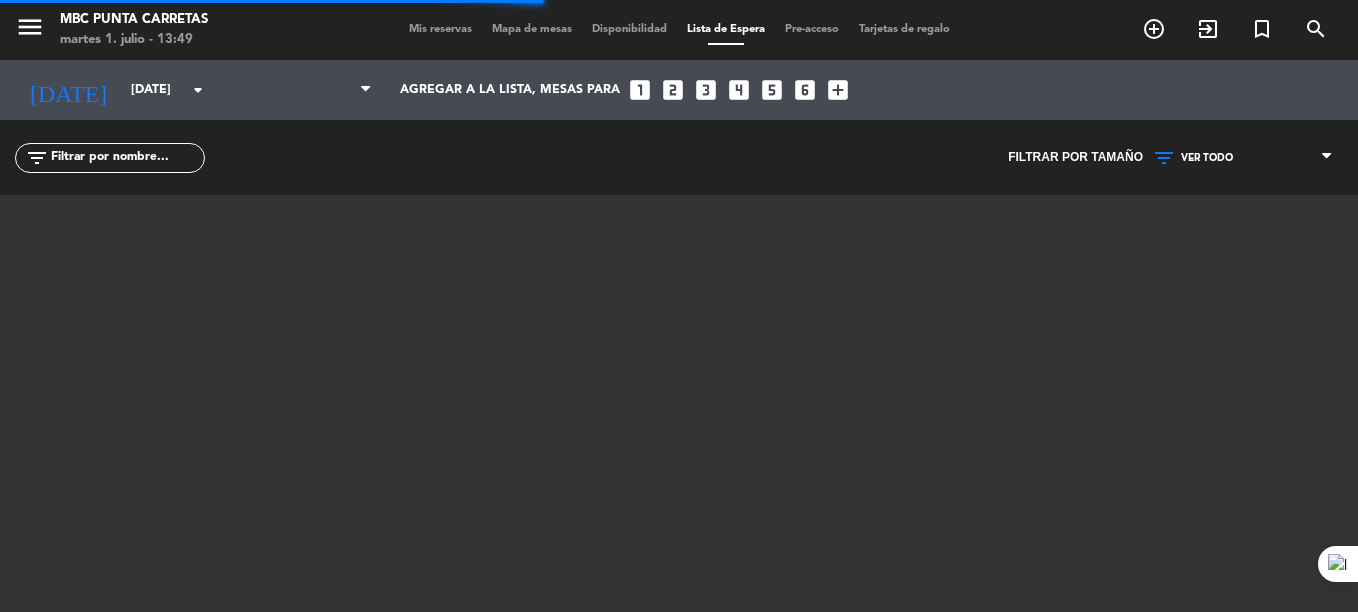 scroll, scrollTop: 0, scrollLeft: 0, axis: both 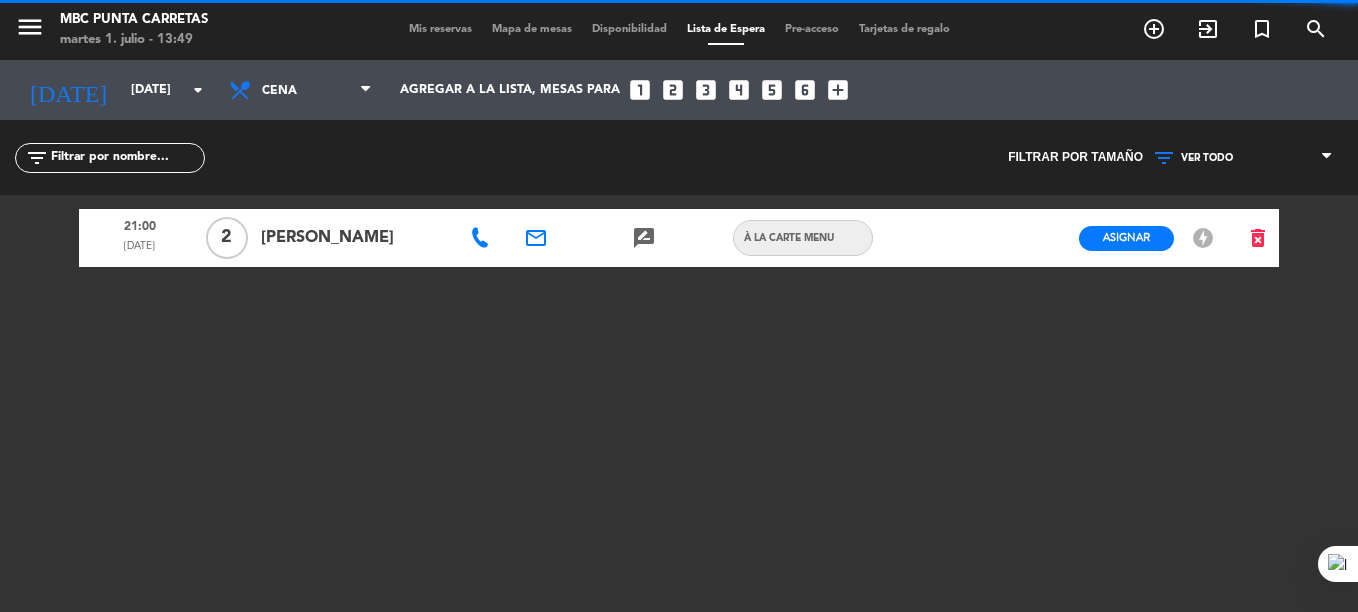 click on "Mis reservas" at bounding box center [440, 29] 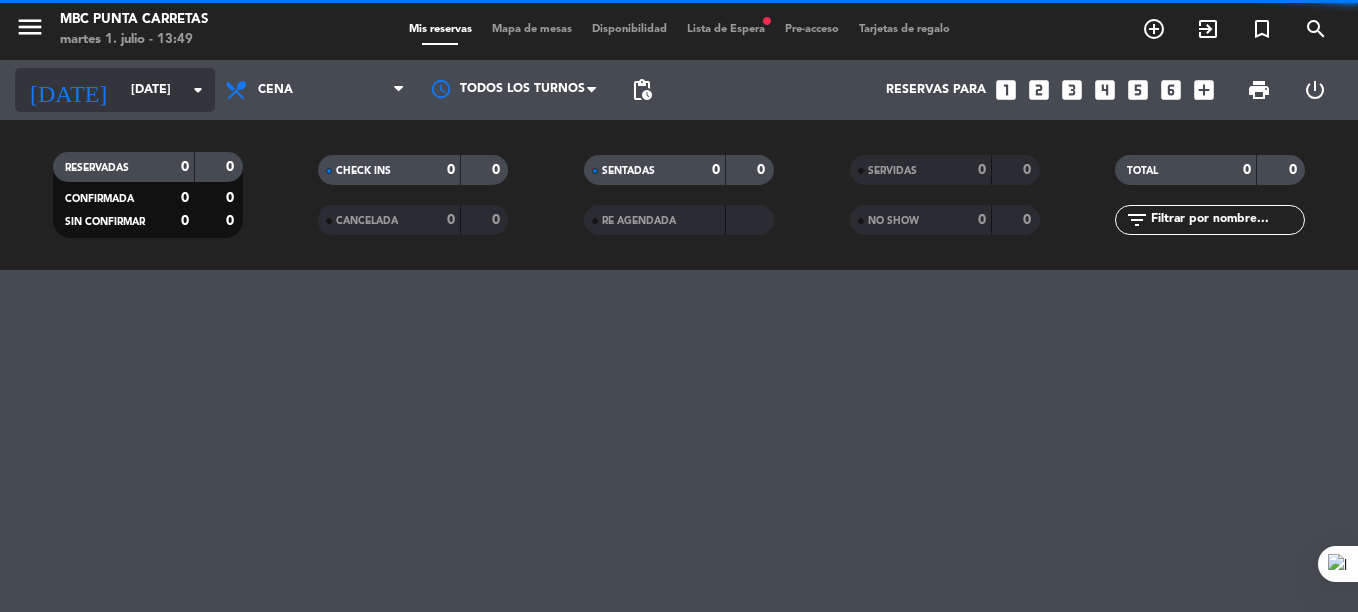 click on "[DATE]" 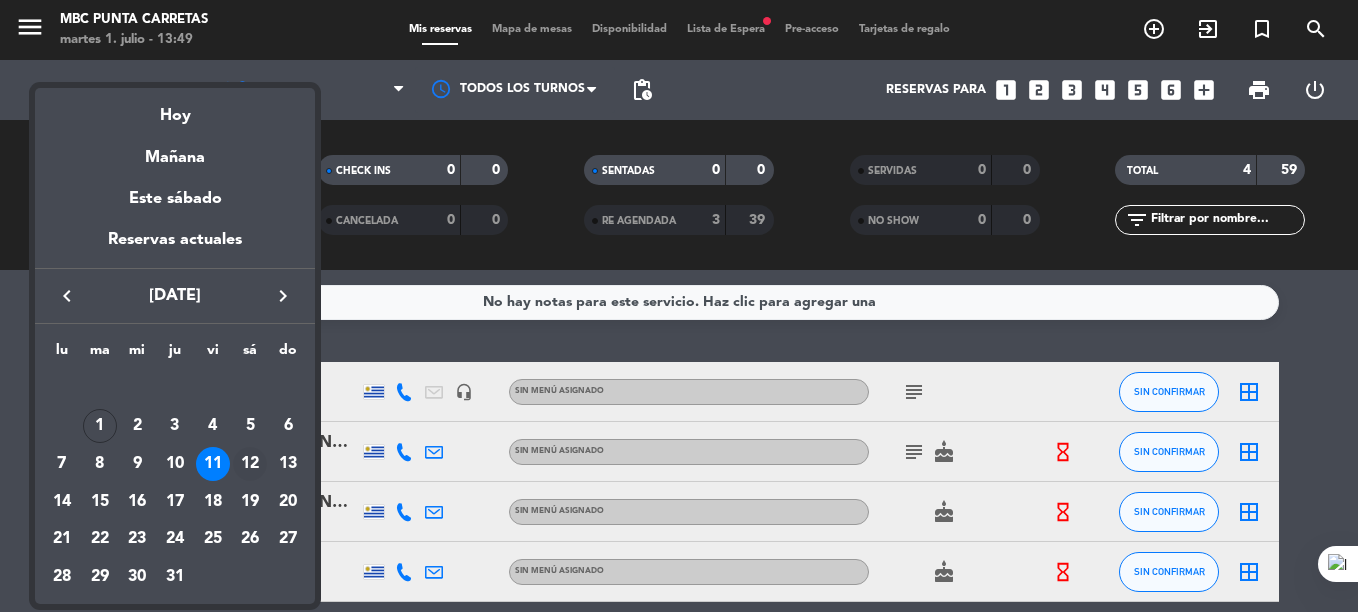 click on "12" at bounding box center [250, 464] 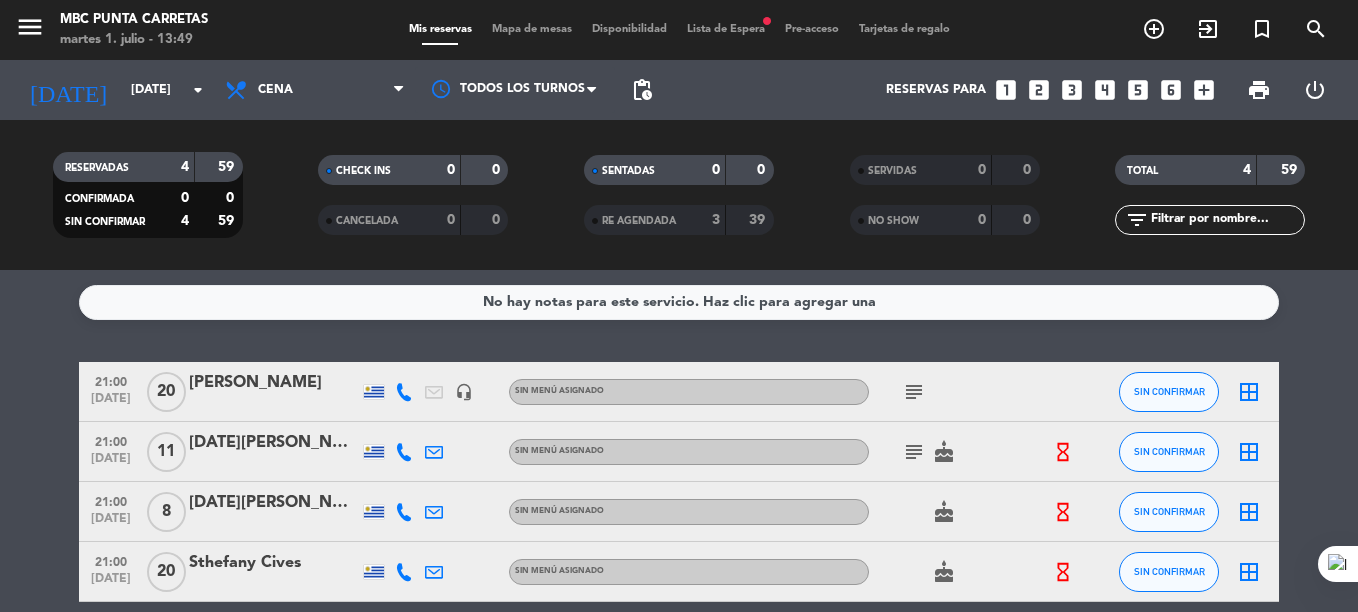 type on "[DATE]" 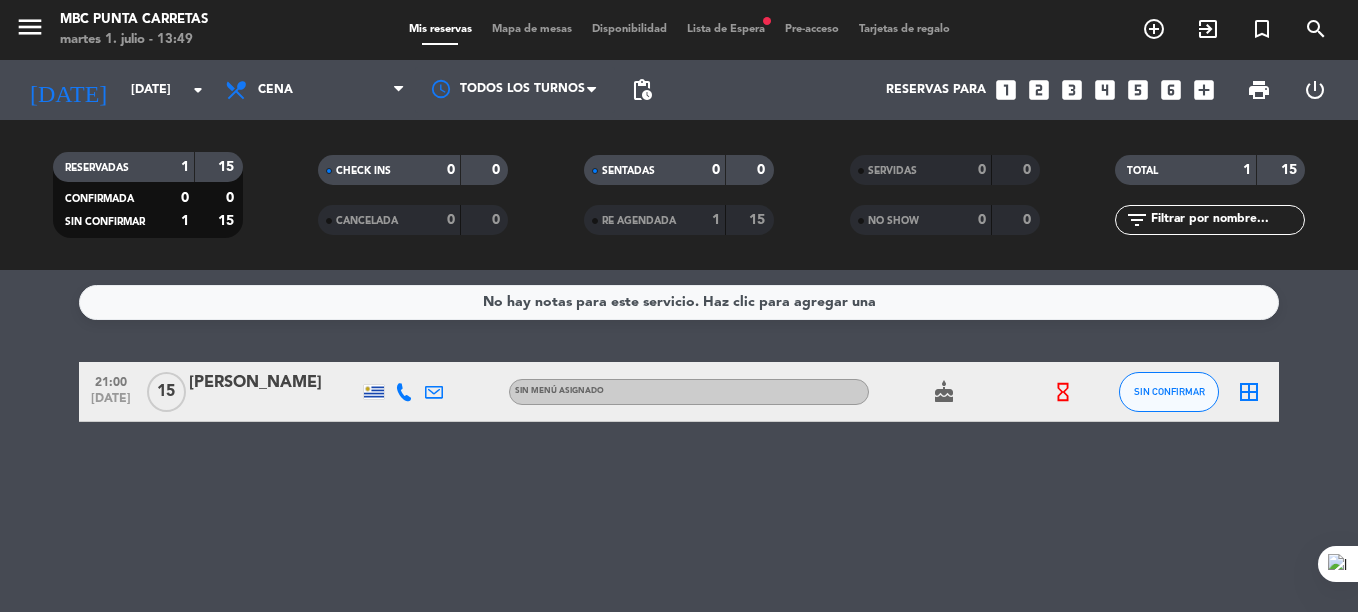 click on "Lista de Espera   fiber_manual_record" at bounding box center [726, 29] 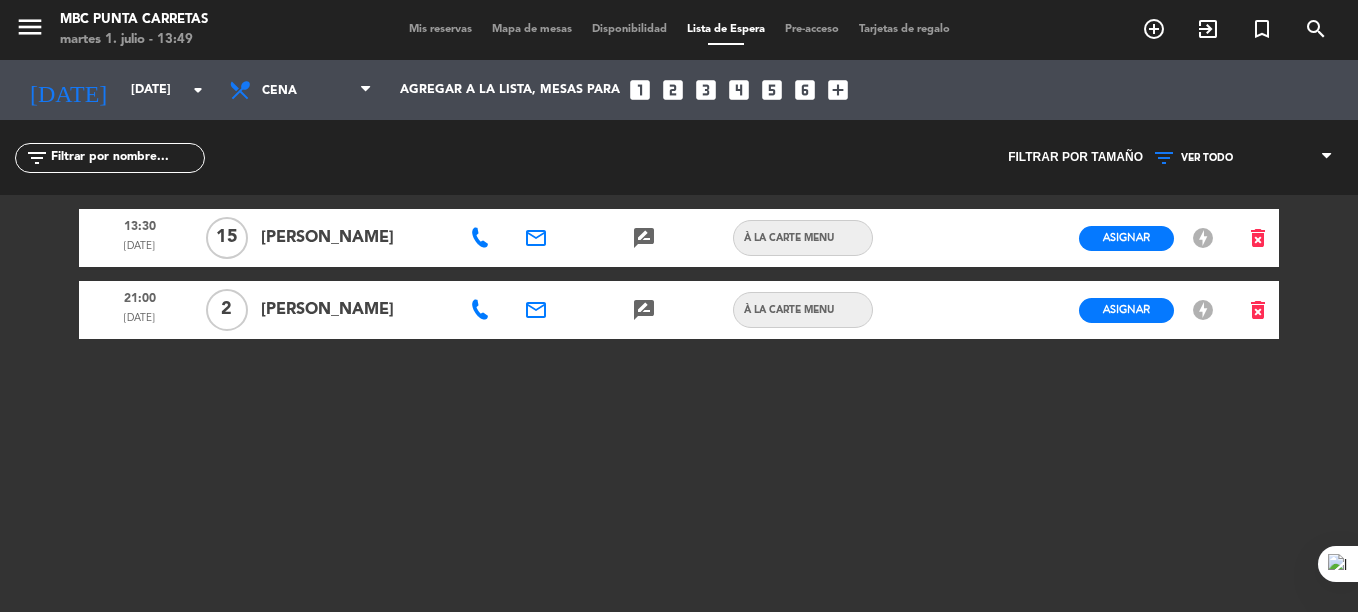 click 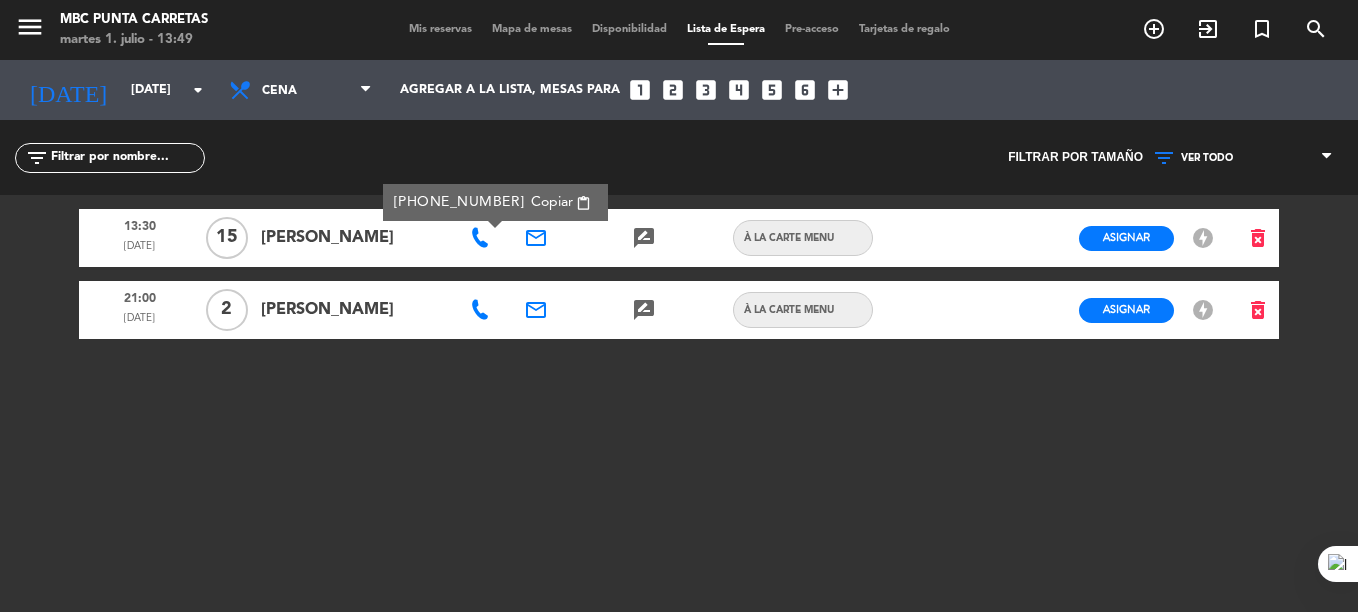 click on "Copiar content_paste" at bounding box center (561, 202) 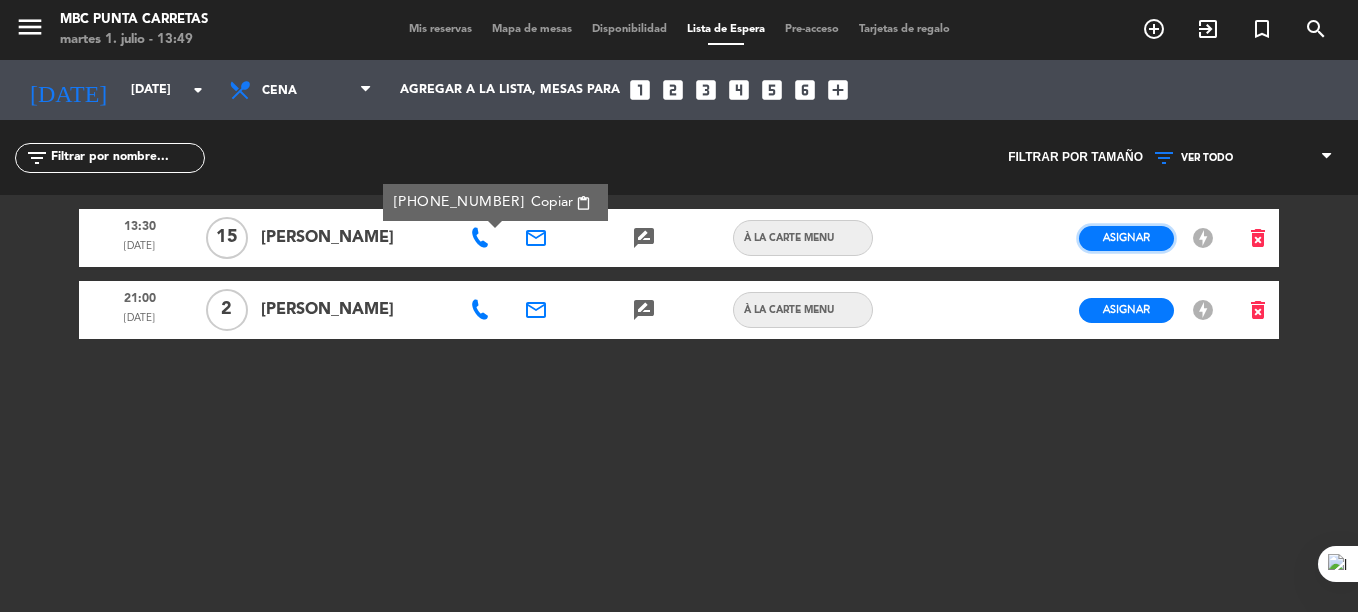 click on "Asignar" 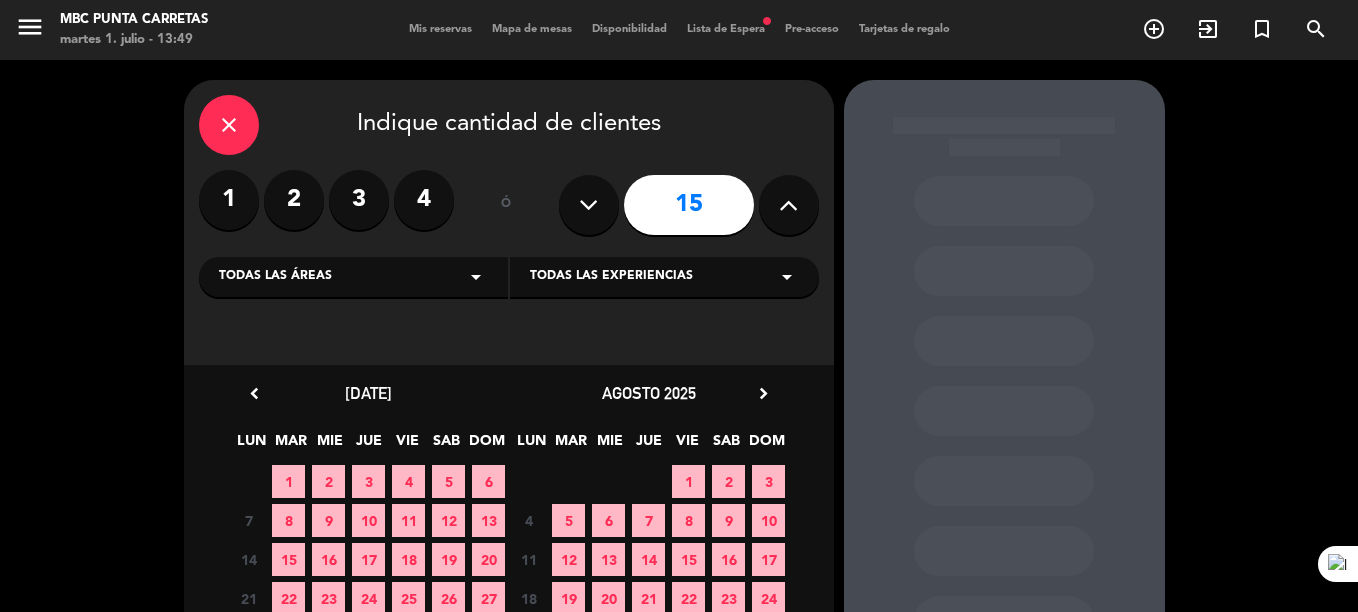 click on "12" at bounding box center [448, 520] 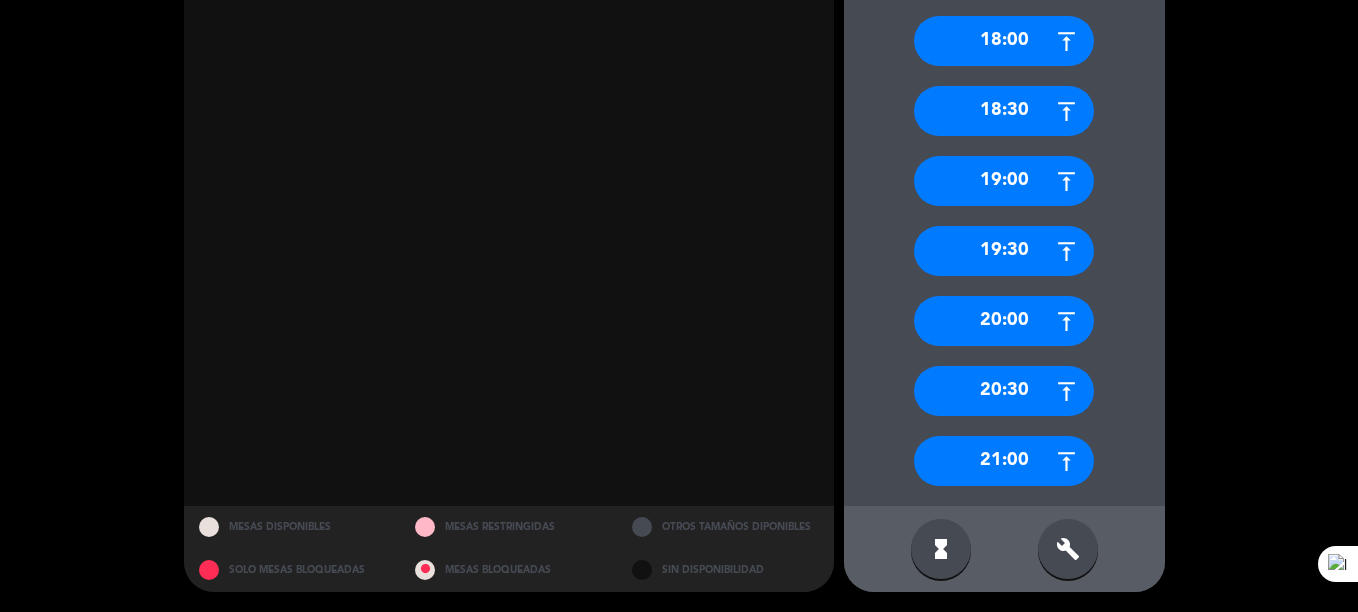 click on "21:00" at bounding box center (1004, 461) 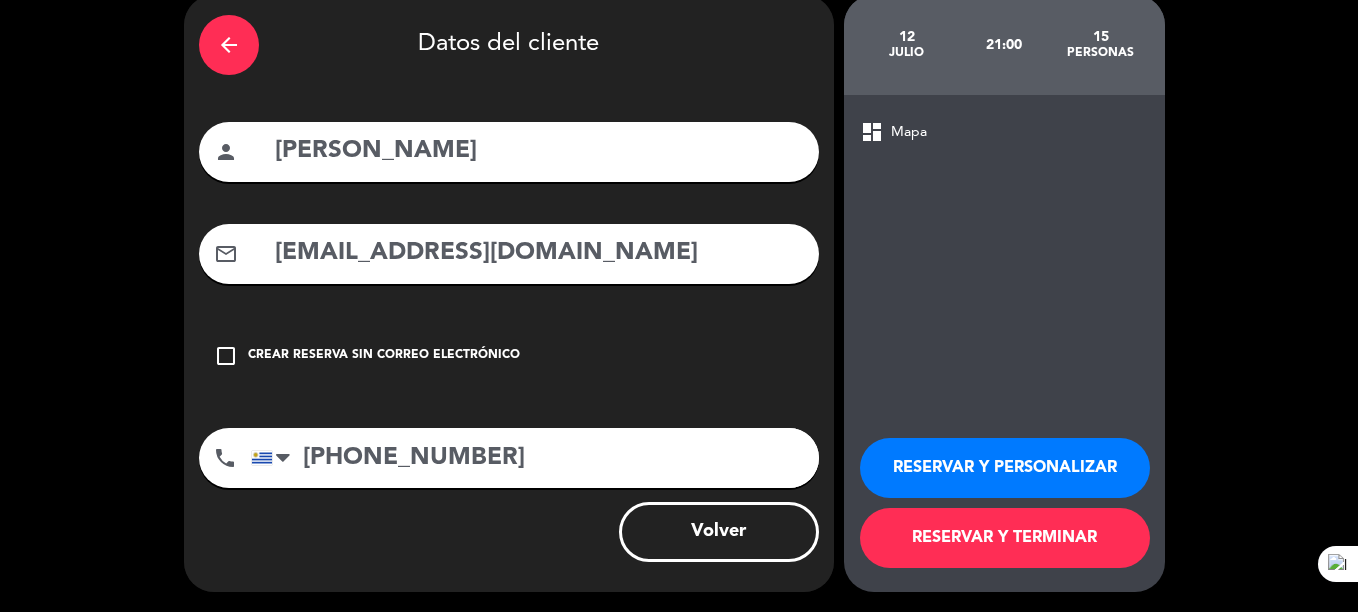 scroll, scrollTop: 85, scrollLeft: 0, axis: vertical 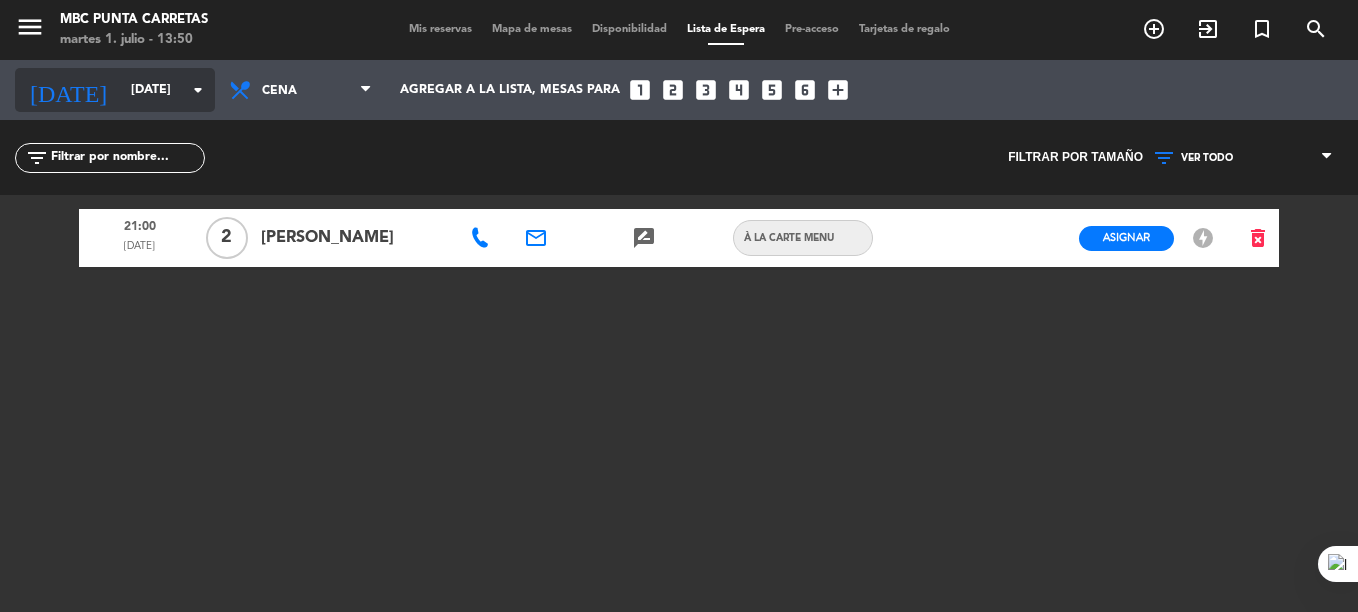 click on "[DATE]" 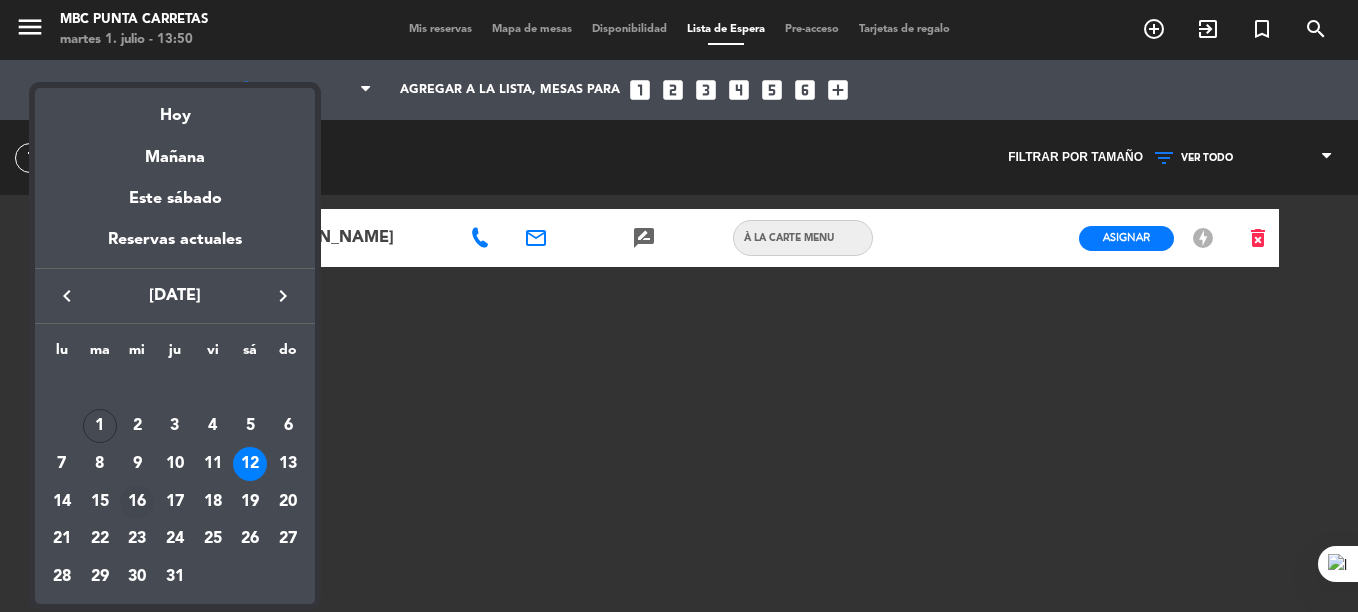 click on "16" at bounding box center [137, 502] 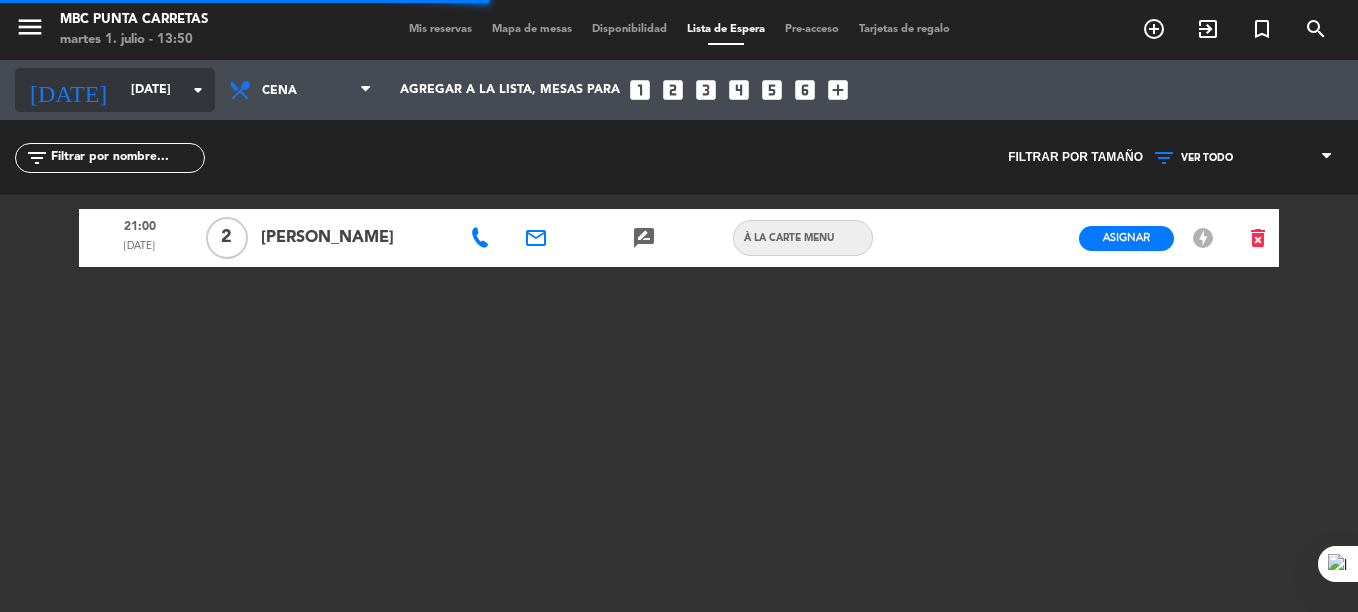click on "[DATE]" 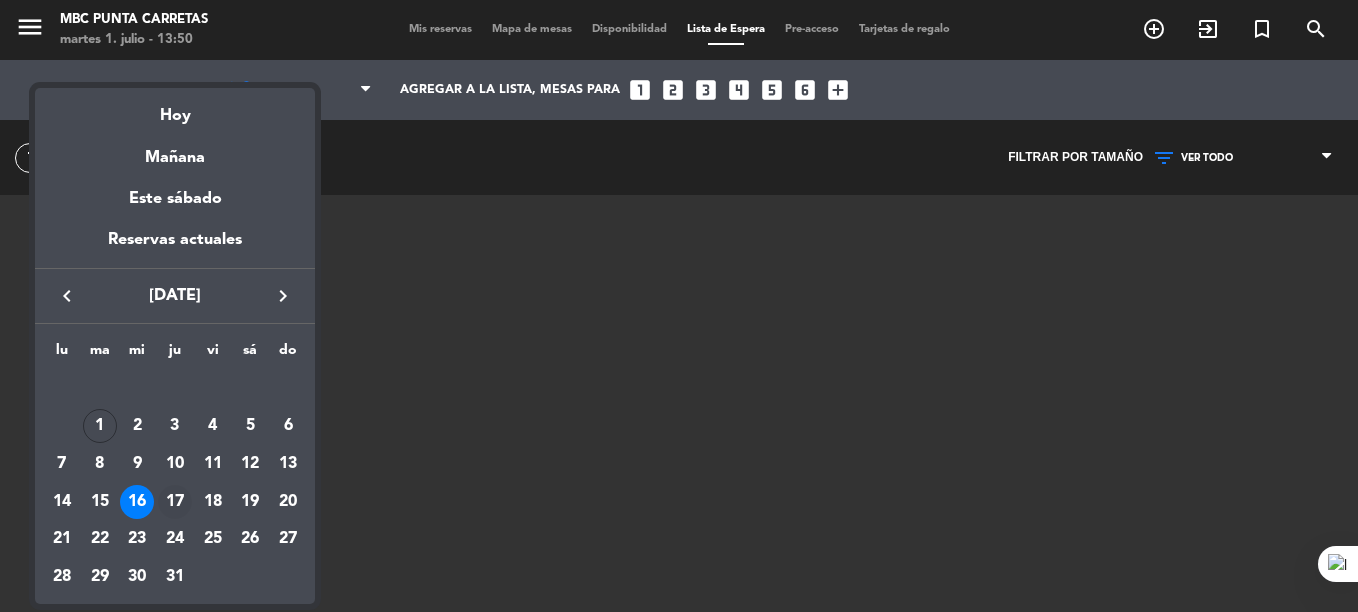 click on "17" at bounding box center [175, 502] 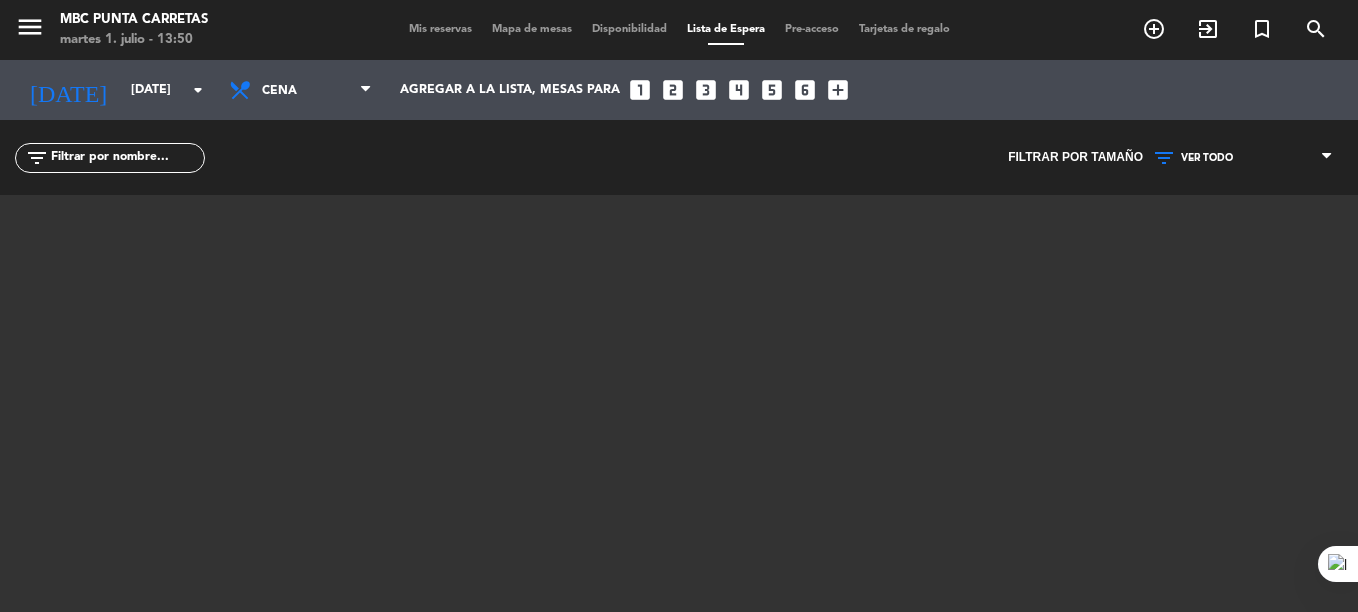 type on "[DATE]" 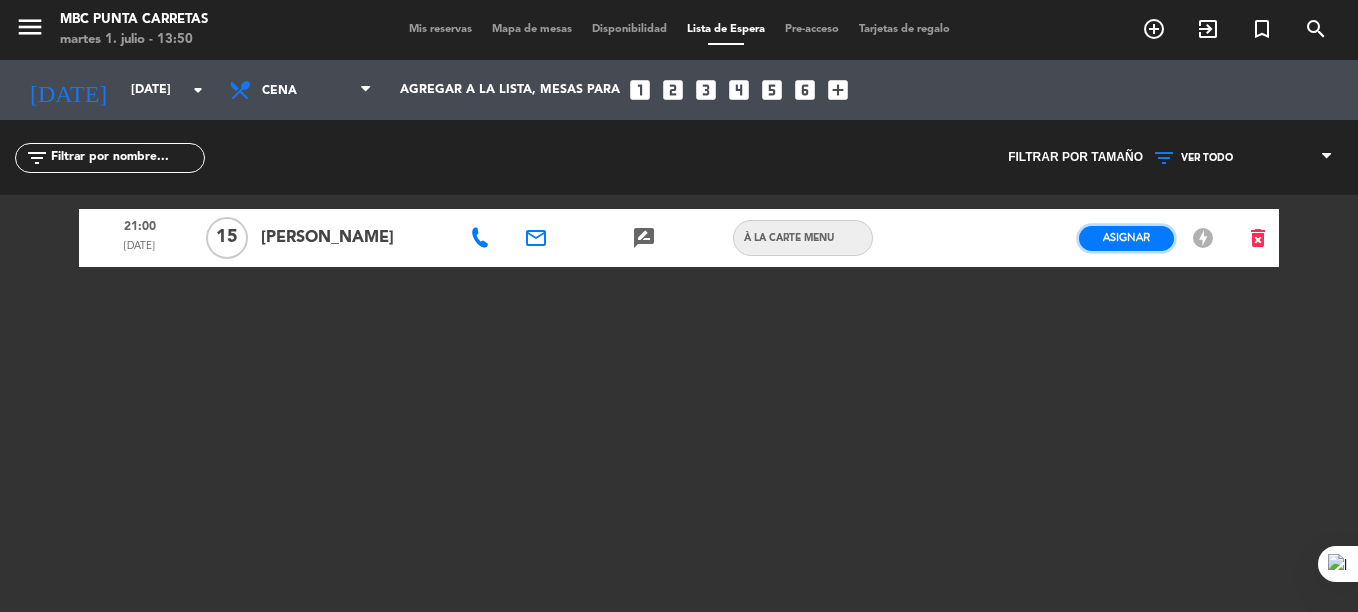 click on "Asignar" 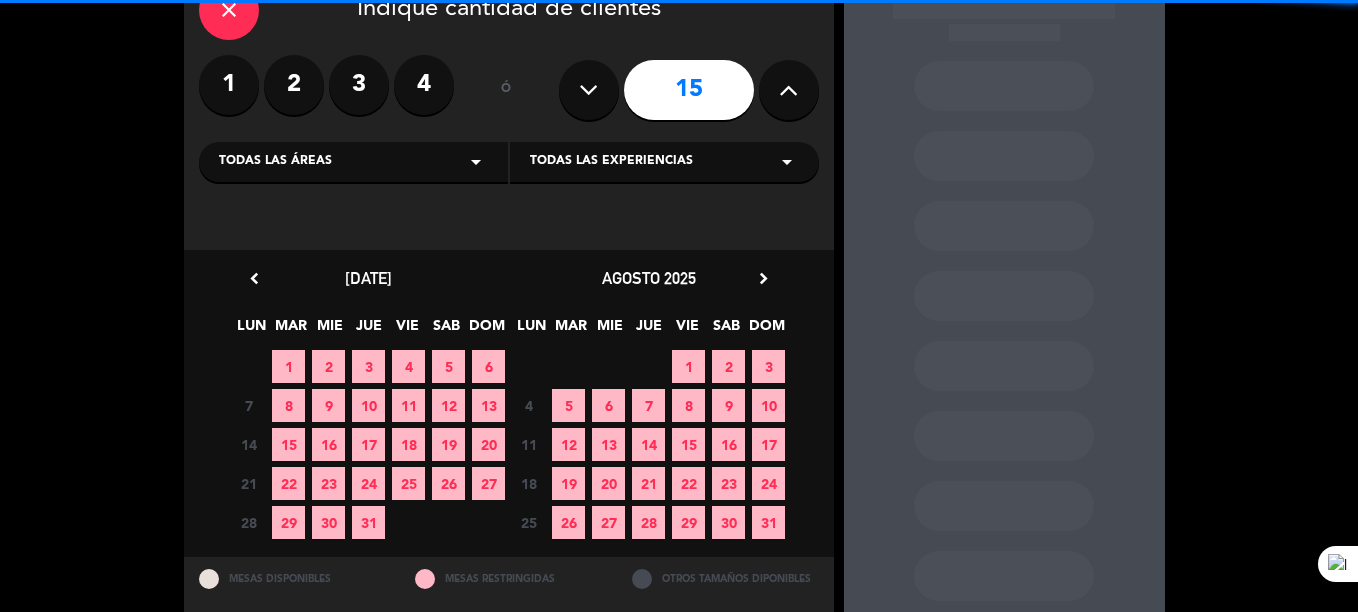 scroll, scrollTop: 131, scrollLeft: 0, axis: vertical 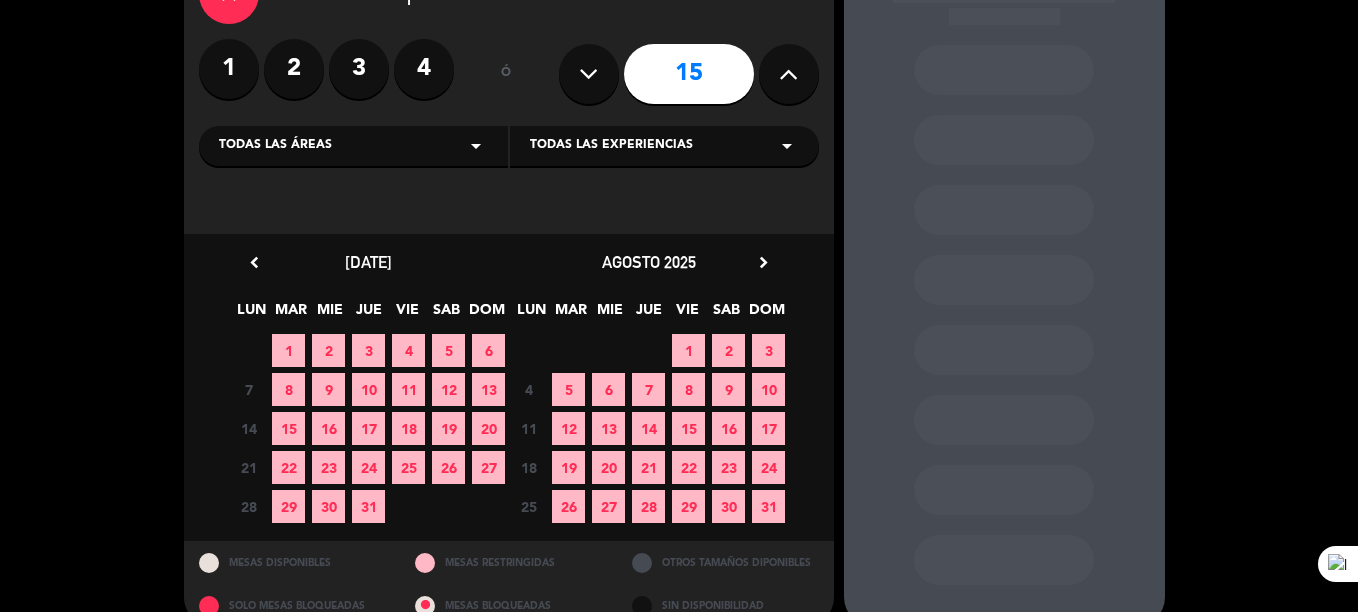 click on "17" at bounding box center [368, 428] 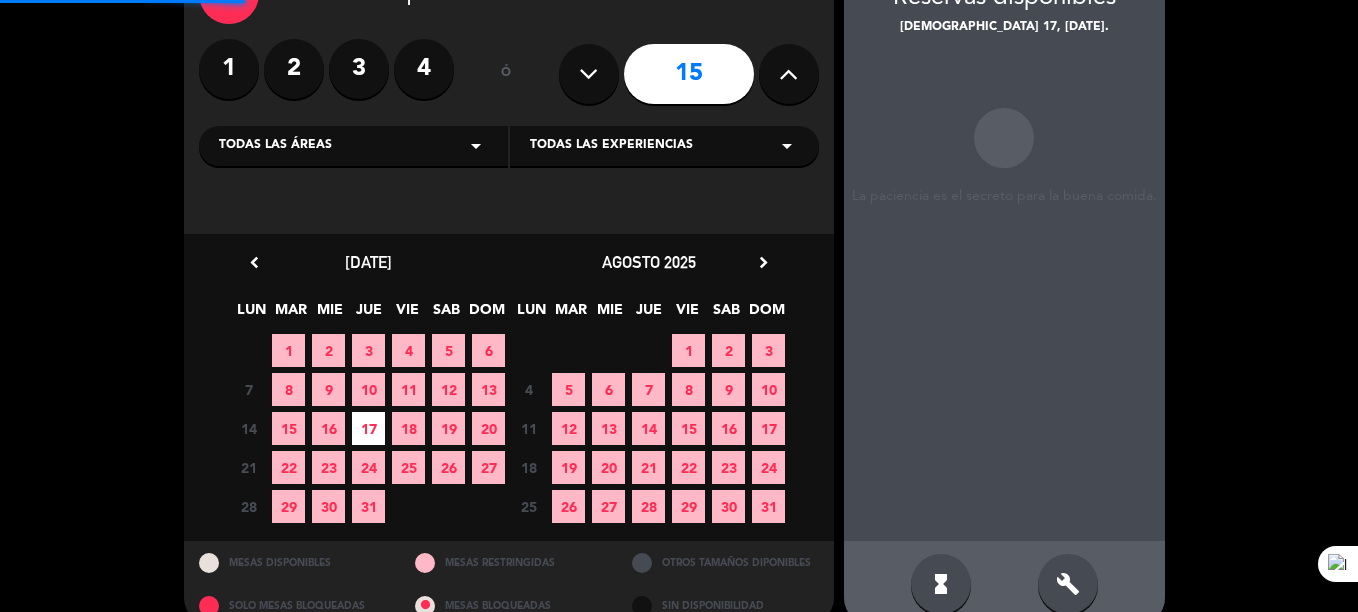 scroll, scrollTop: 80, scrollLeft: 0, axis: vertical 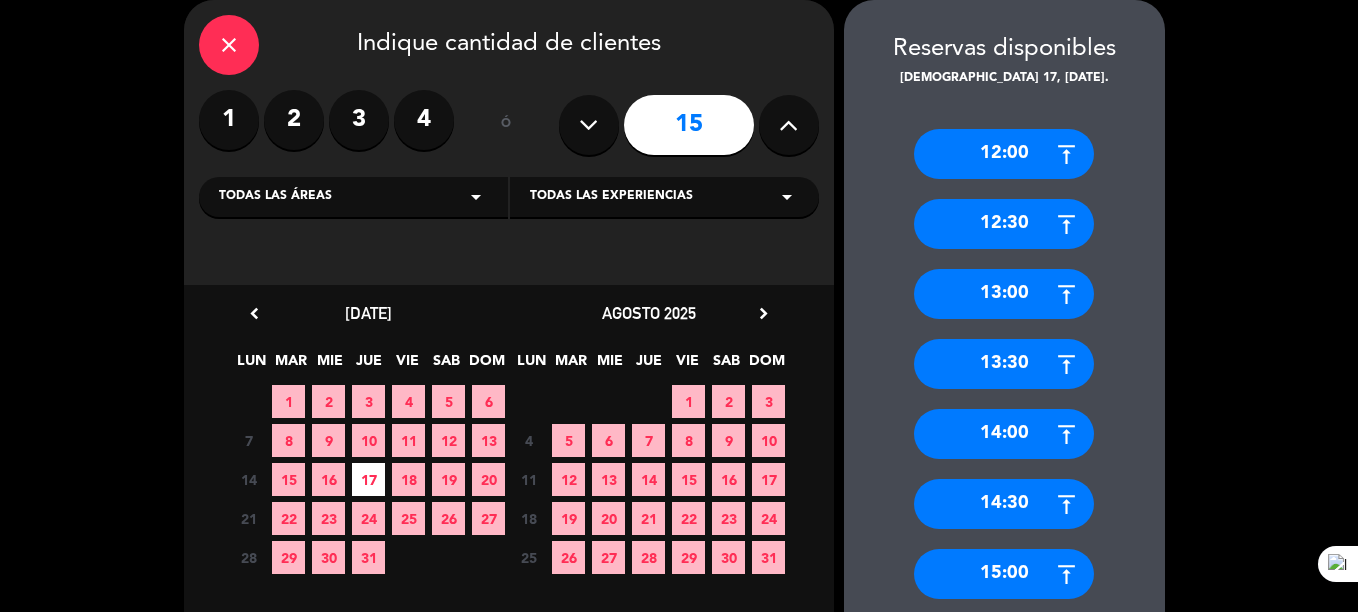 click on "close" at bounding box center [229, 45] 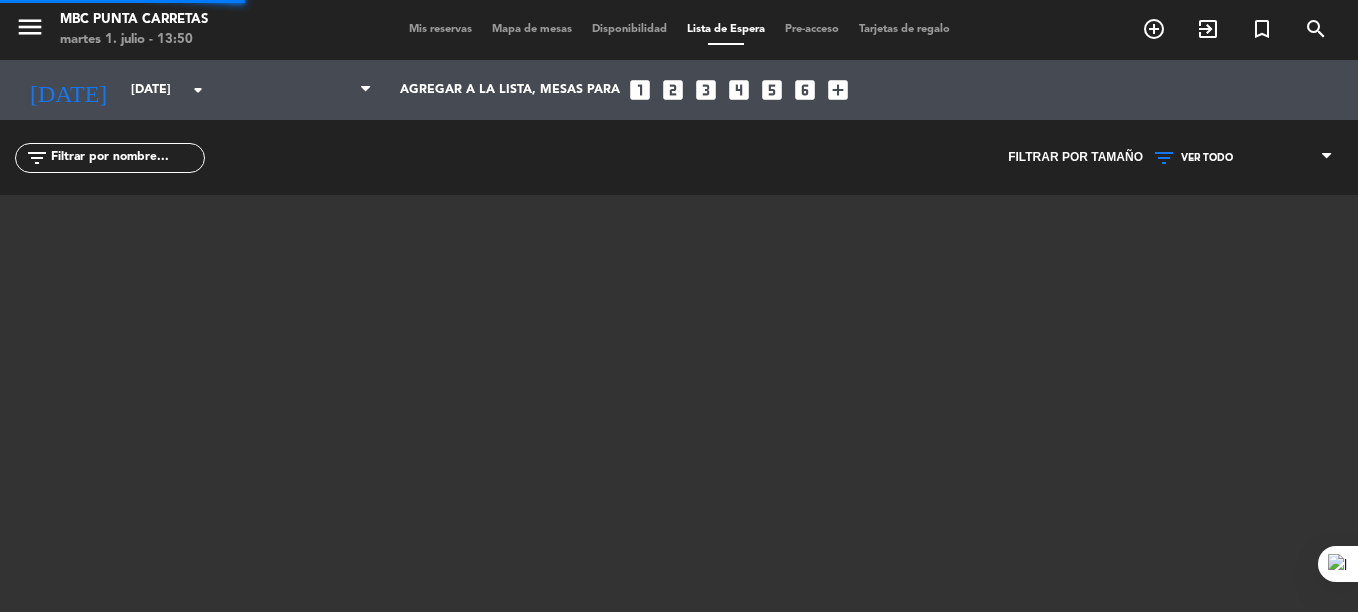 scroll, scrollTop: 0, scrollLeft: 0, axis: both 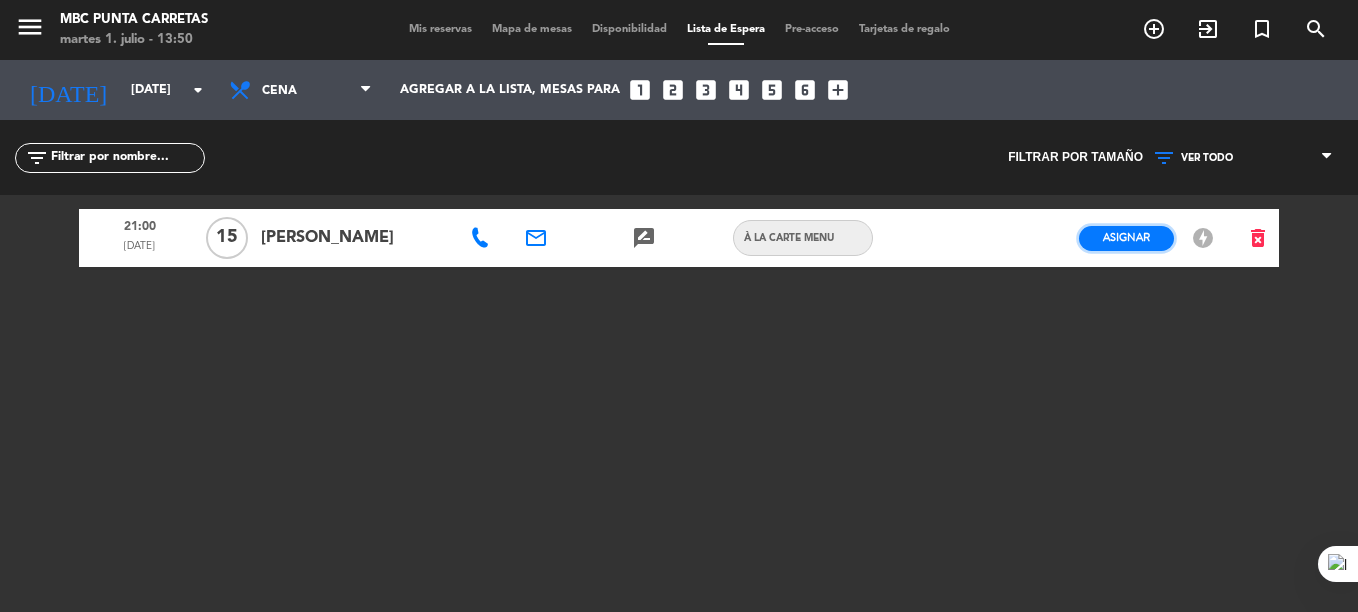 click on "Asignar" 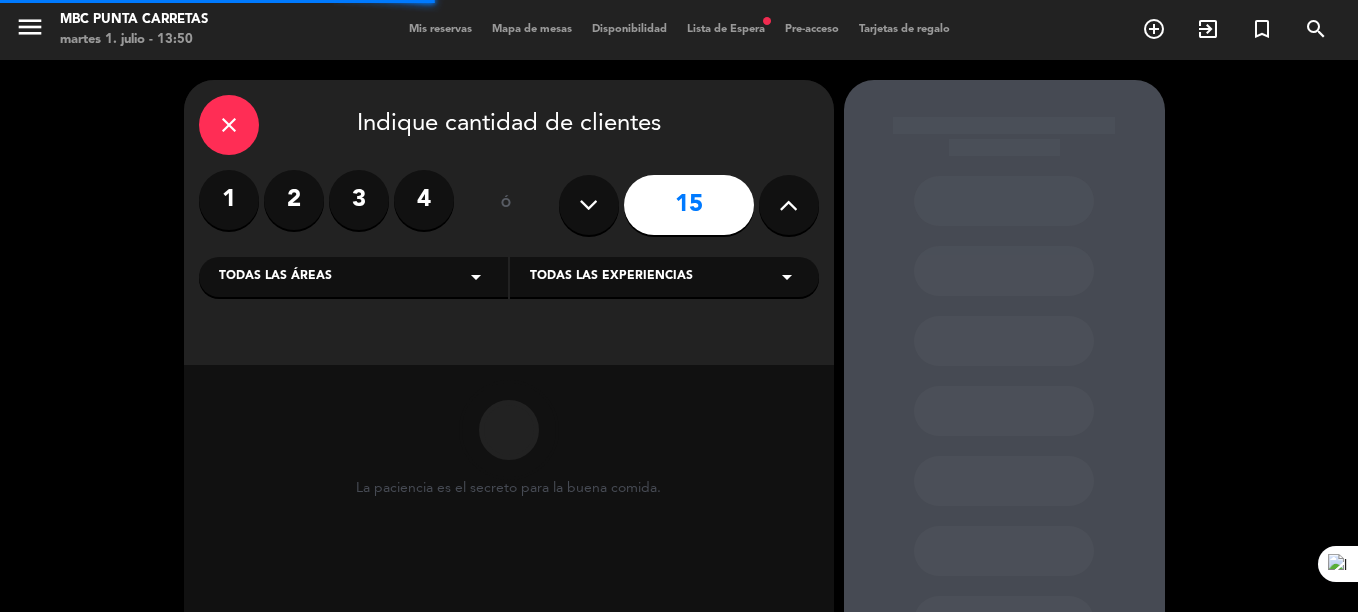 scroll, scrollTop: 164, scrollLeft: 0, axis: vertical 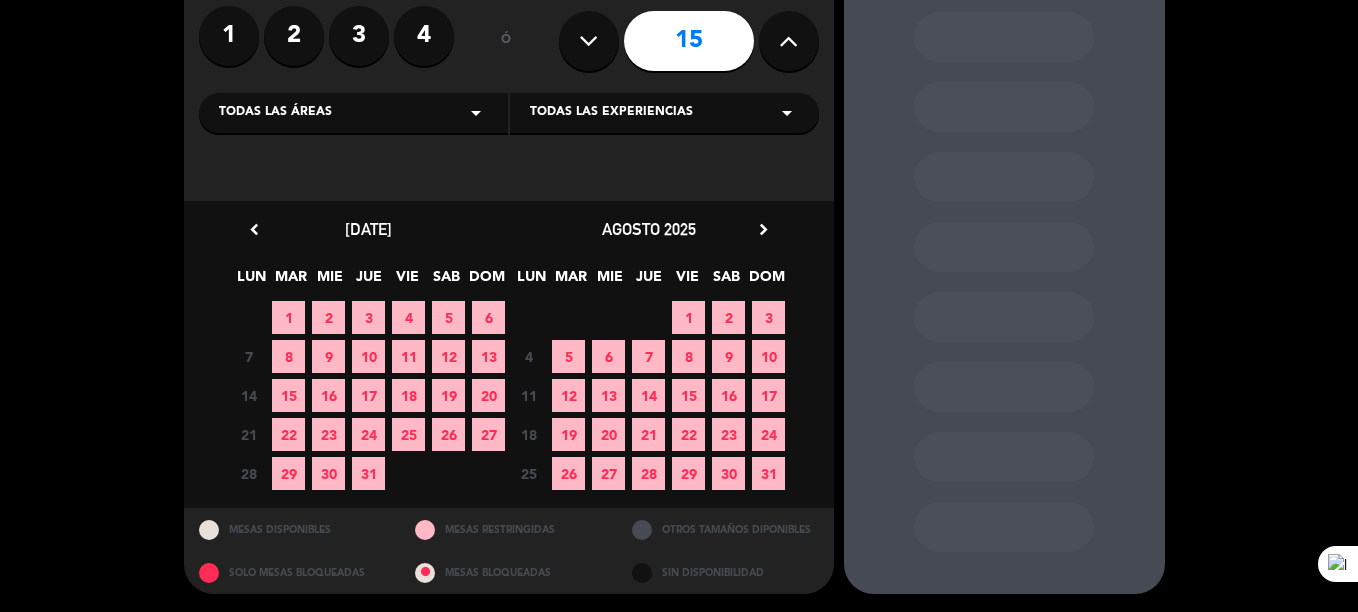 click on "17" at bounding box center (368, 395) 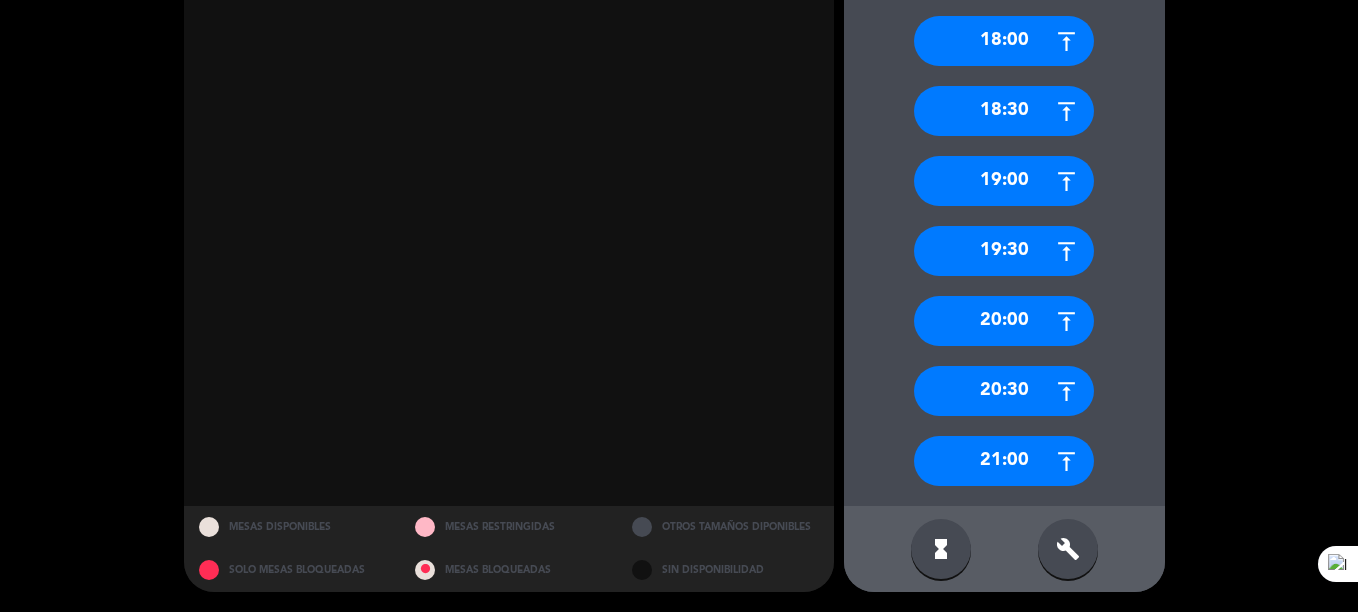 click on "21:00" at bounding box center (1004, 461) 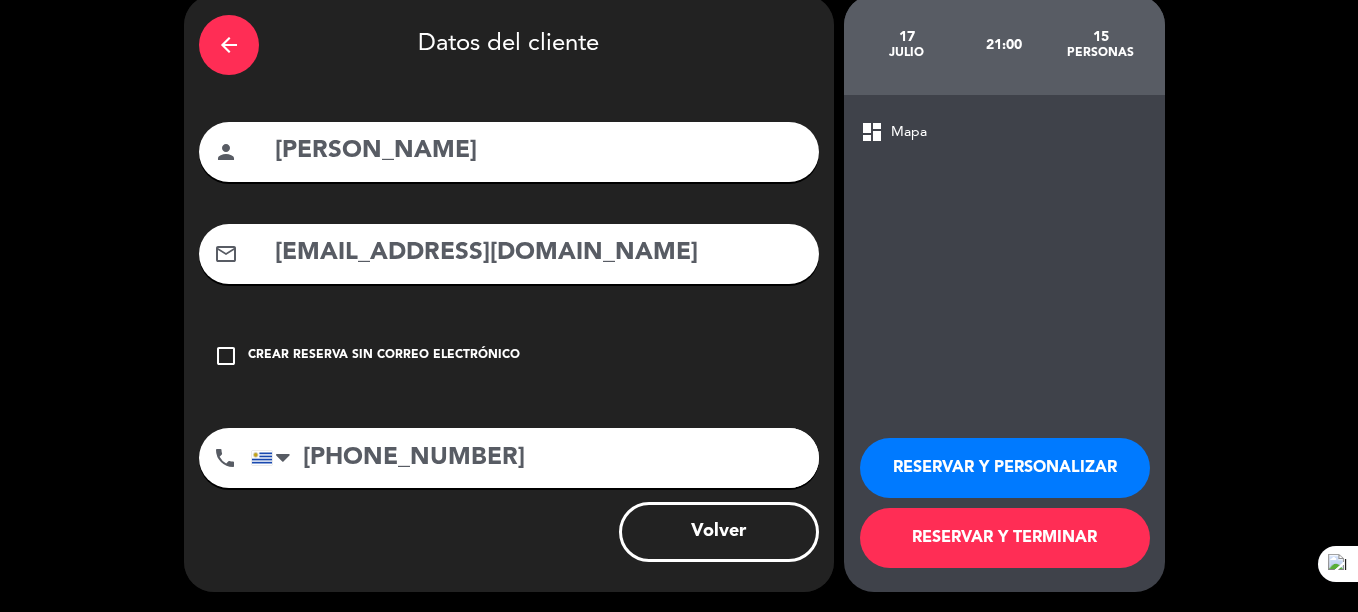scroll, scrollTop: 85, scrollLeft: 0, axis: vertical 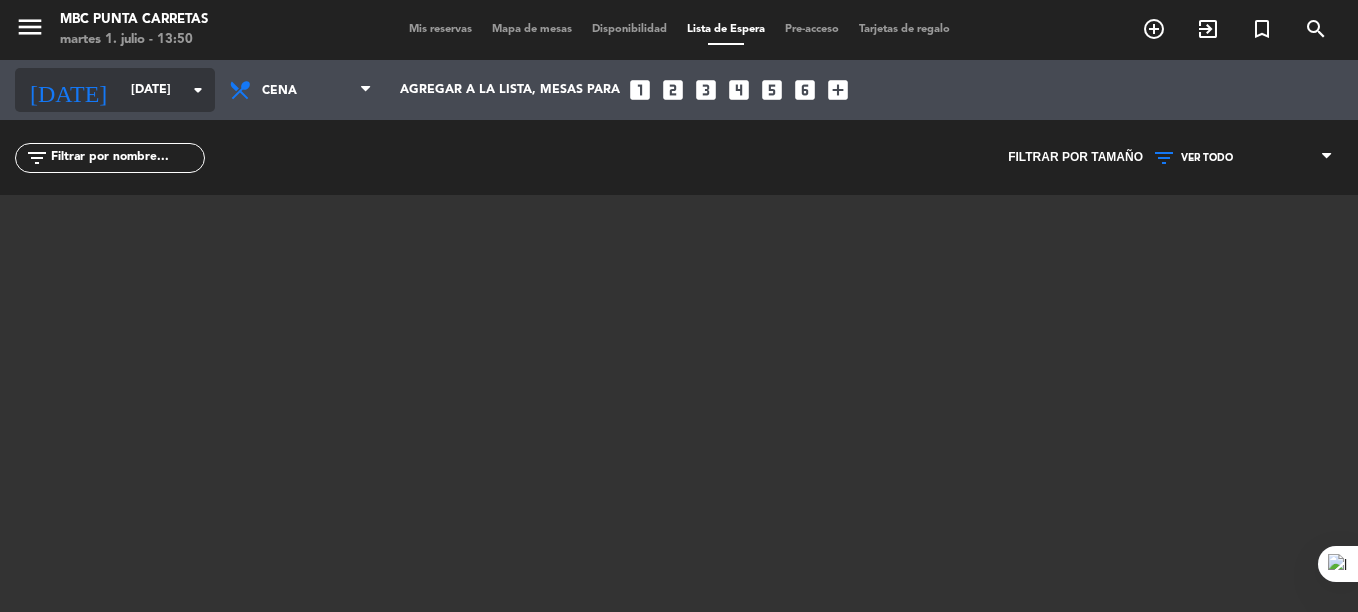 click on "[DATE]" 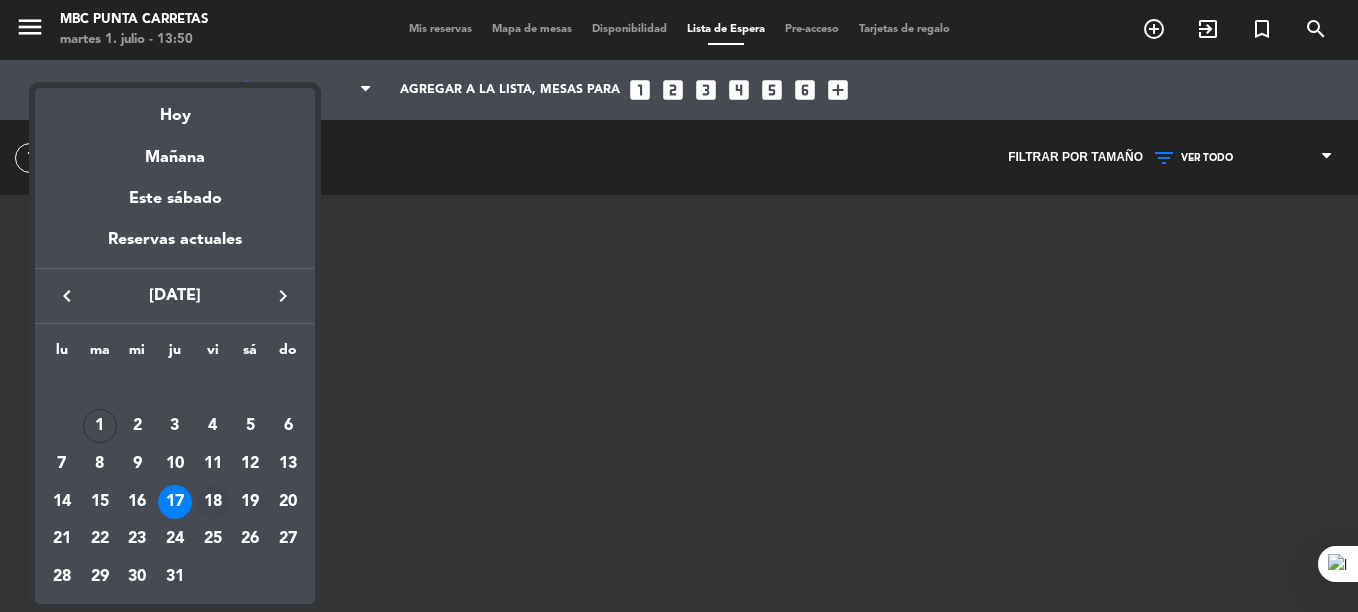 click on "18" at bounding box center [213, 502] 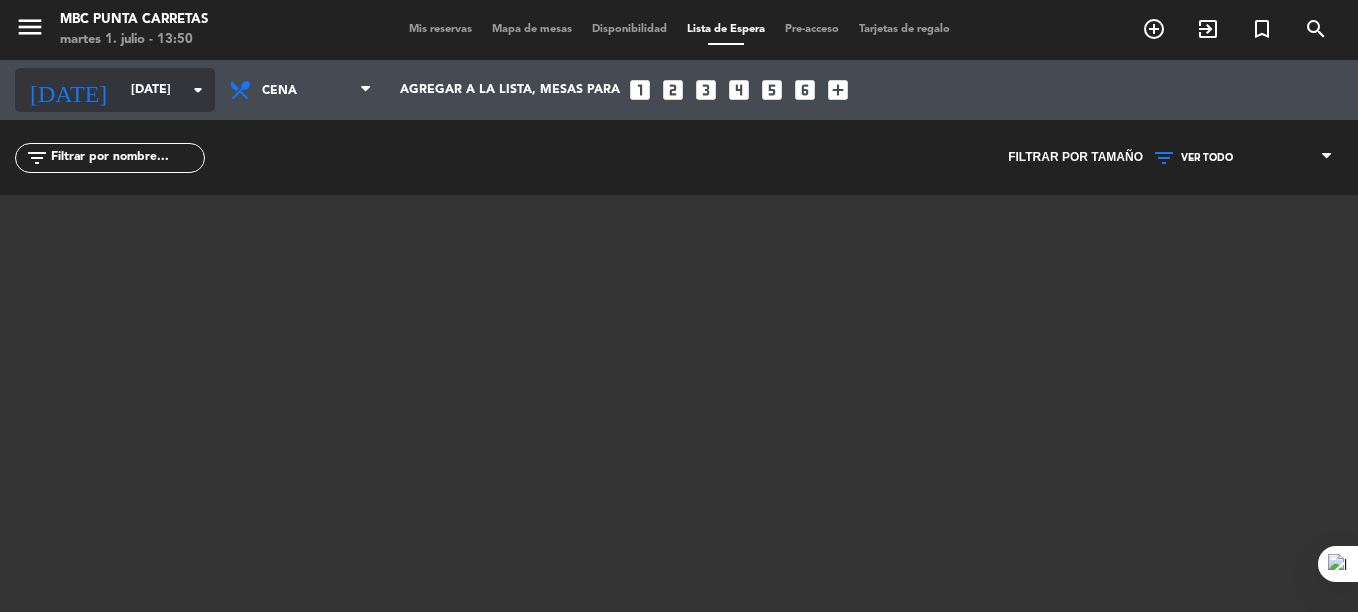 click on "[DATE]" 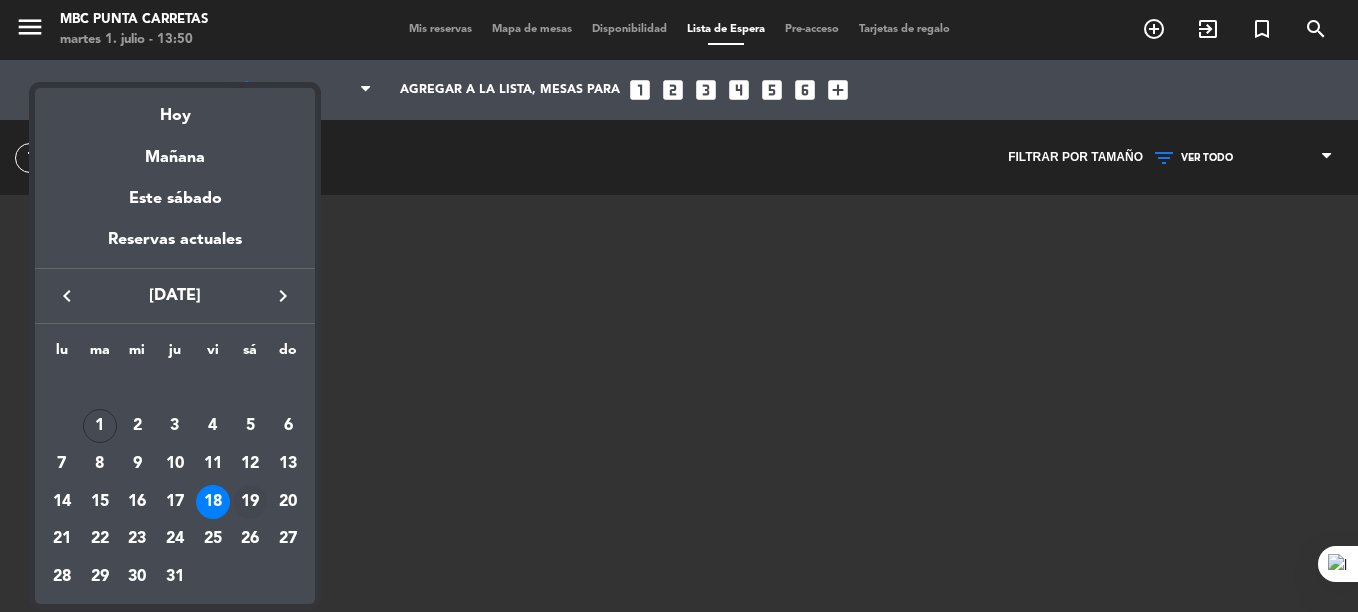 click on "19" at bounding box center (250, 502) 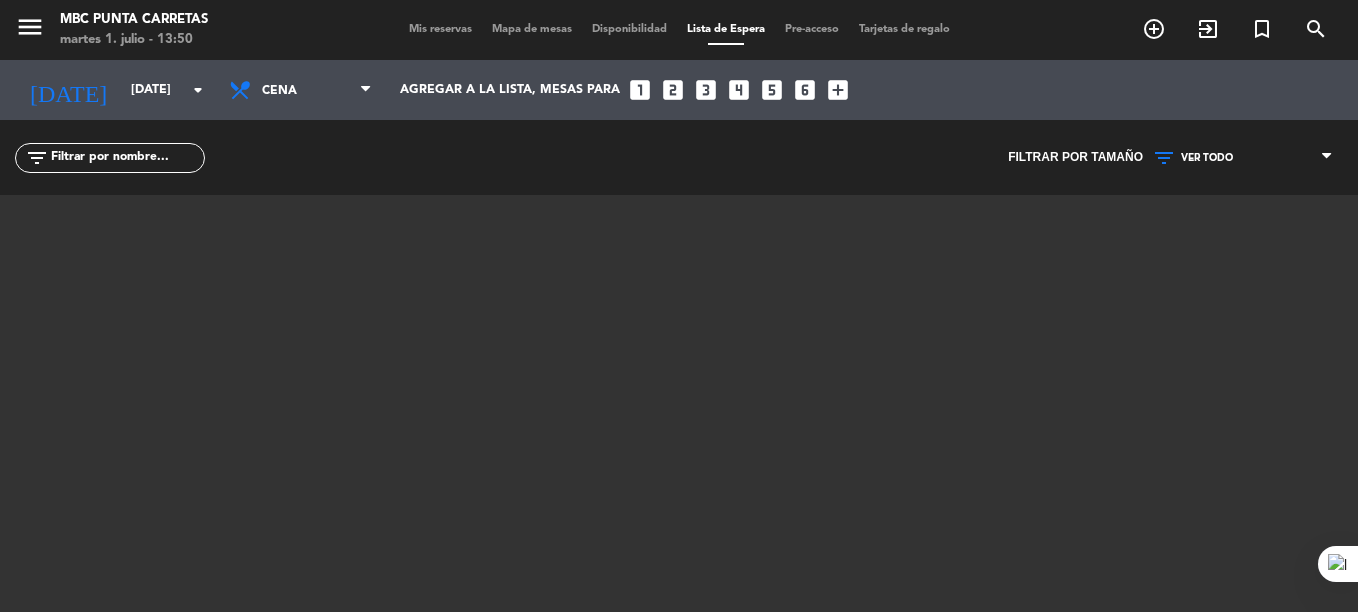 type on "[DATE]" 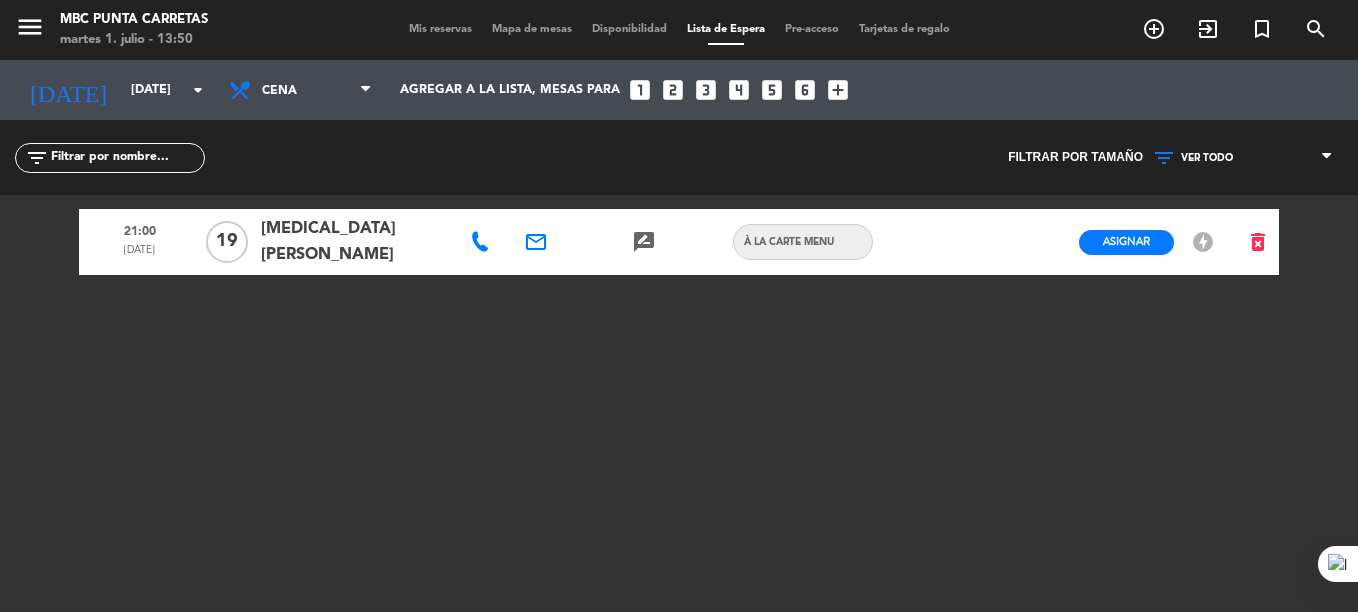 click 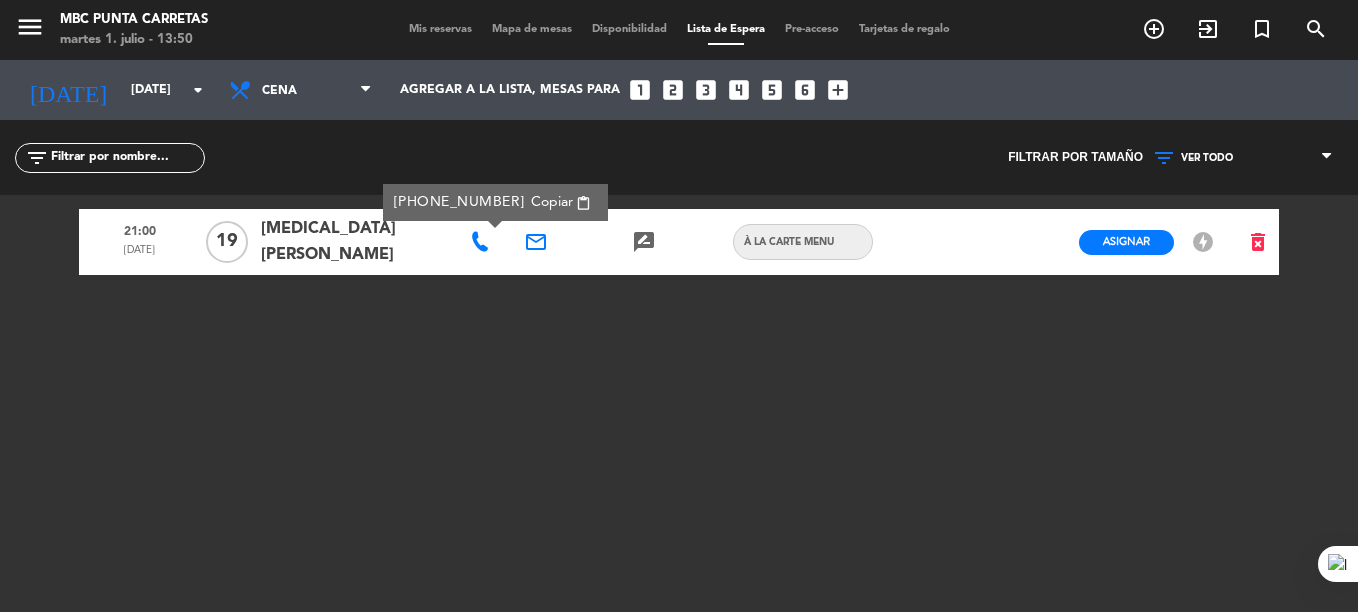 click on "Copiar content_paste" at bounding box center [561, 202] 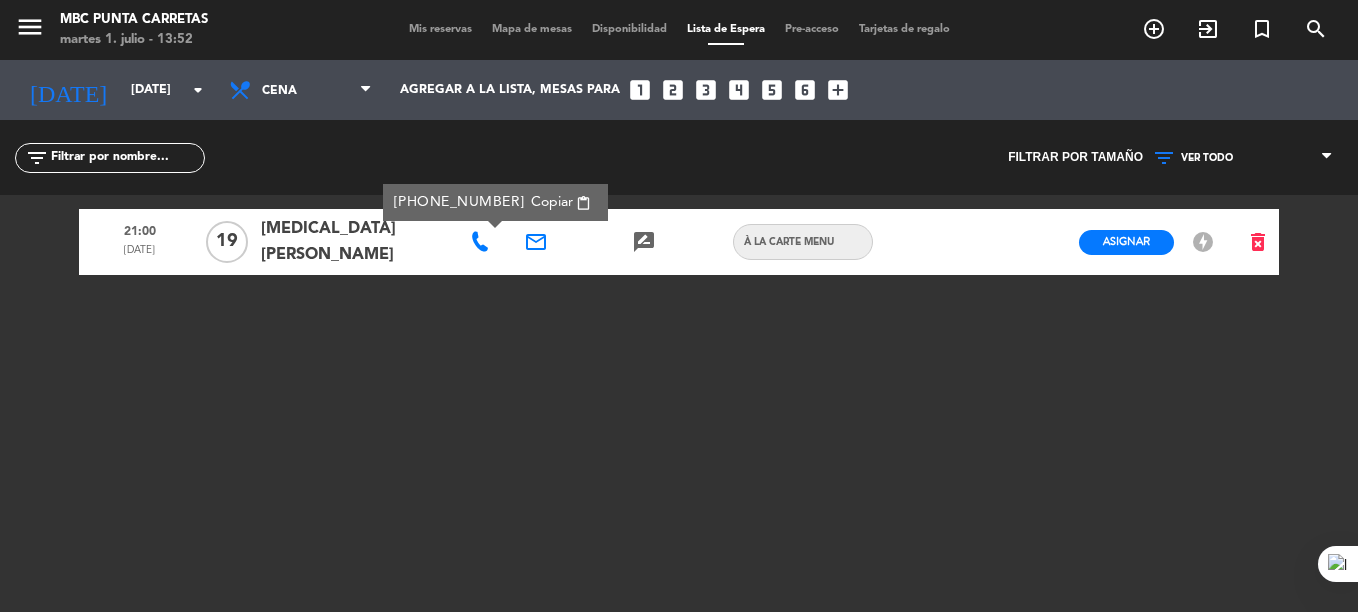 click on "Copiar" at bounding box center [552, 202] 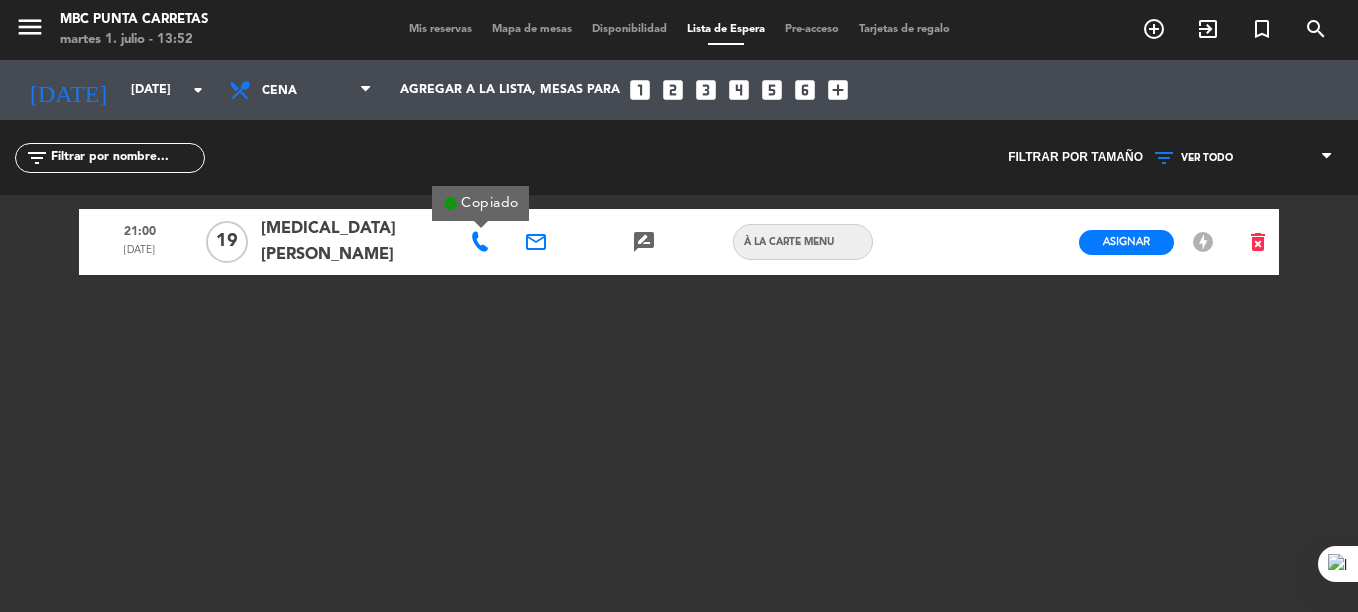 click on "email" 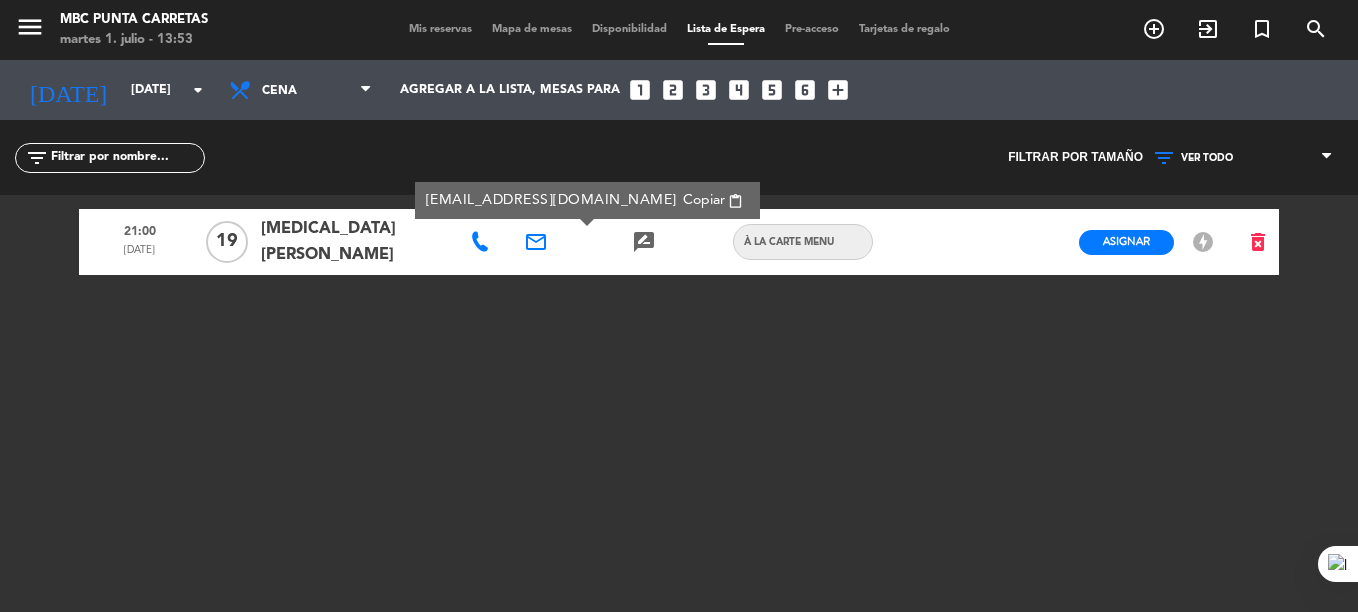 click on "21:00   [DATE]  [MEDICAL_DATA][PERSON_NAME]   email   [EMAIL_ADDRESS][DOMAIN_NAME]  Copiar content_paste rate_review  credit_card  À LA CARTE MENU  Asignar   EN ESPERA  offline_bolt  delete_forever" 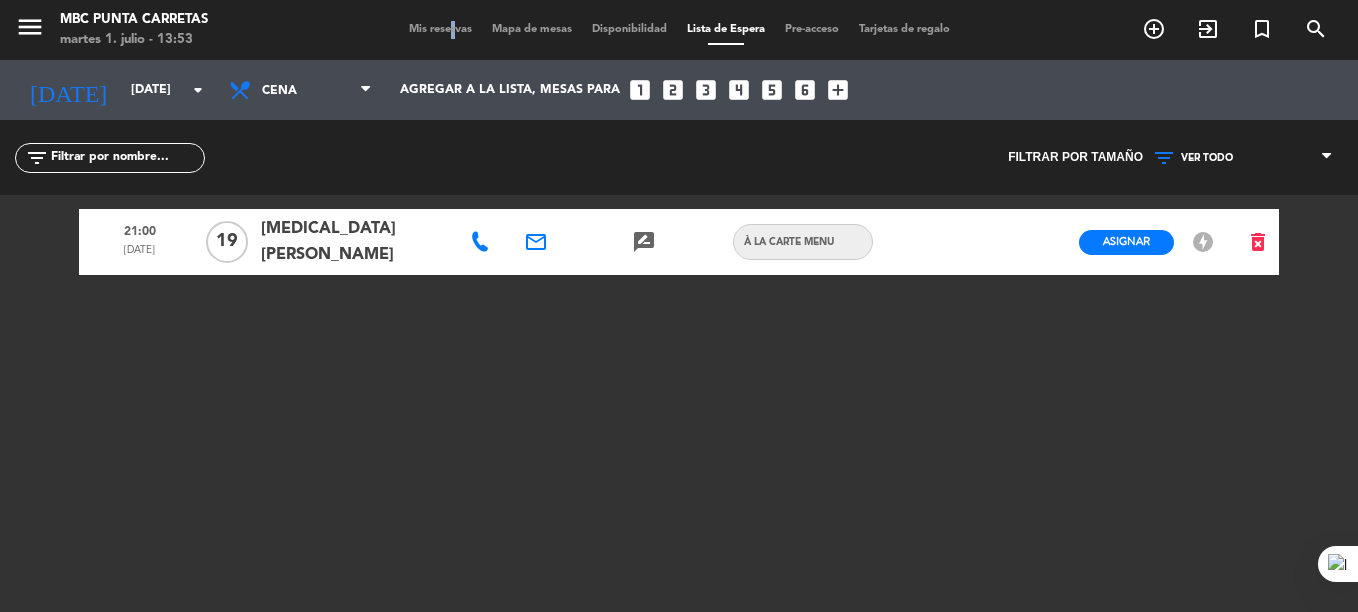 click on "Mis reservas   Mapa de mesas   Disponibilidad   Lista de Espera   Pre-acceso   Tarjetas de regalo" at bounding box center [679, 30] 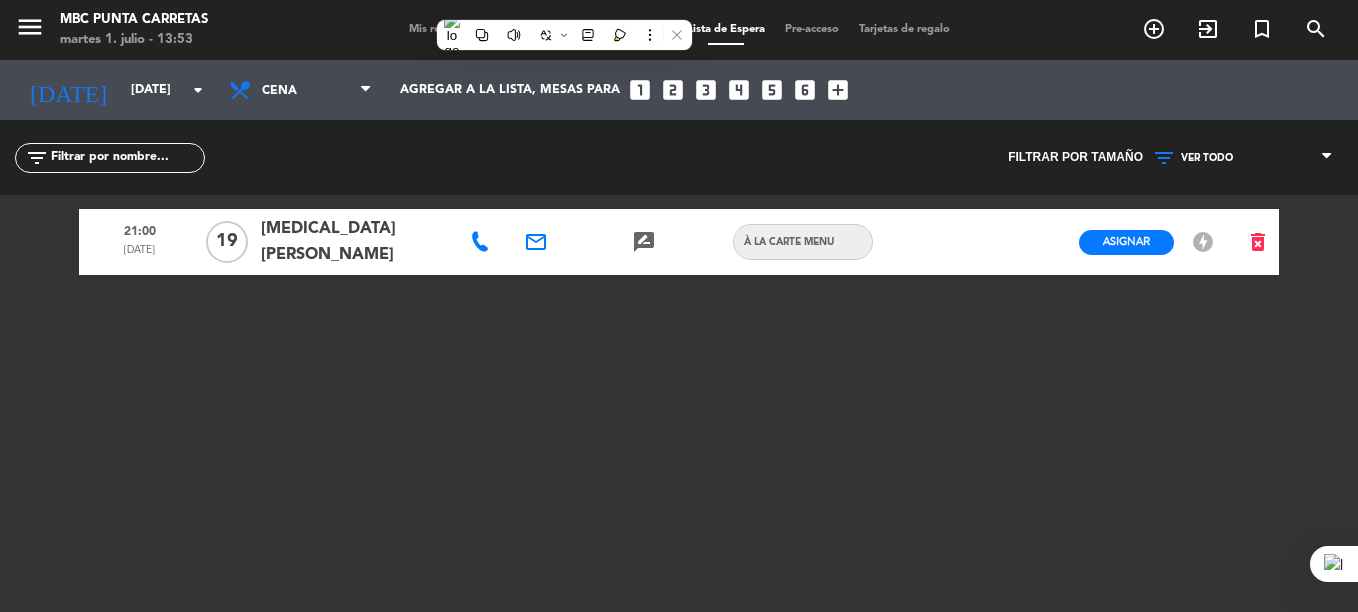 click at bounding box center [564, 35] 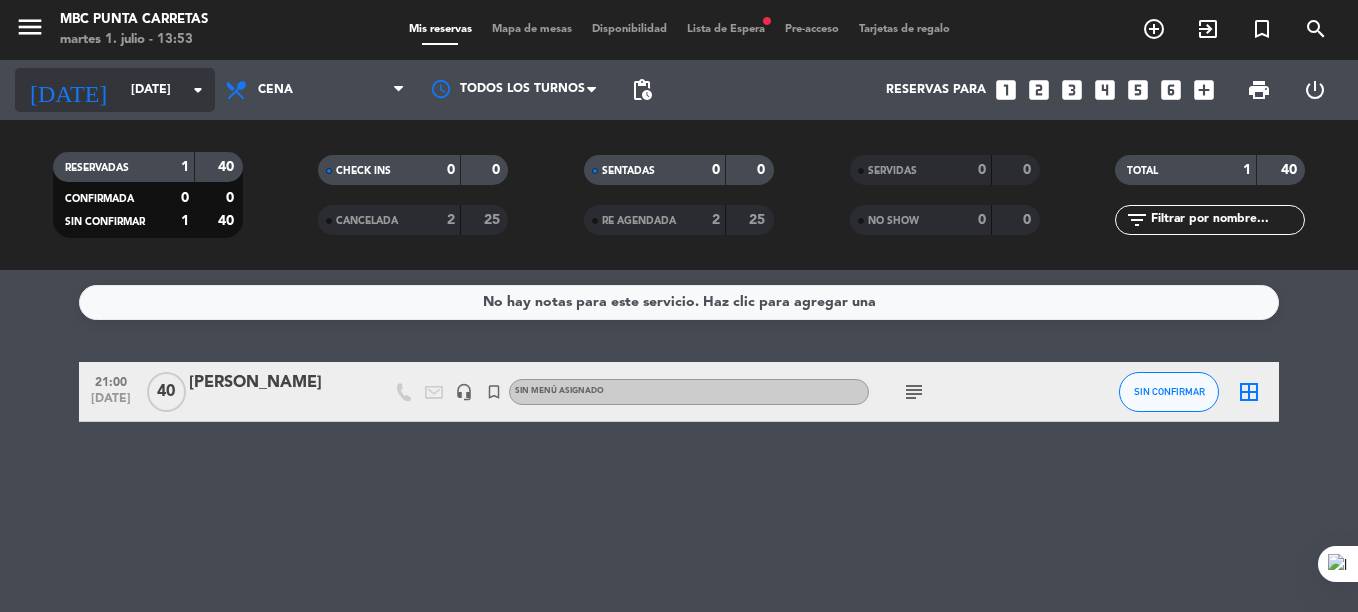 click on "[DATE]    [DATE] arrow_drop_down" 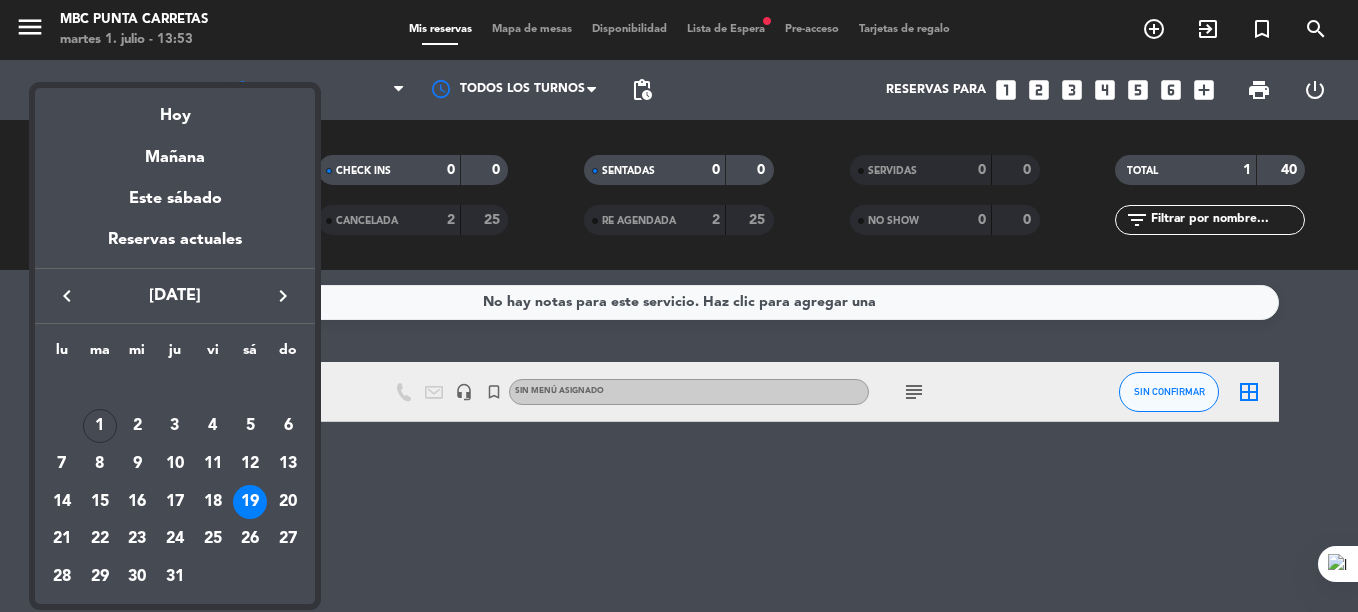 click at bounding box center [679, 306] 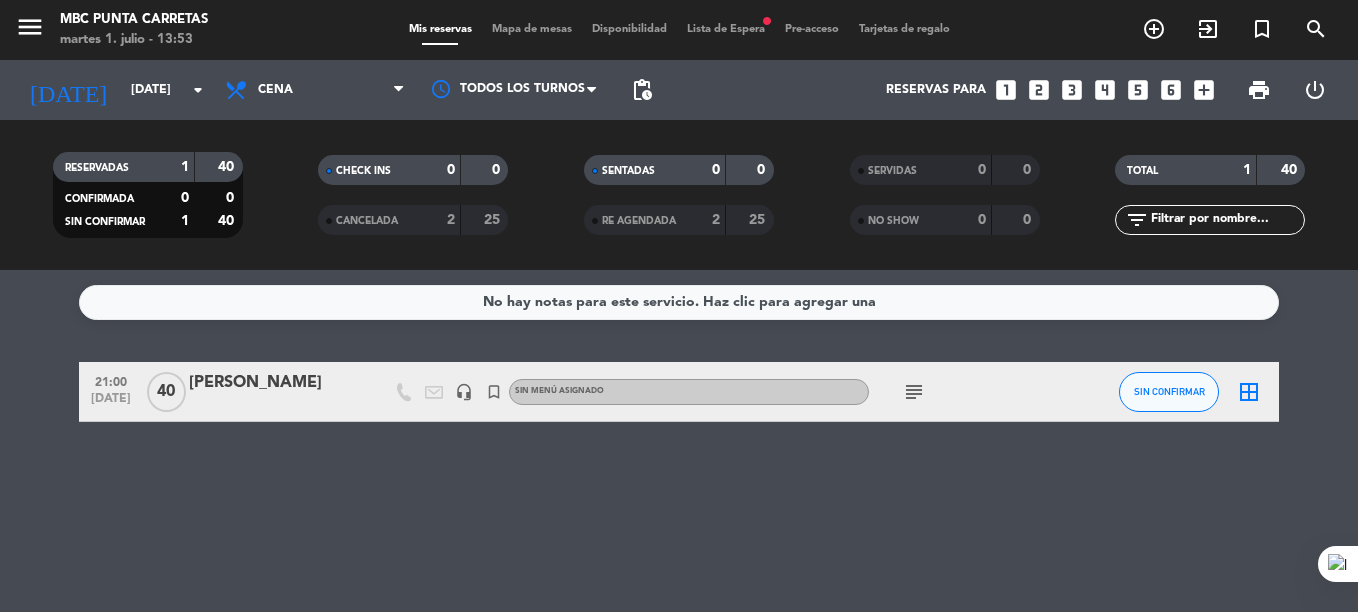 click on "subject" 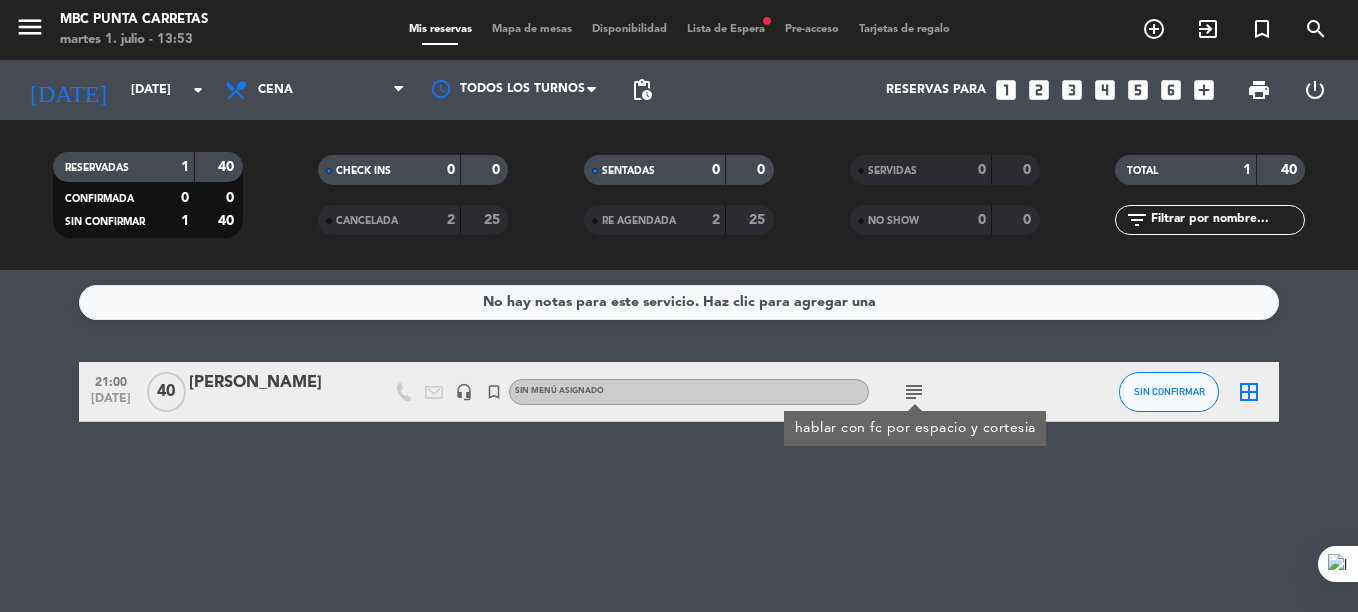 click on "No hay notas para este servicio. Haz clic para agregar una   21:00   [DATE]   [PERSON_NAME]   headset_mic   turned_in_not  Sin menú asignado  subject  hablar con fc por espacio y cortesia SIN CONFIRMAR  border_all" 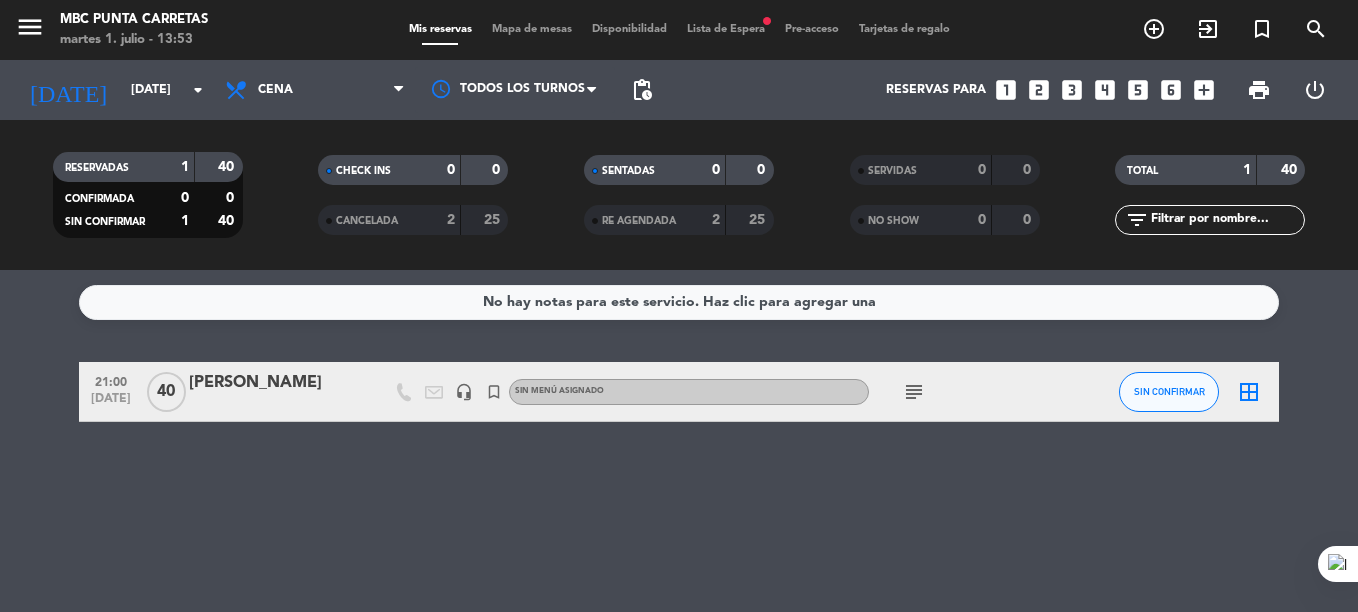 click on "Lista de Espera   fiber_manual_record" at bounding box center (726, 29) 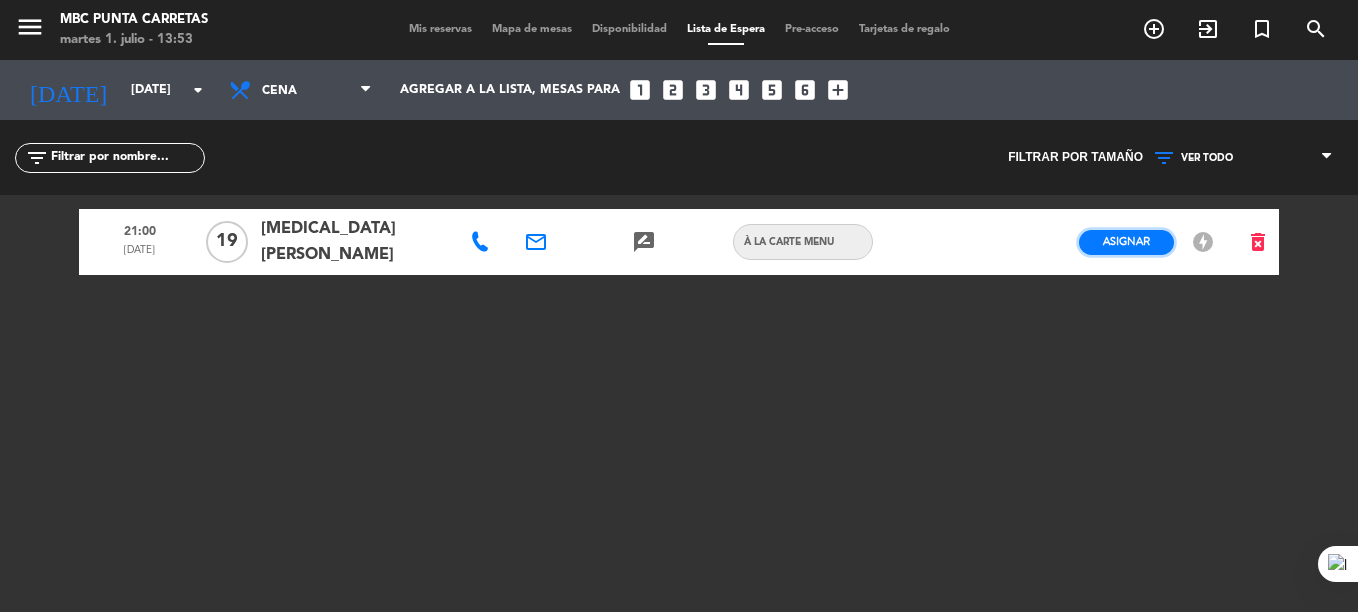 click on "Asignar" 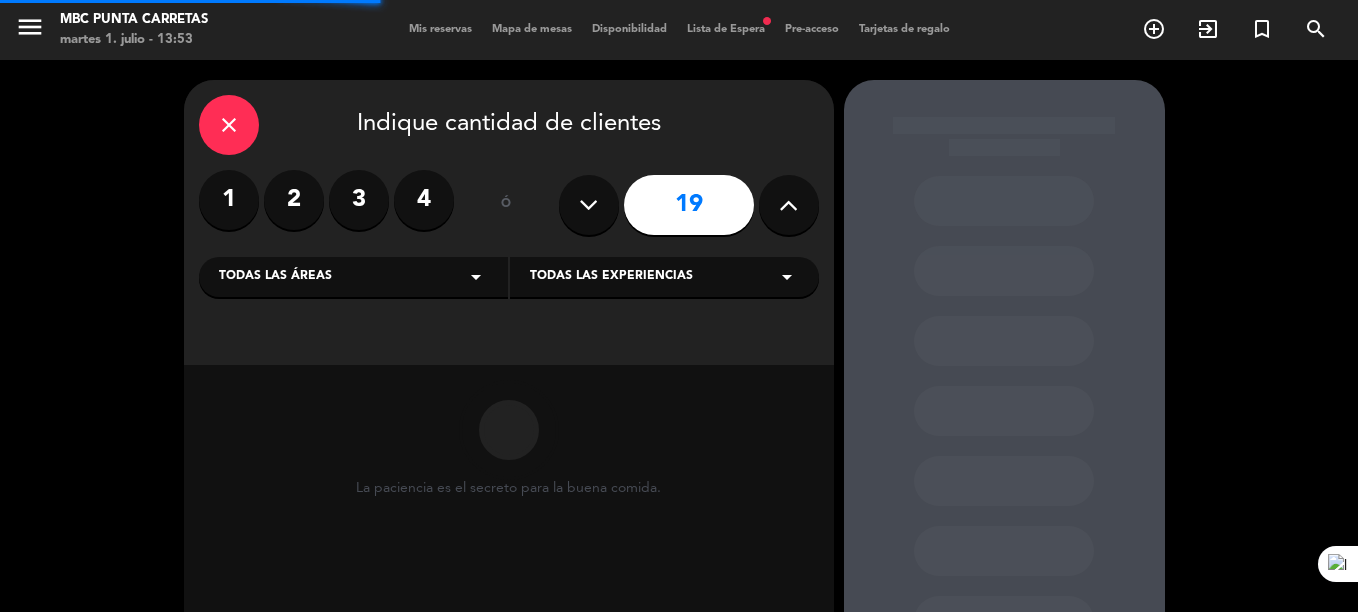 scroll, scrollTop: 164, scrollLeft: 0, axis: vertical 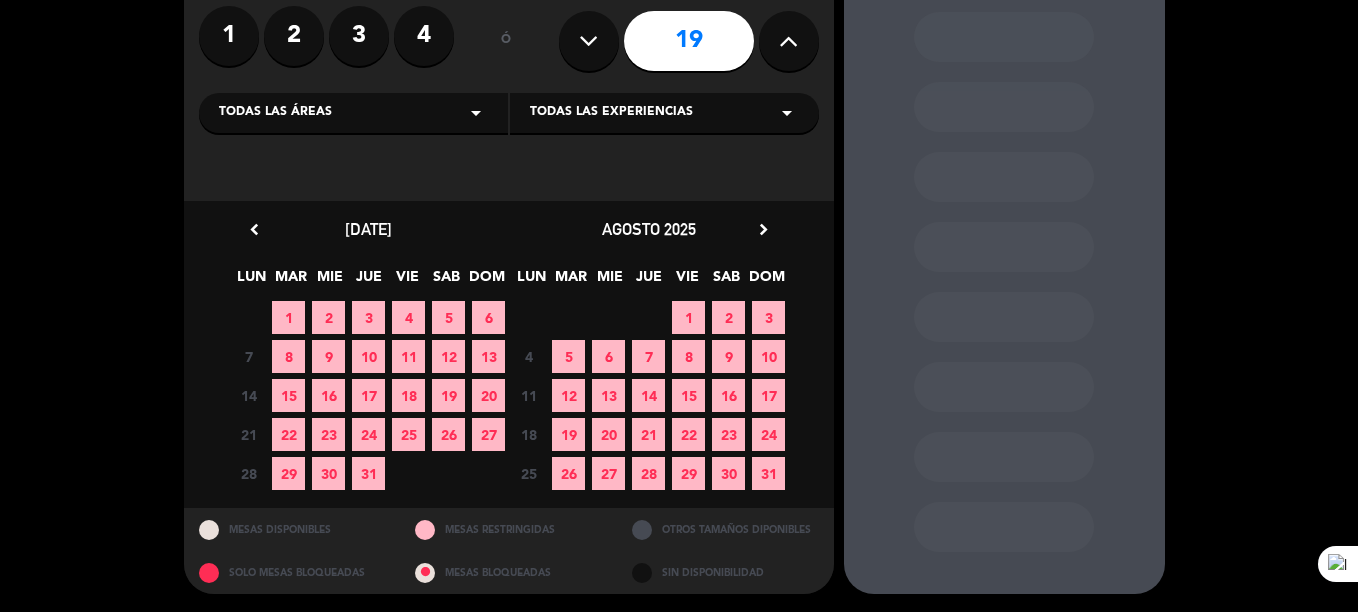 click on "19" at bounding box center (448, 395) 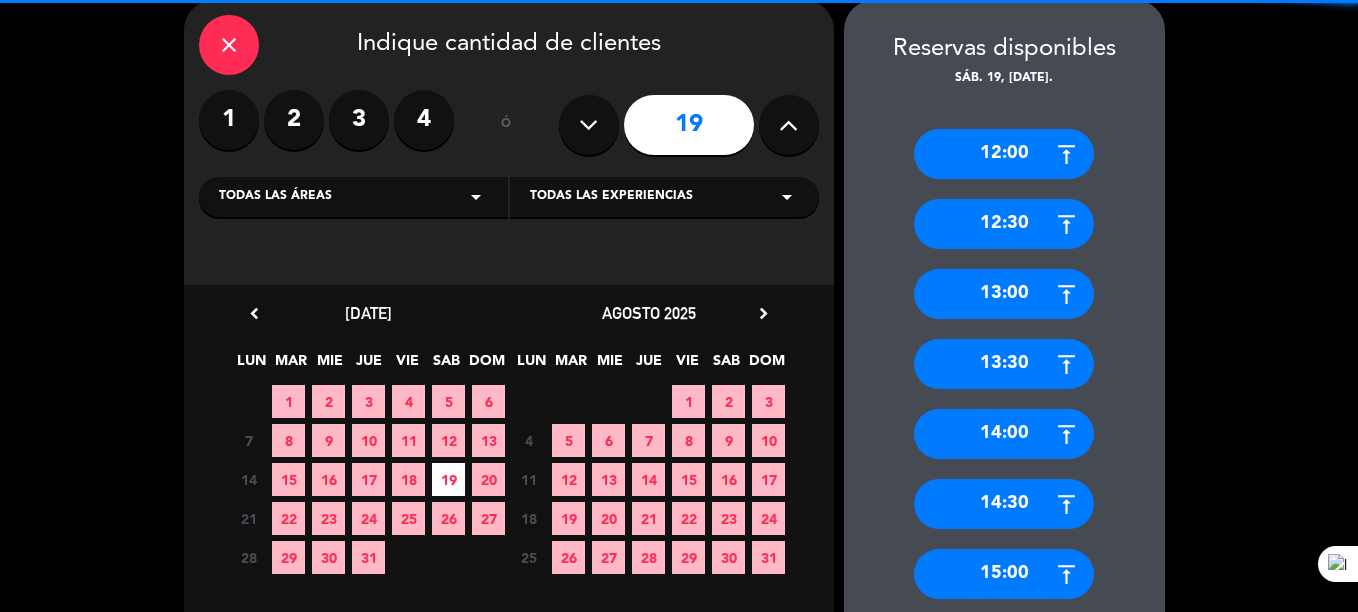 scroll, scrollTop: 1033, scrollLeft: 0, axis: vertical 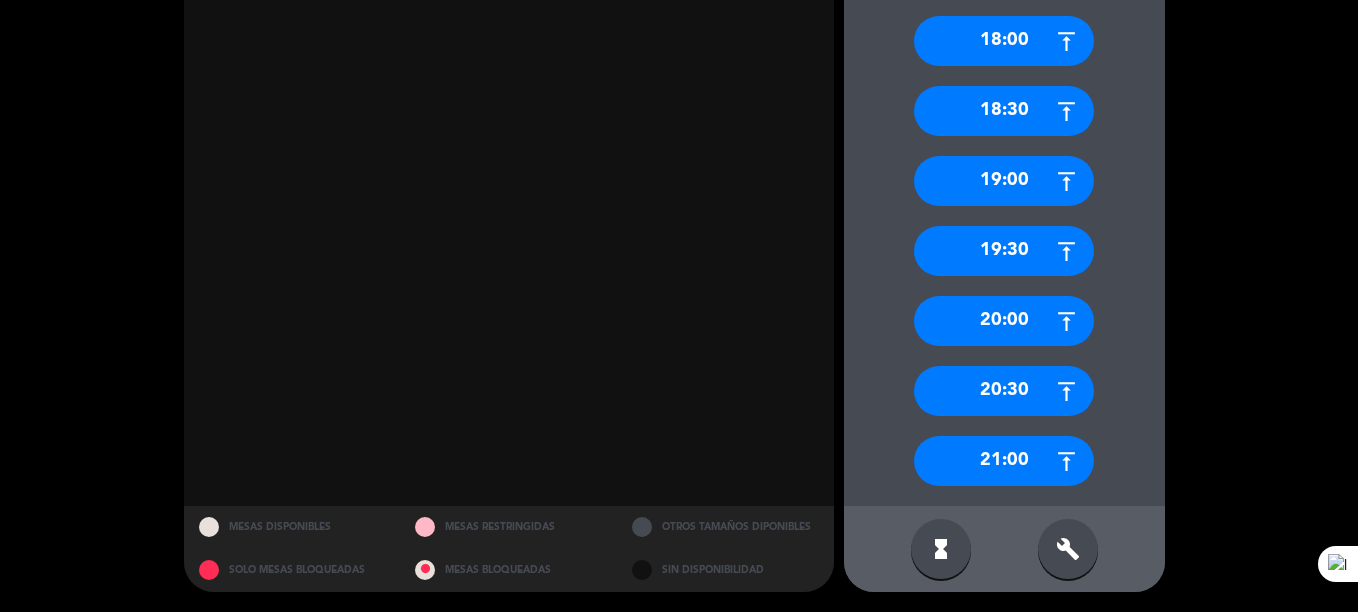 click on "21:00" at bounding box center [1004, 461] 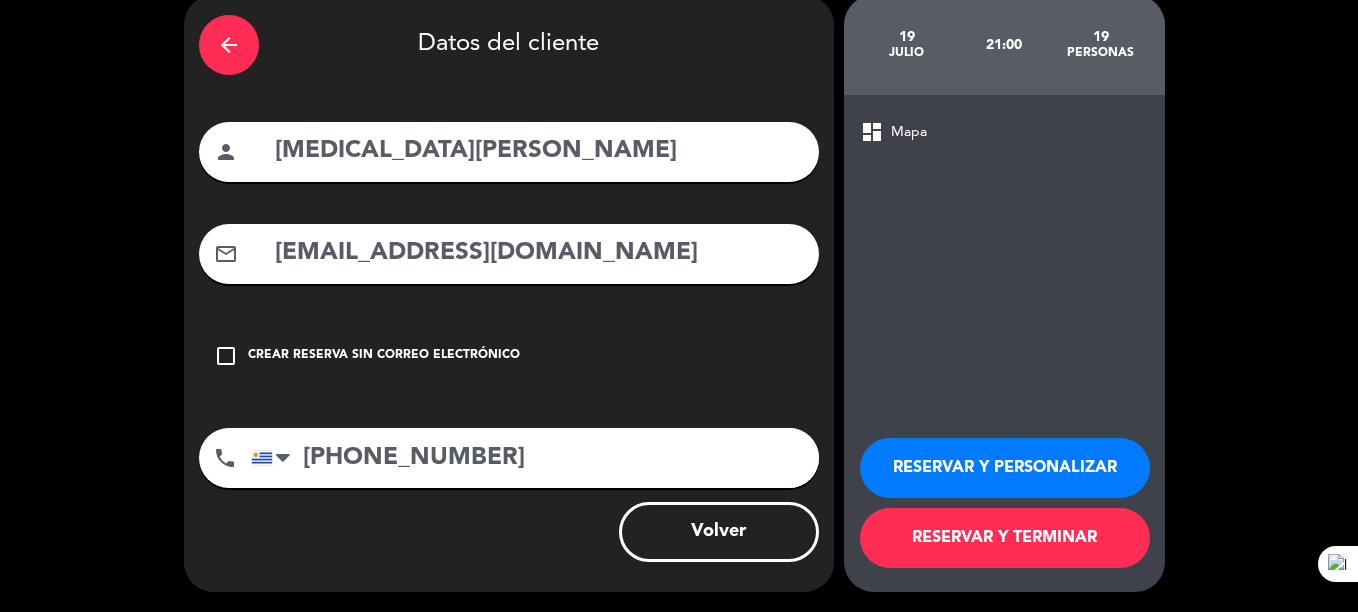 scroll, scrollTop: 85, scrollLeft: 0, axis: vertical 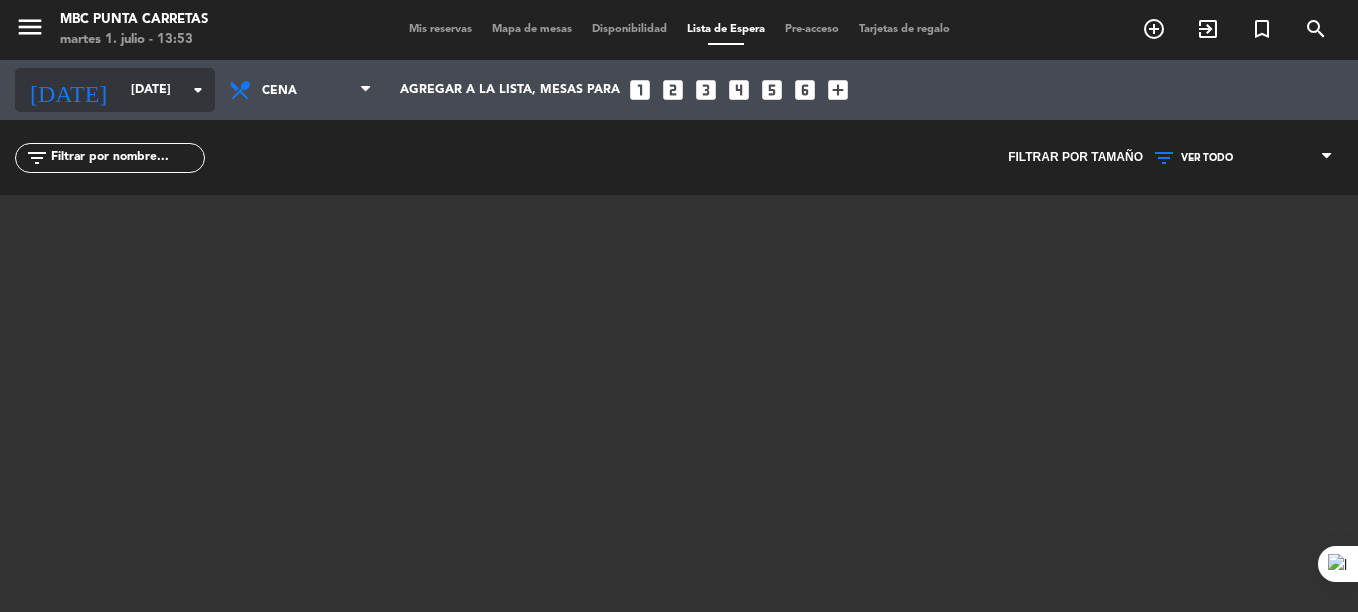 click on "[DATE]" 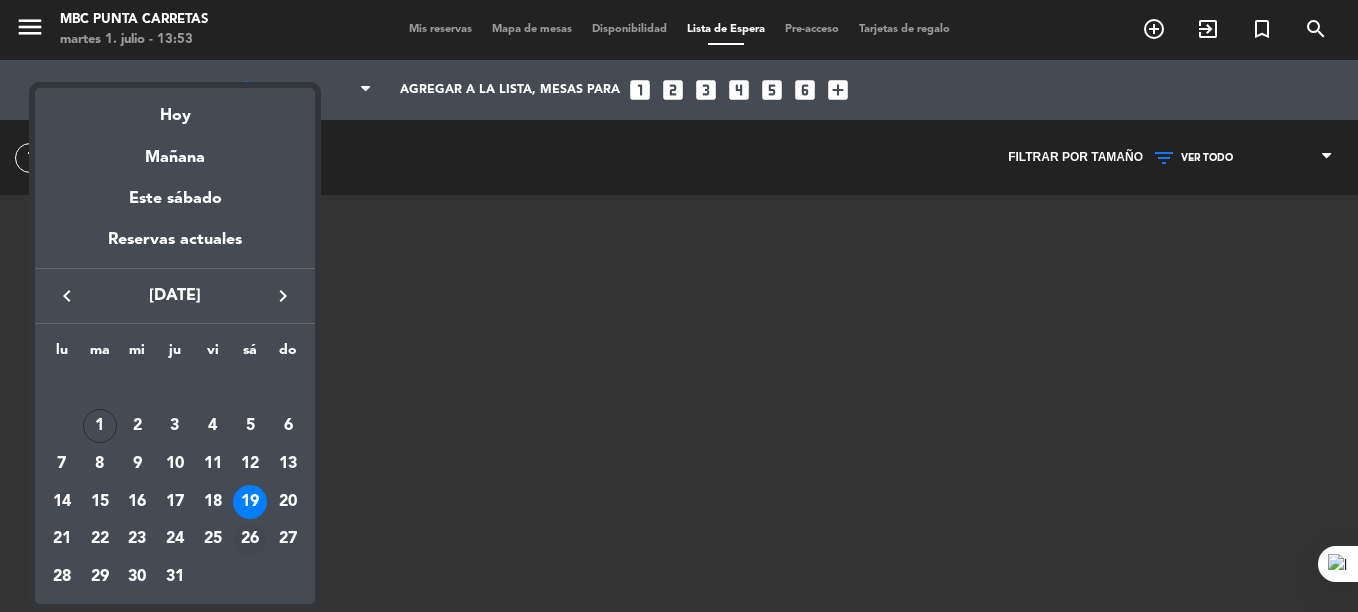 click on "26" at bounding box center (250, 540) 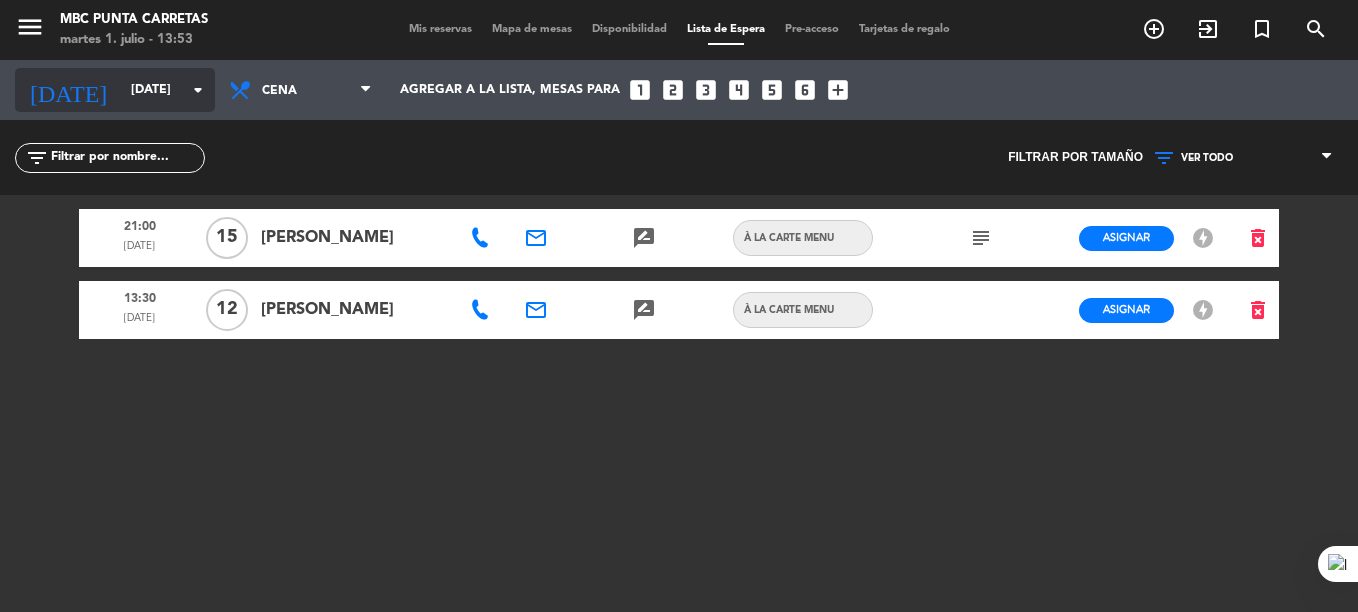 click on "[DATE]" 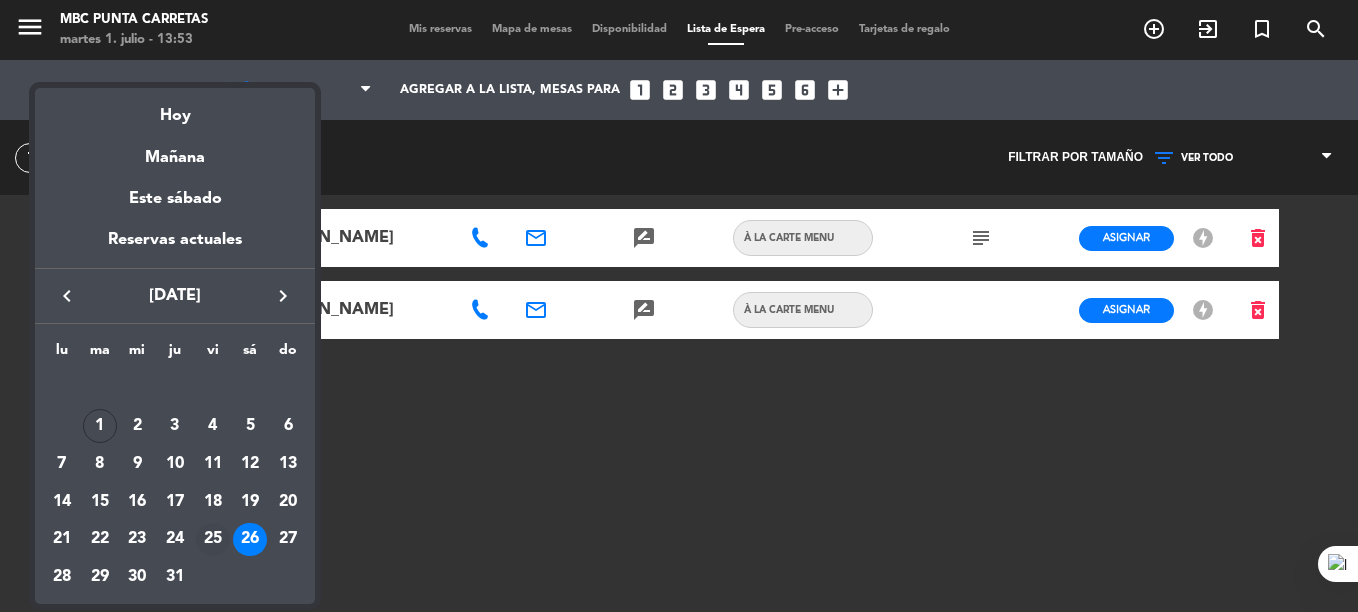 click on "25" at bounding box center [213, 540] 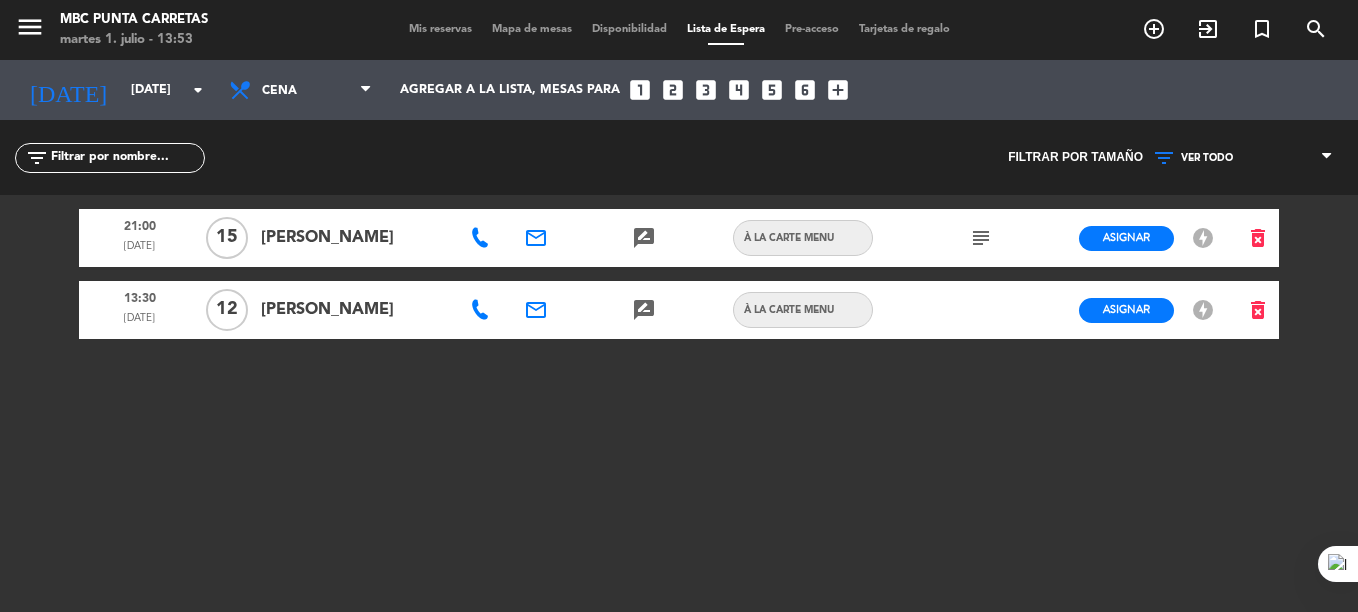 type on "[DATE]" 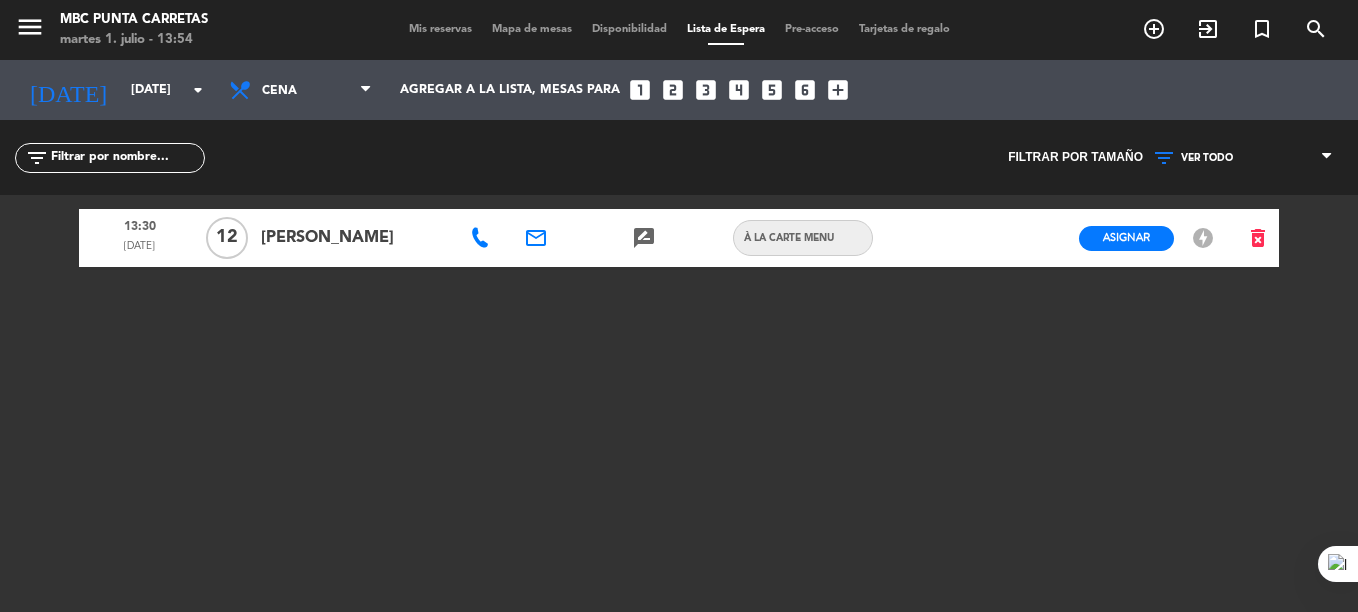 click 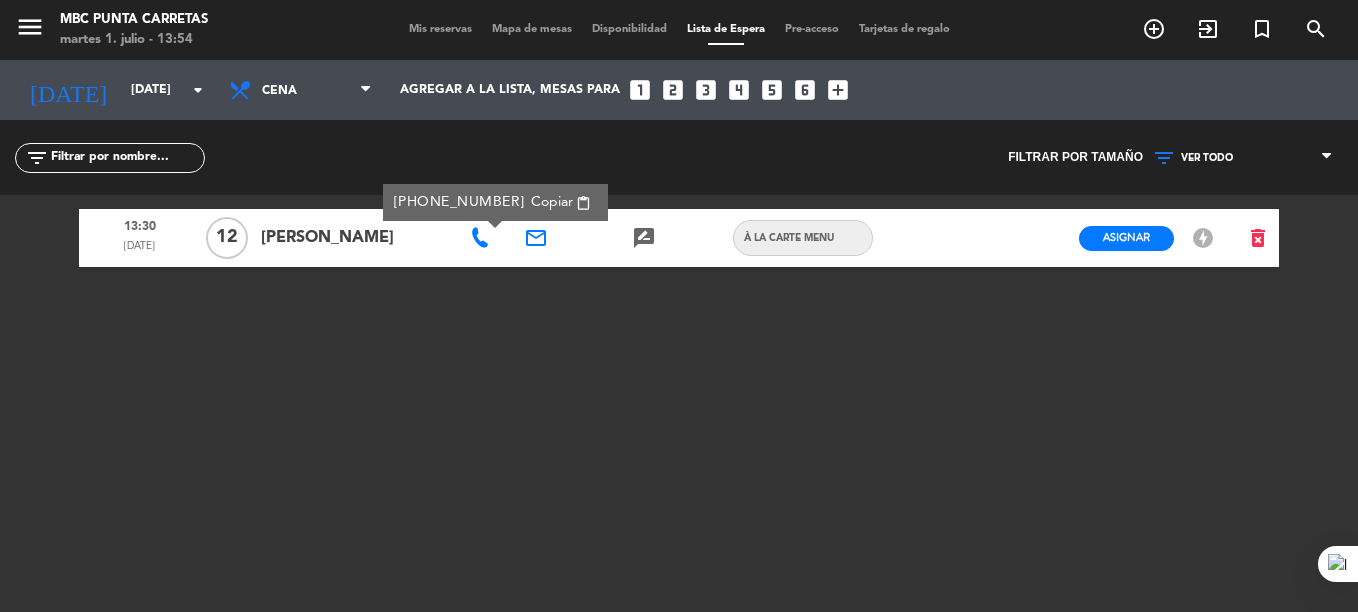 click on "[PHONE_NUMBER]  Copiar content_paste" at bounding box center (495, 202) 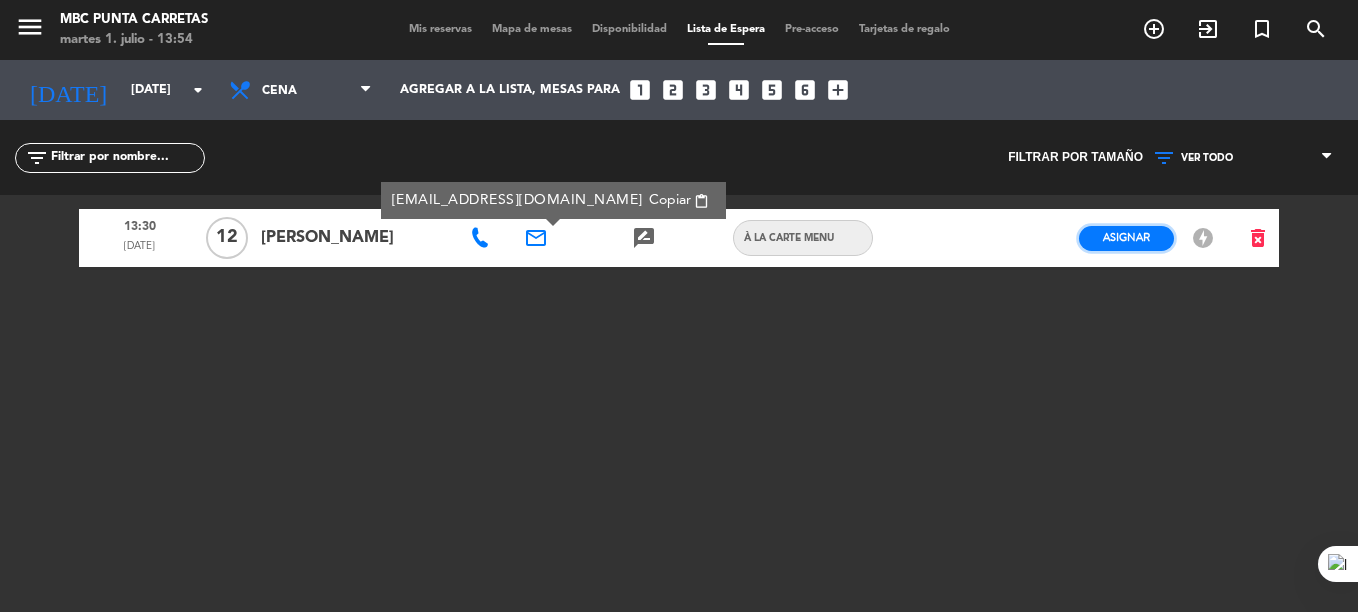 click on "Asignar" 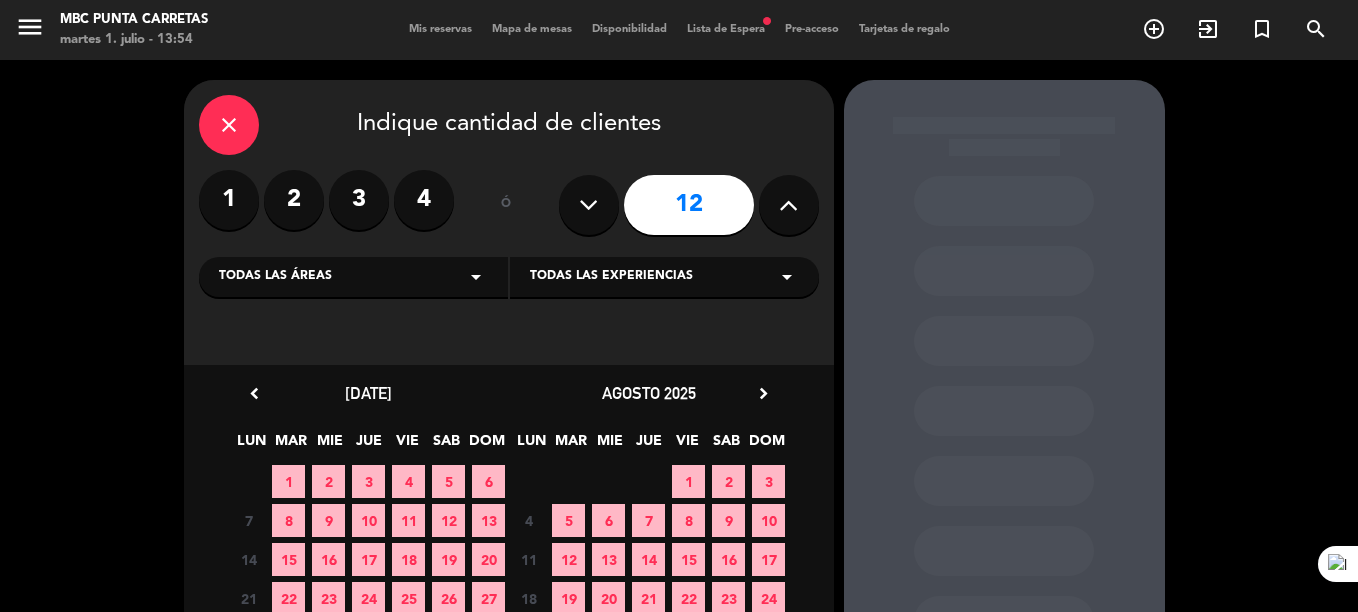click on "close" at bounding box center (229, 125) 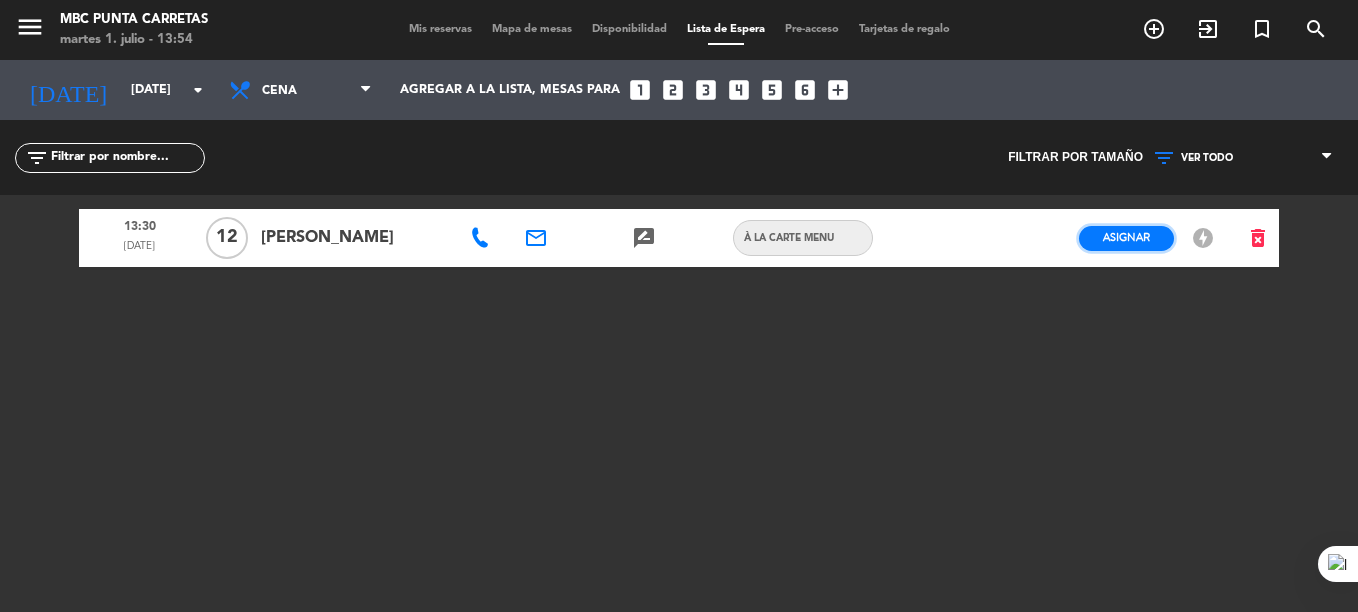 click on "Asignar" 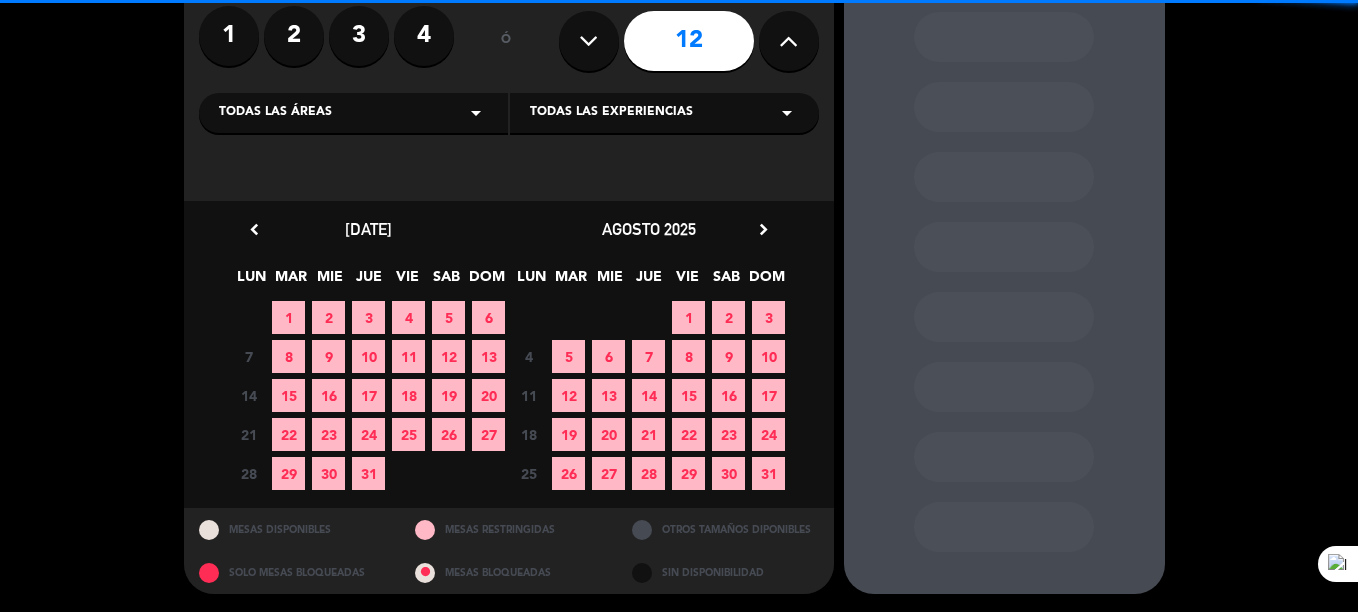 scroll, scrollTop: 165, scrollLeft: 0, axis: vertical 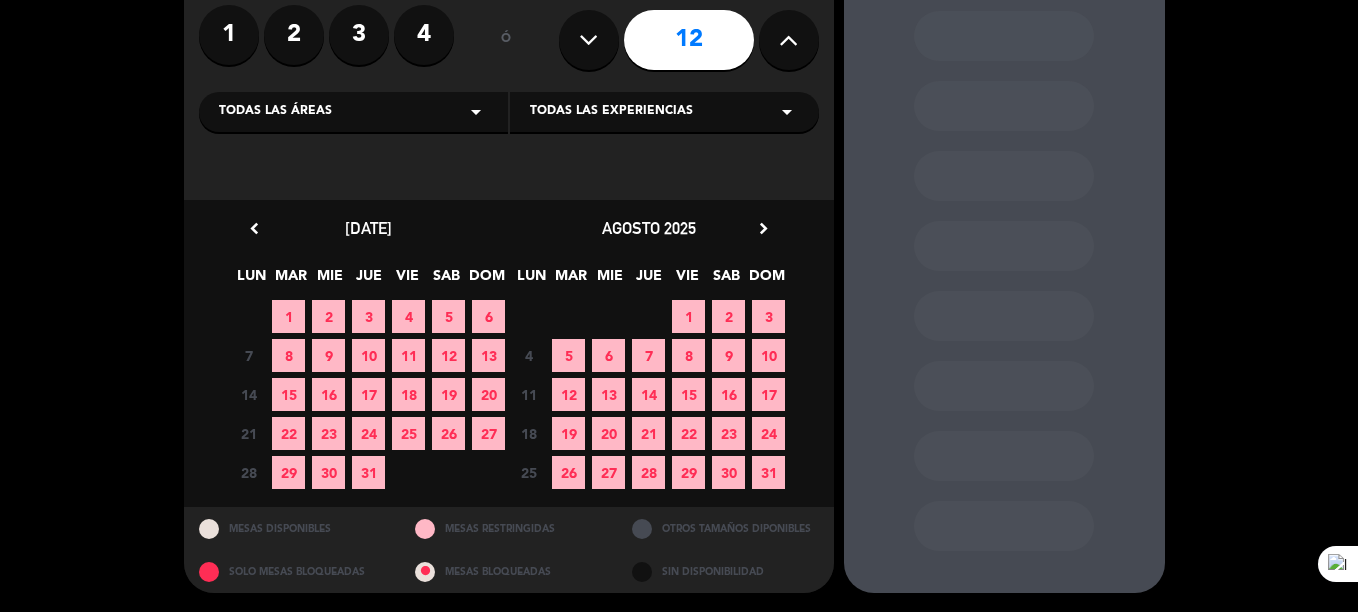 click on "25" at bounding box center (408, 433) 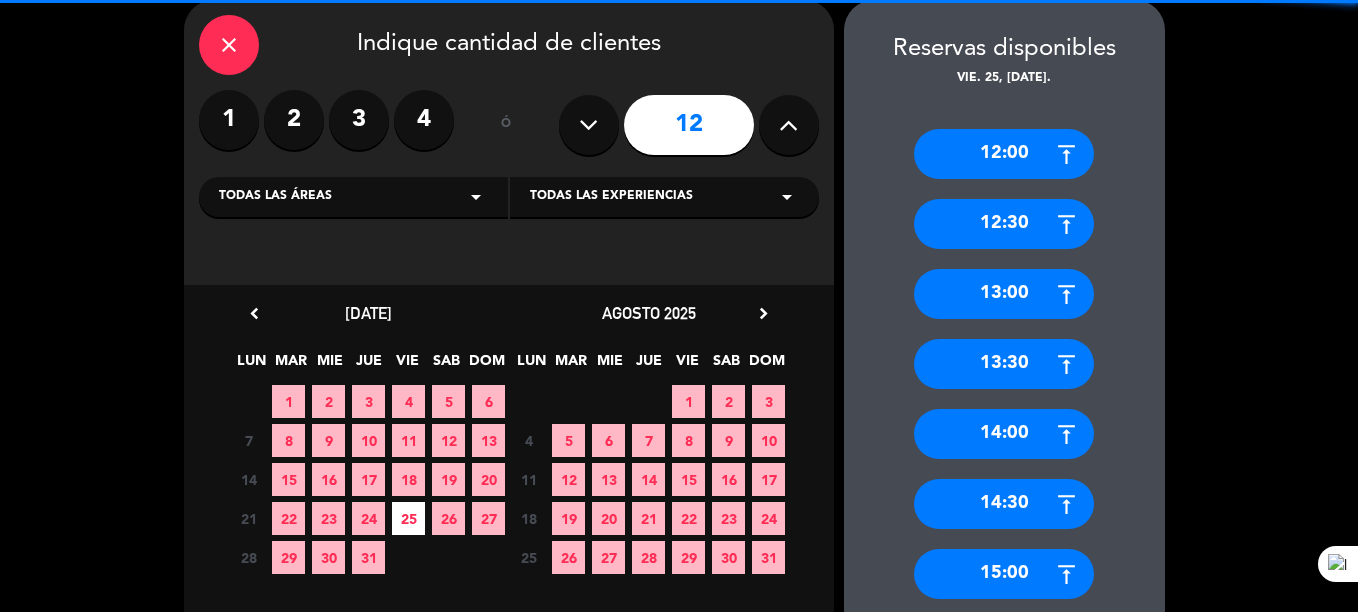 scroll, scrollTop: 1033, scrollLeft: 0, axis: vertical 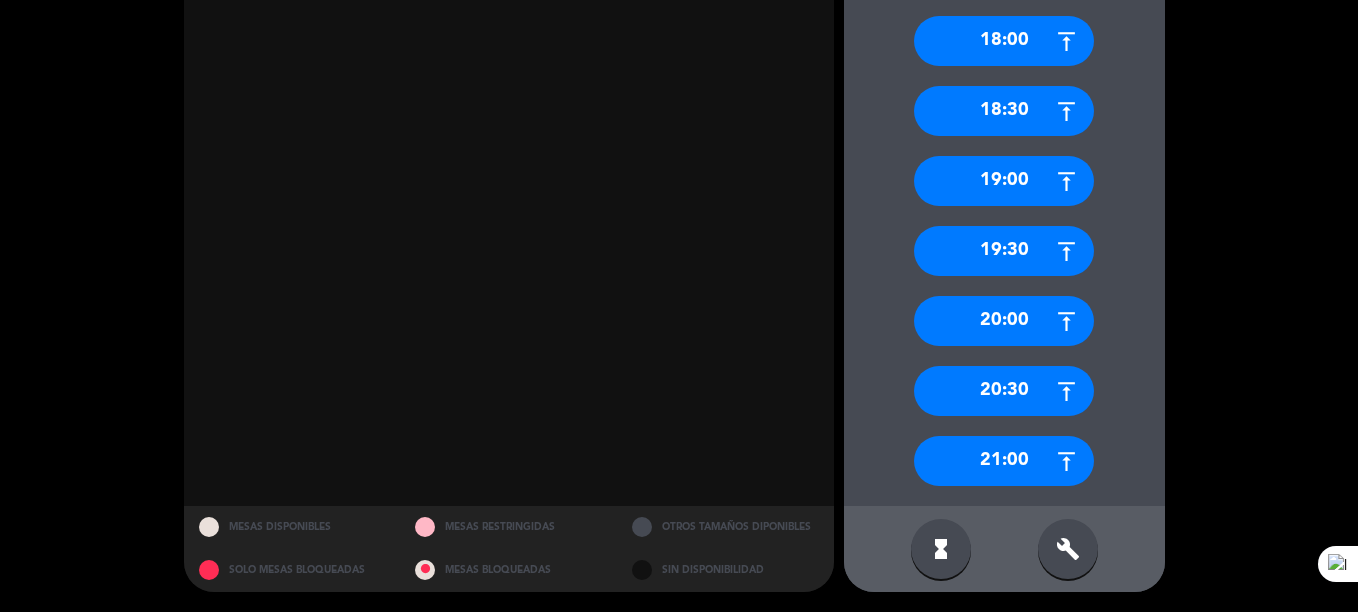 click on "21:00" at bounding box center (1004, 461) 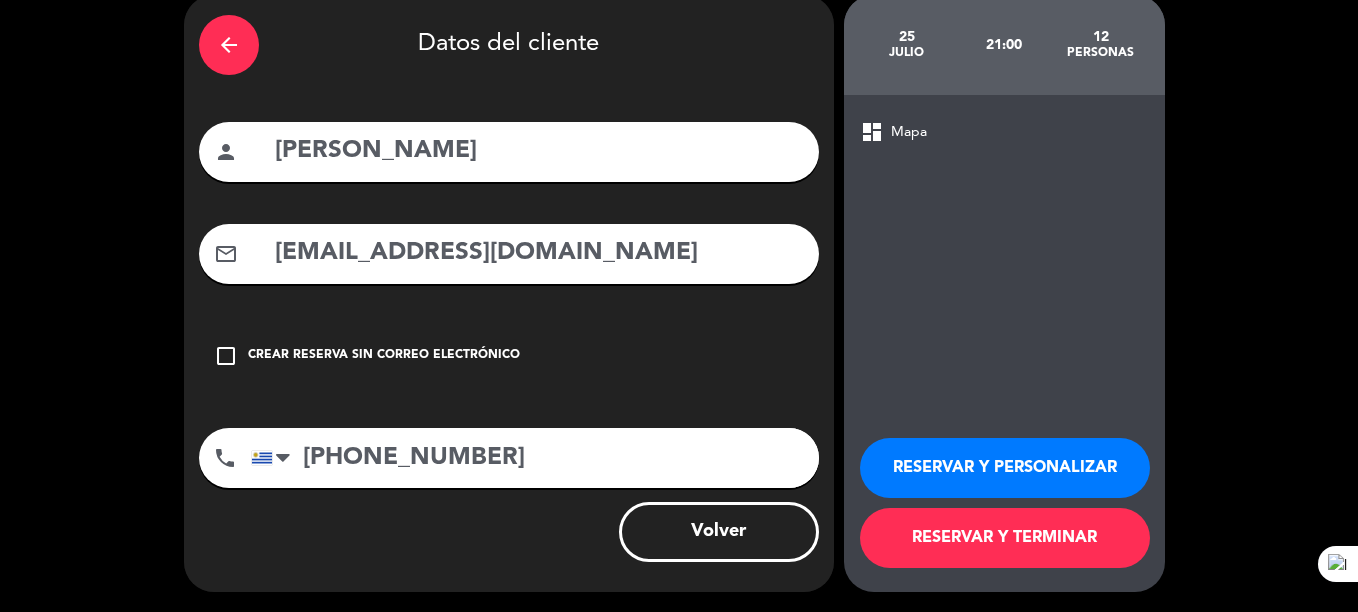 click on "RESERVAR Y TERMINAR" at bounding box center [1005, 538] 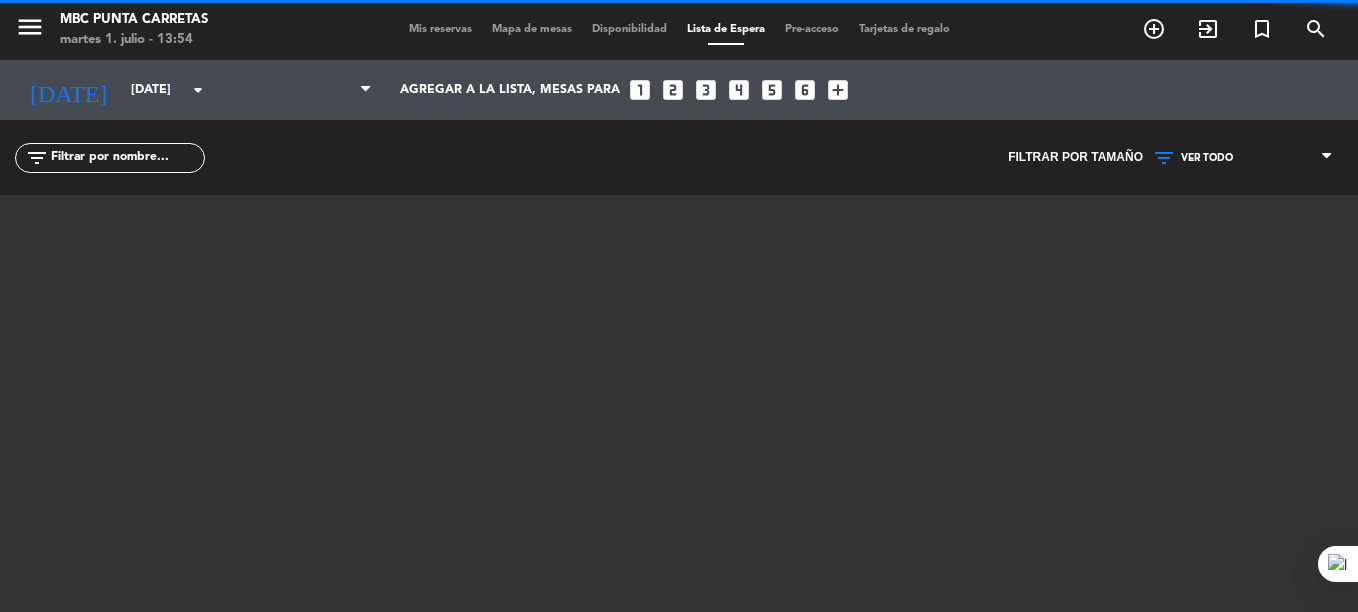 scroll, scrollTop: 0, scrollLeft: 0, axis: both 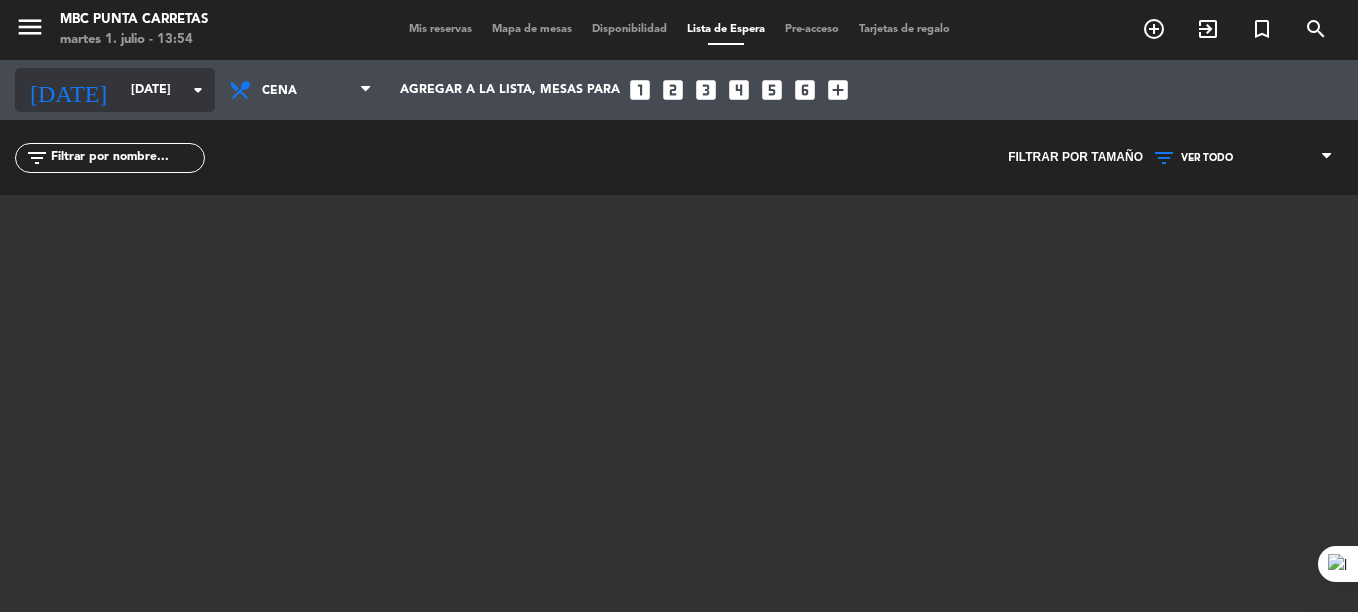 click on "[DATE]" 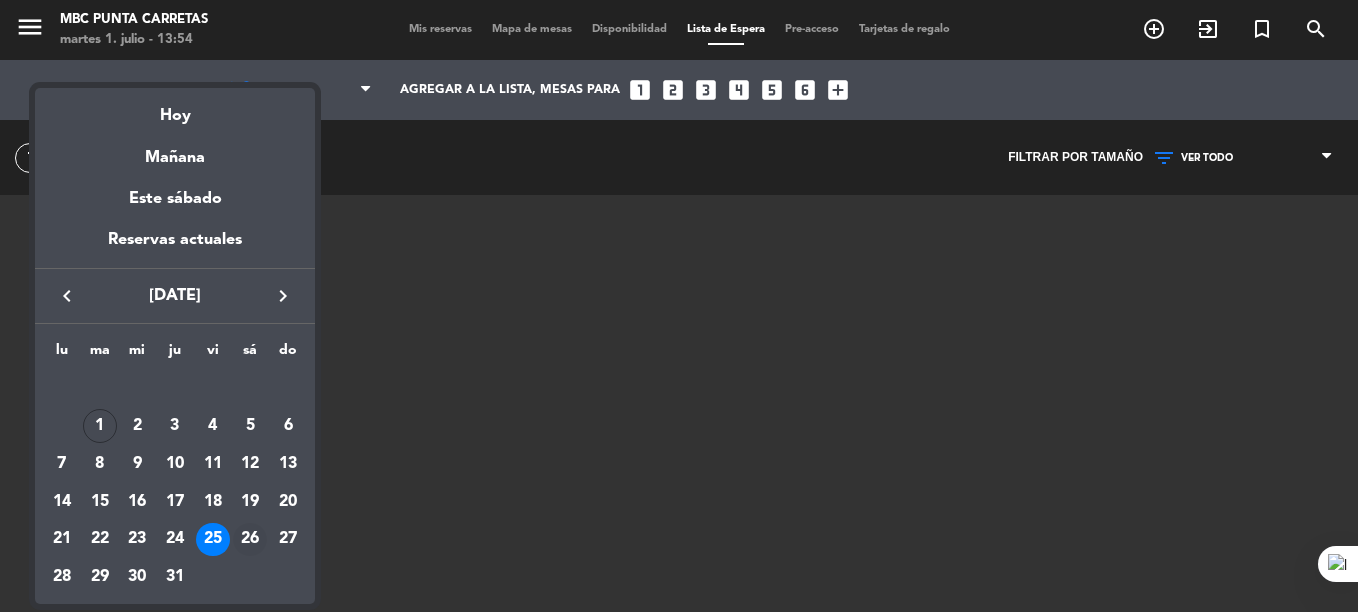 click on "26" at bounding box center [251, 540] 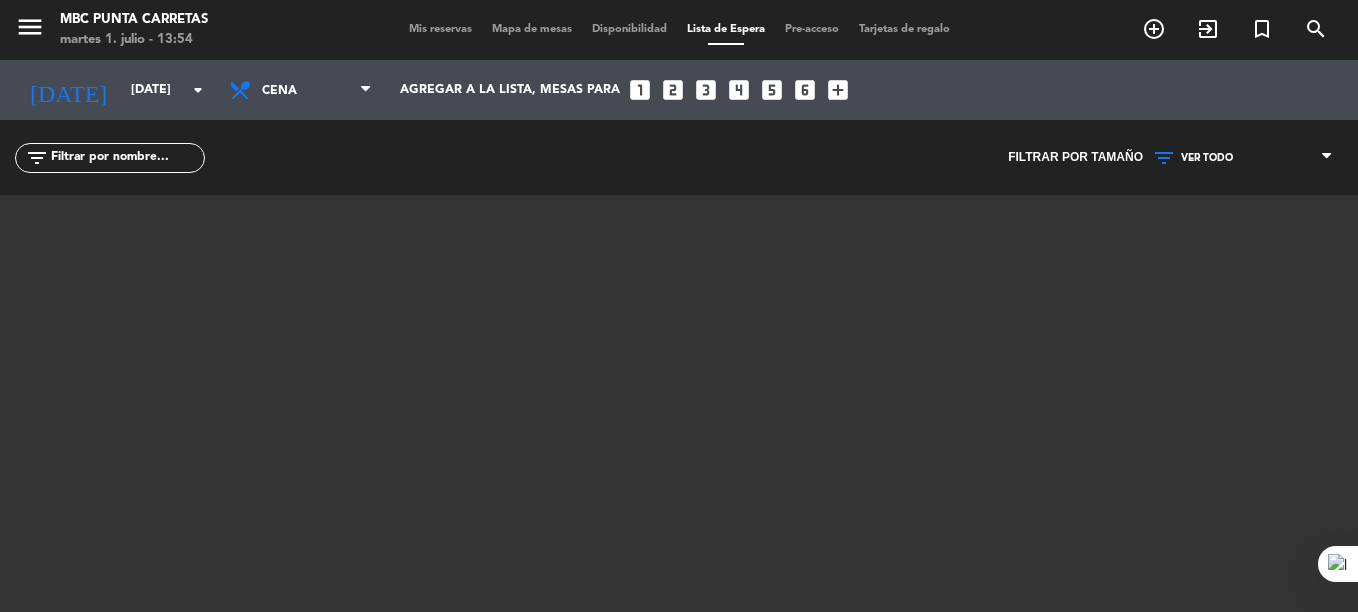 type on "[DATE]" 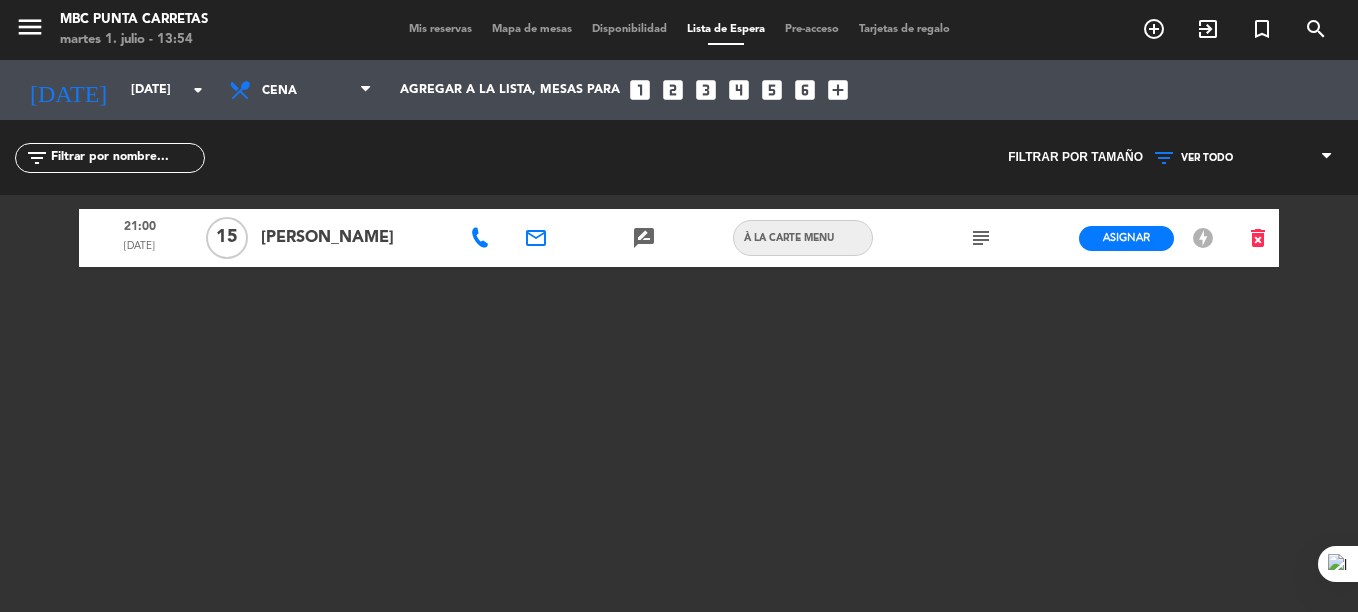click 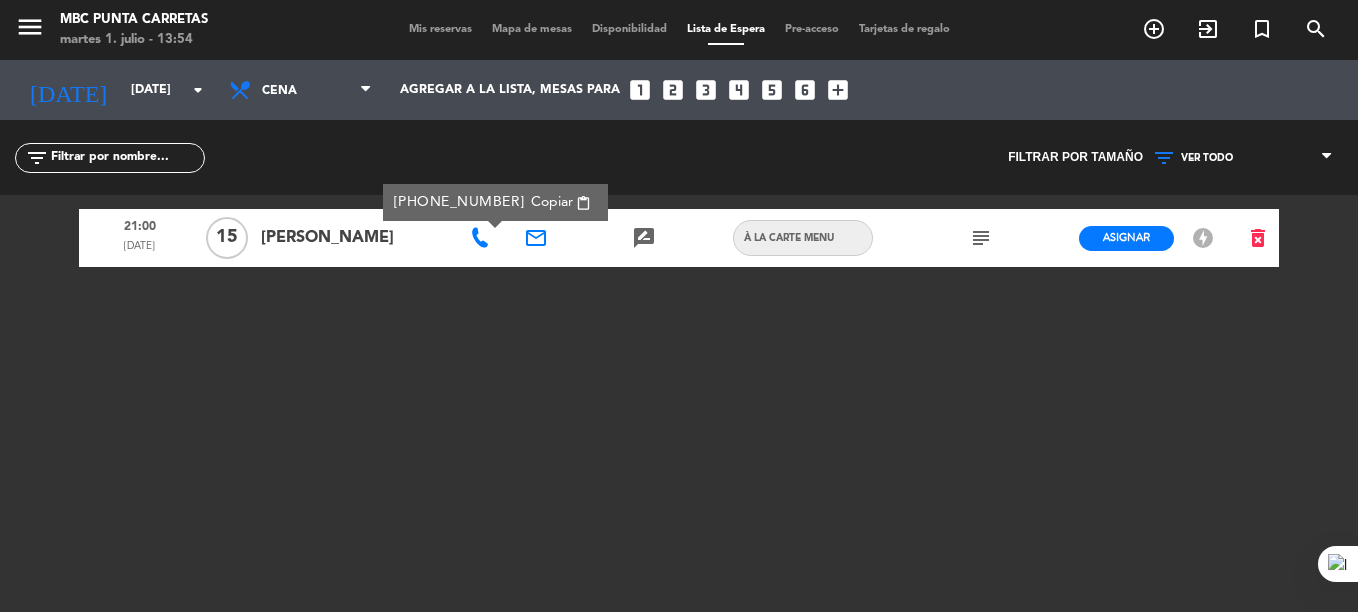 click on "content_paste" at bounding box center (583, 203) 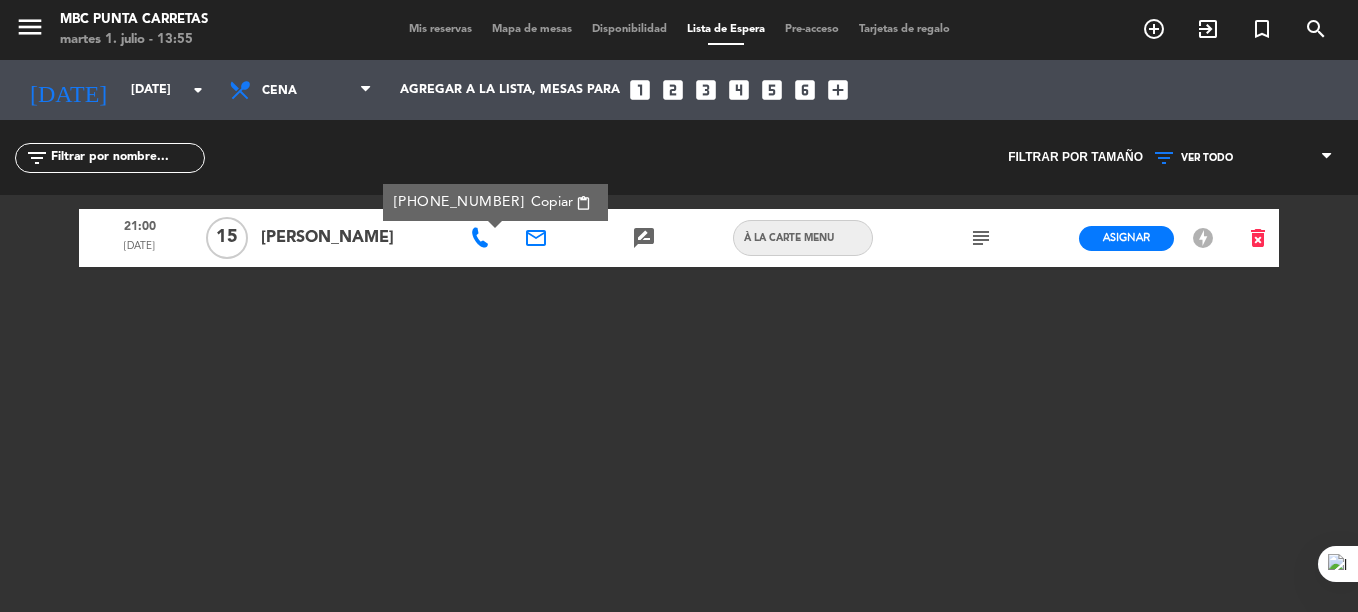 click on "email" 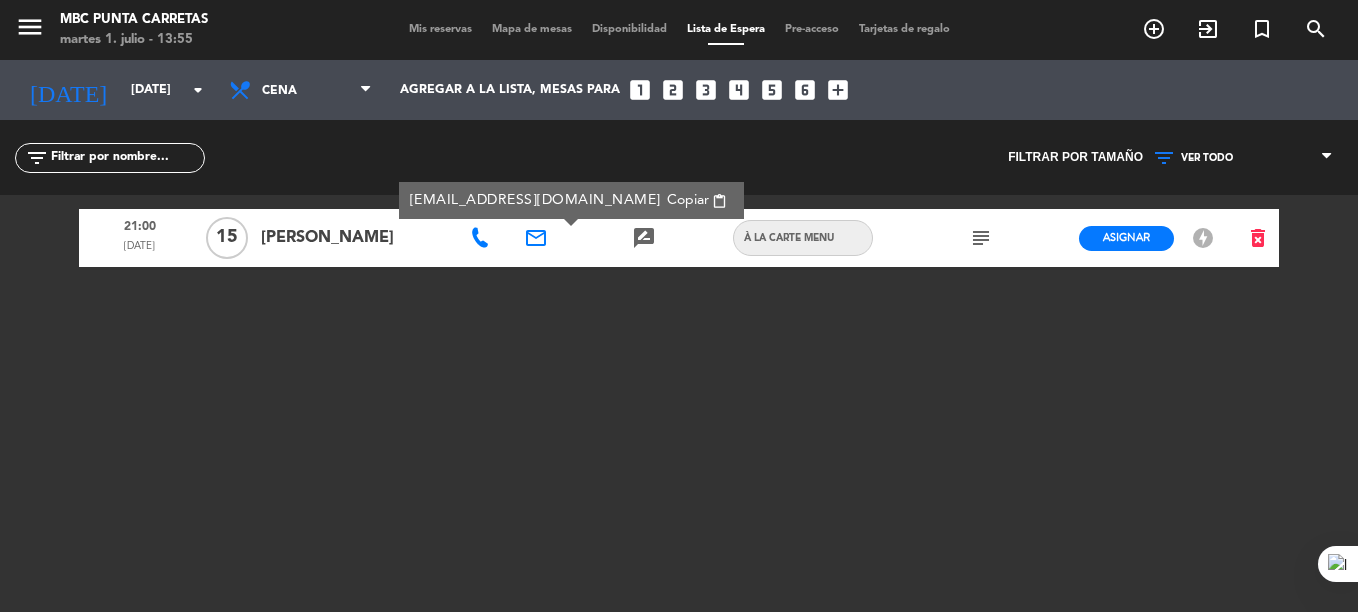 click on "subject" 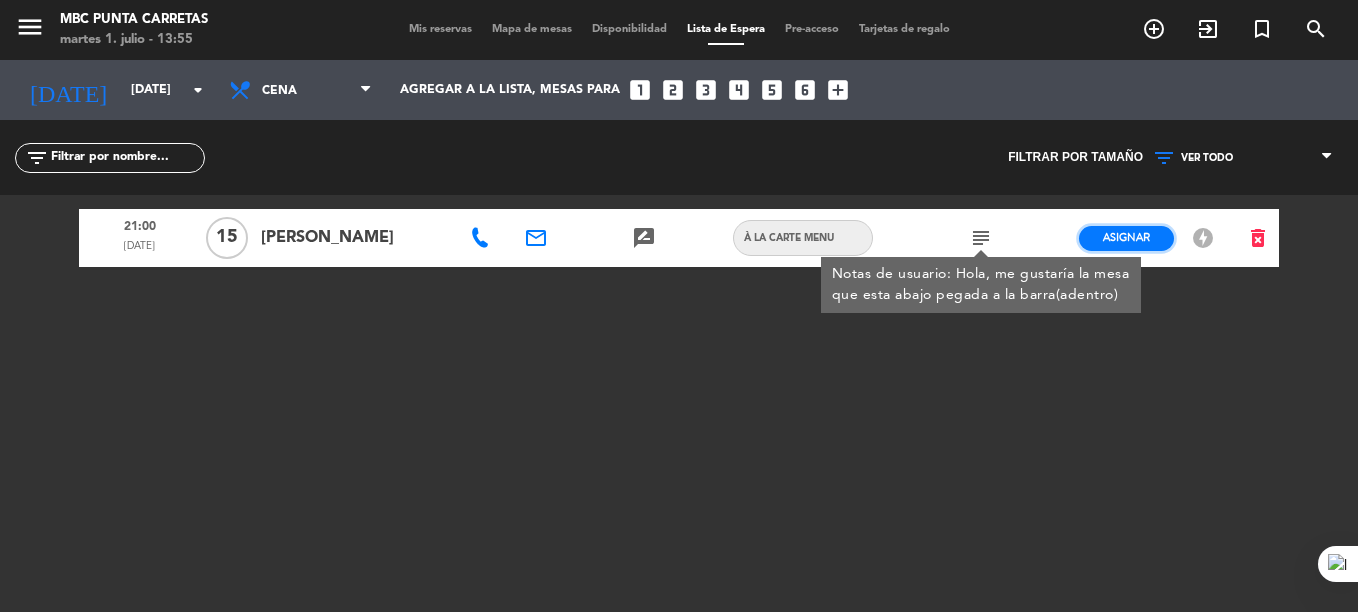 click on "Asignar" 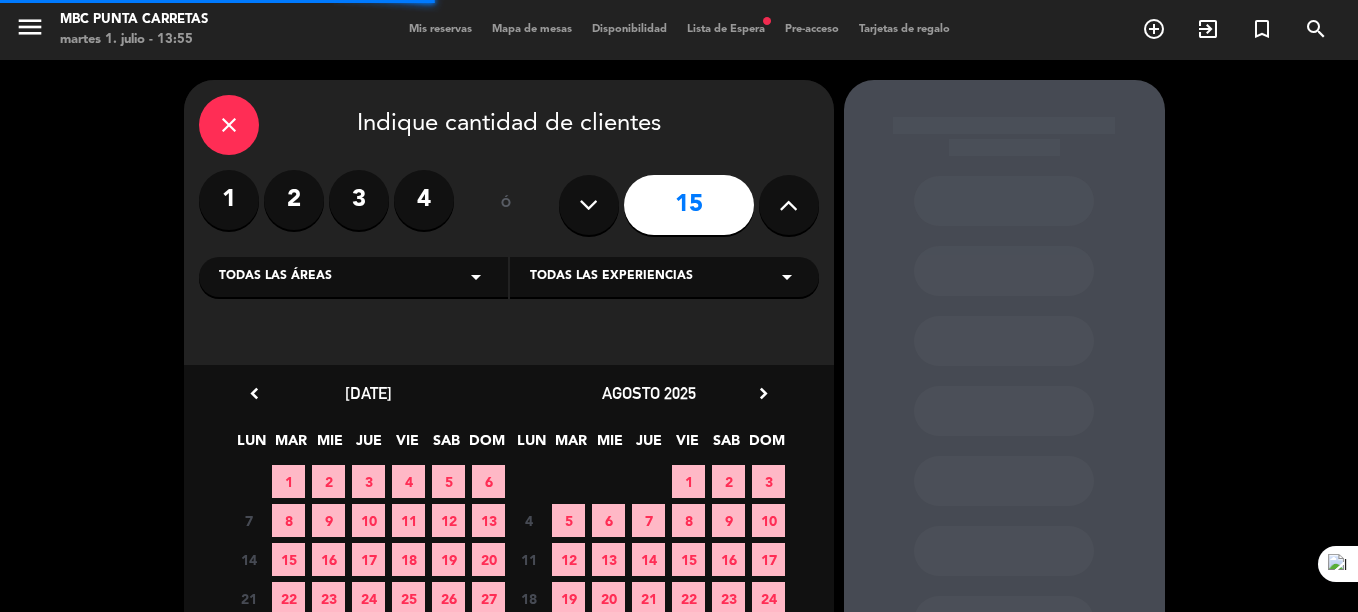 scroll, scrollTop: 146, scrollLeft: 0, axis: vertical 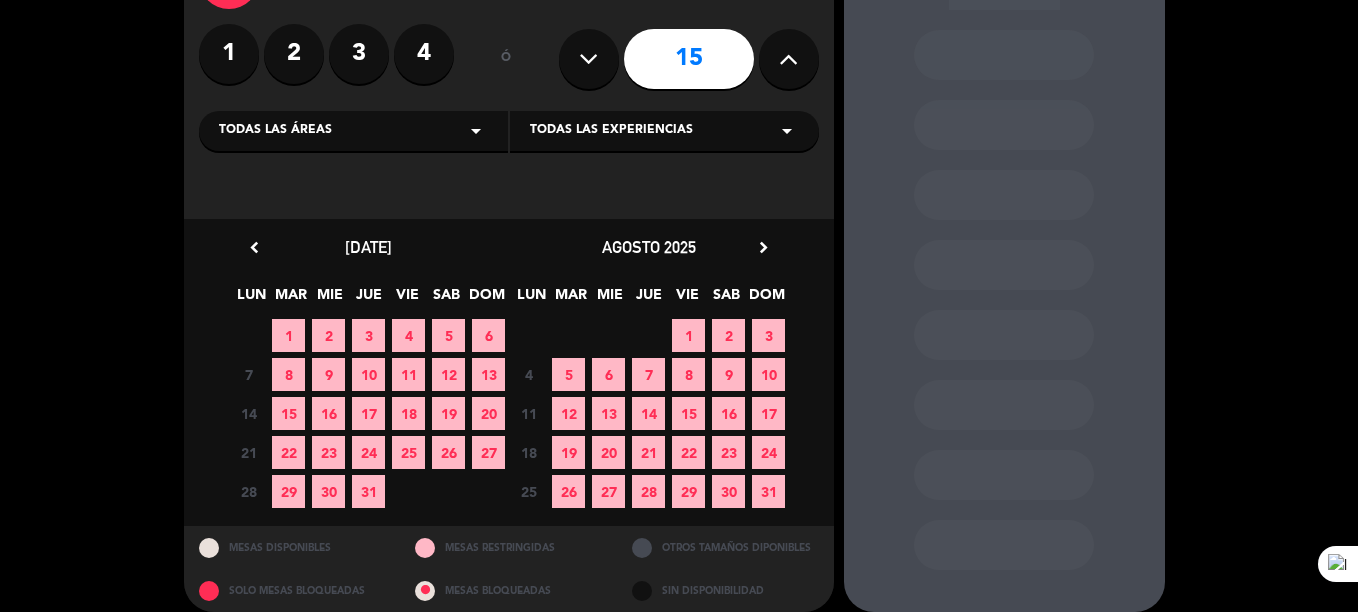 click on "26" at bounding box center [448, 452] 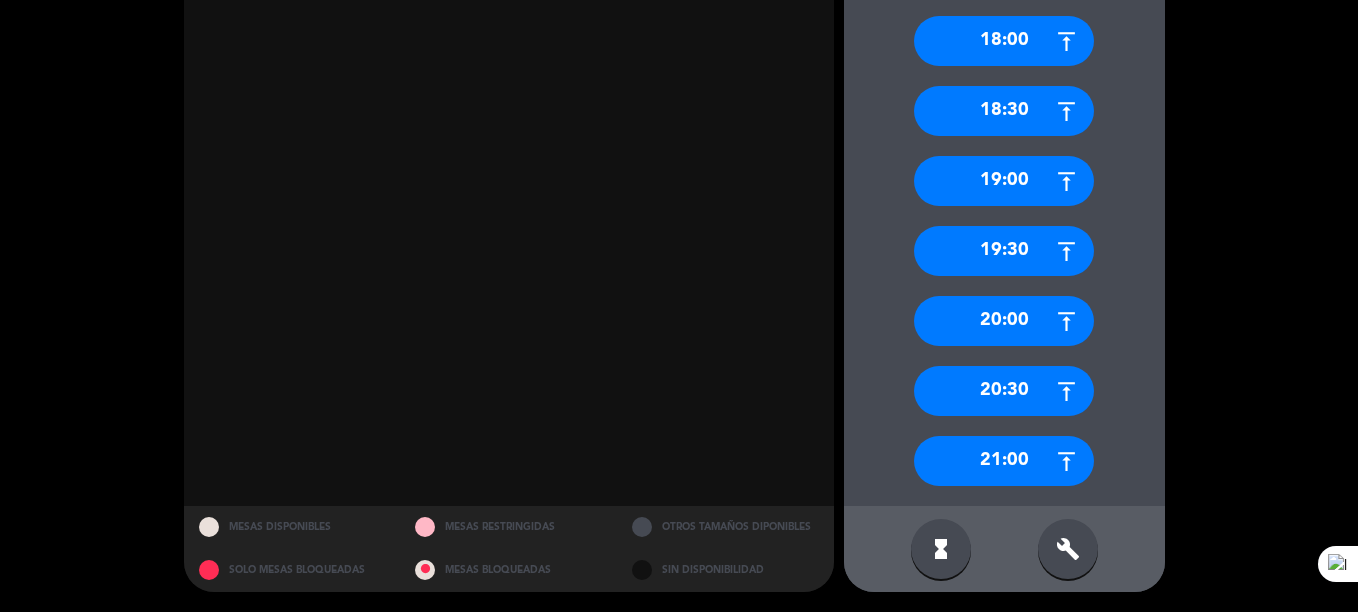 click on "21:00" at bounding box center (1004, 461) 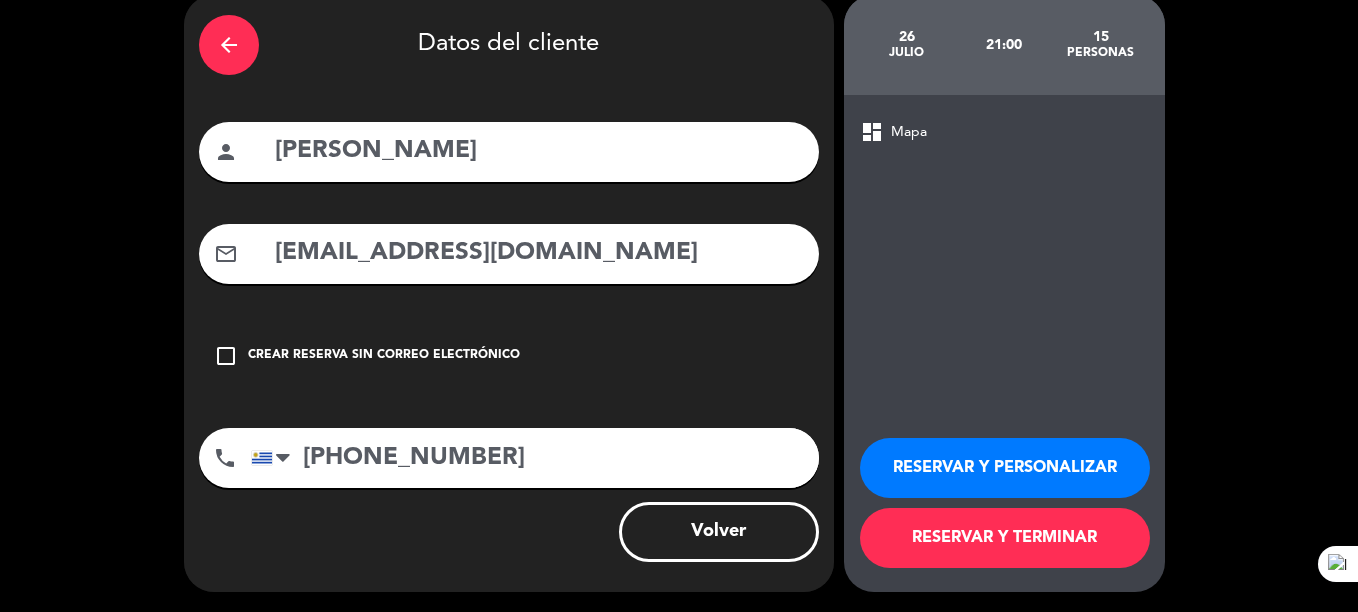 scroll, scrollTop: 85, scrollLeft: 0, axis: vertical 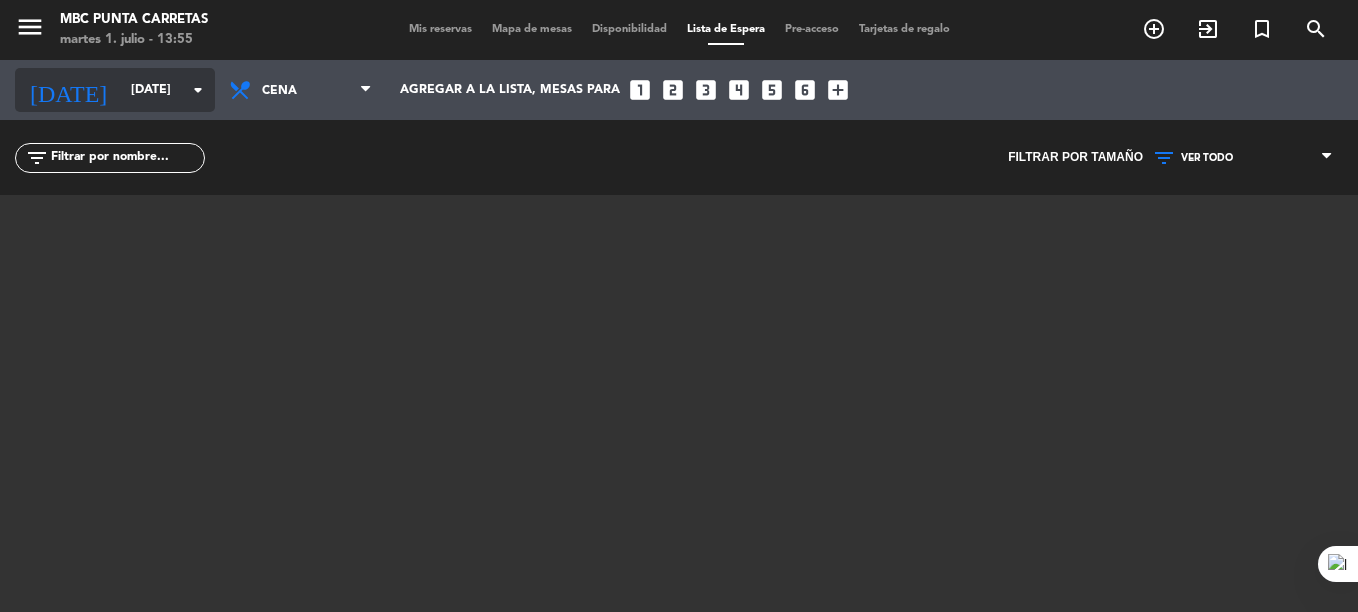 click on "[DATE]    [DATE] arrow_drop_down" 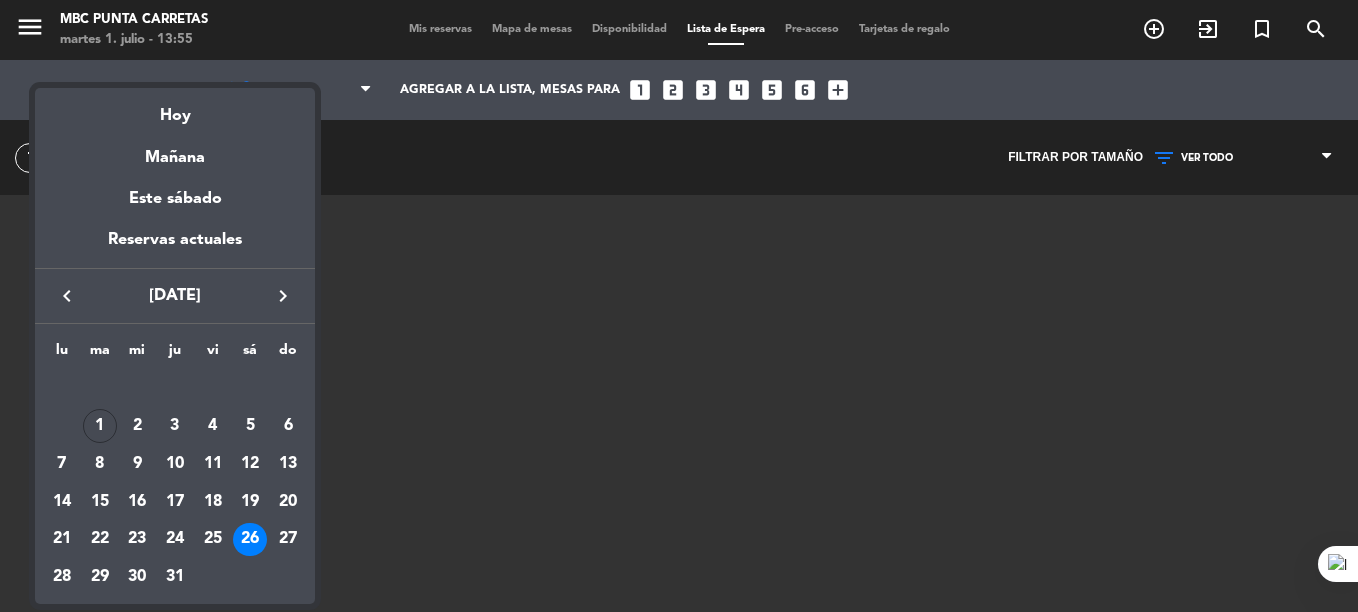 click on "do" at bounding box center (288, 354) 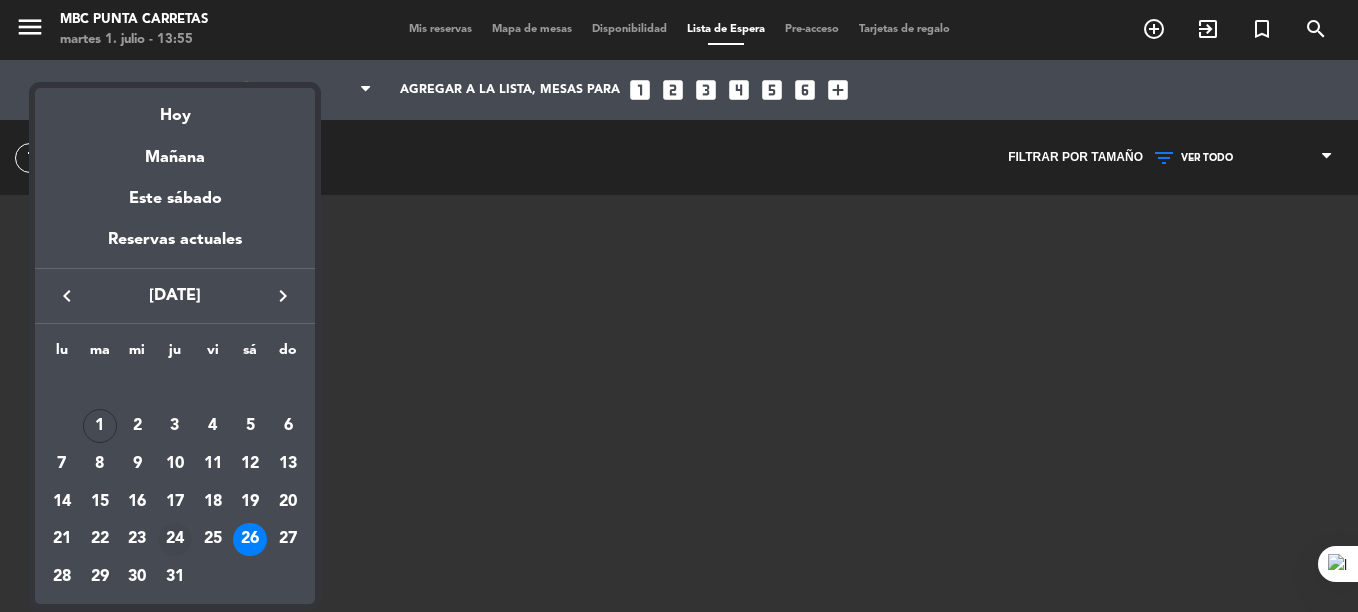 click on "24" at bounding box center (175, 540) 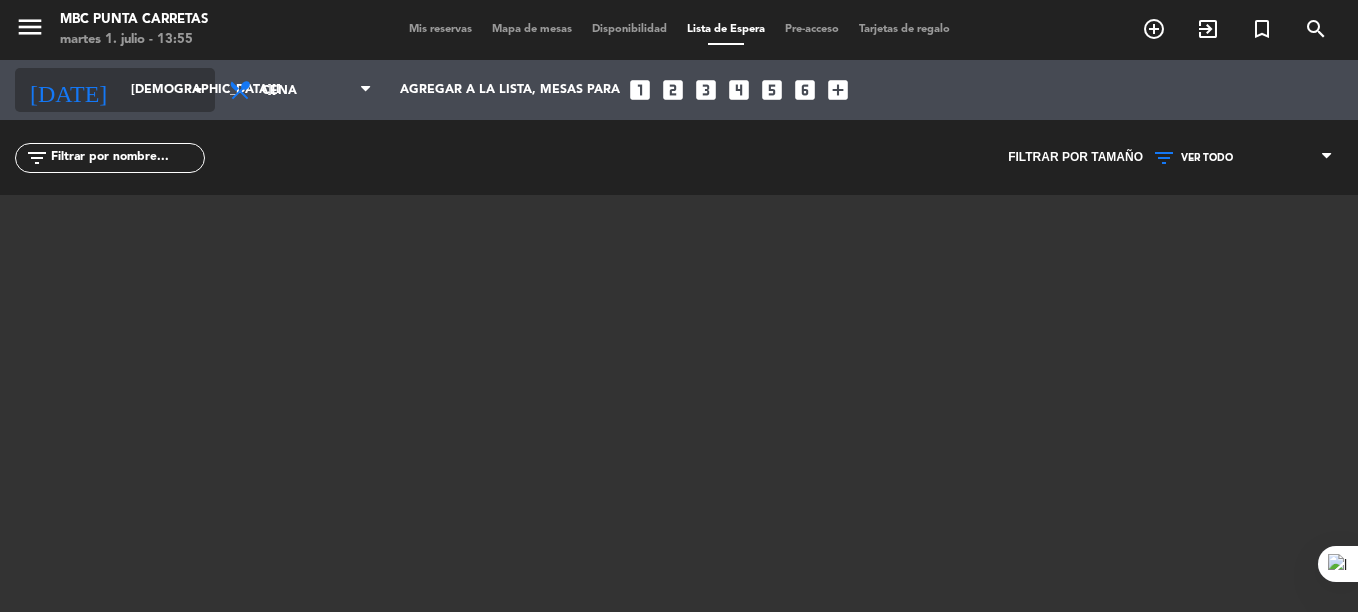click on "[DEMOGRAPHIC_DATA][DATE]" 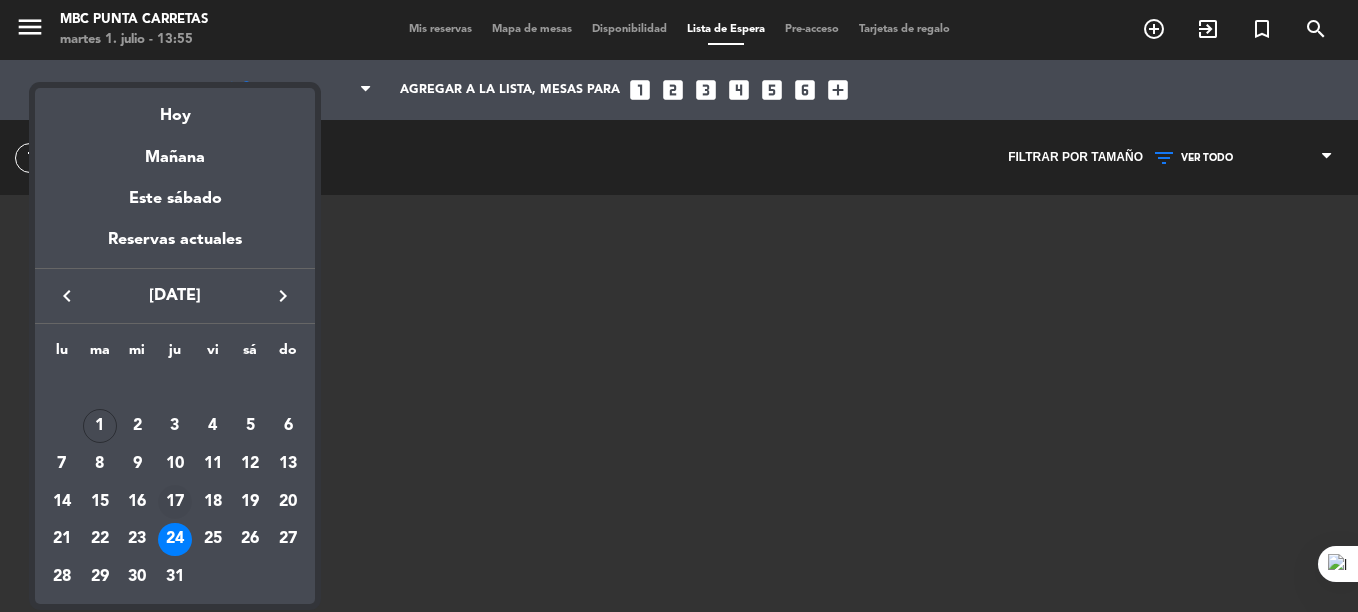 click on "17" at bounding box center (175, 502) 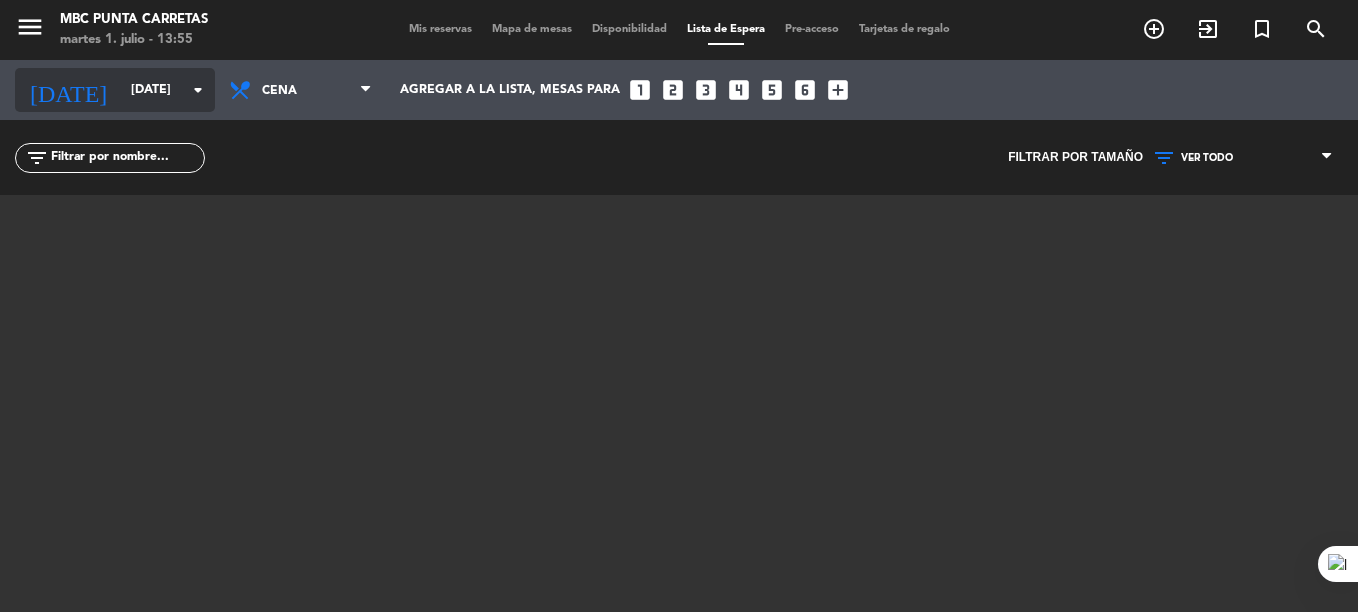 click on "[DATE]" 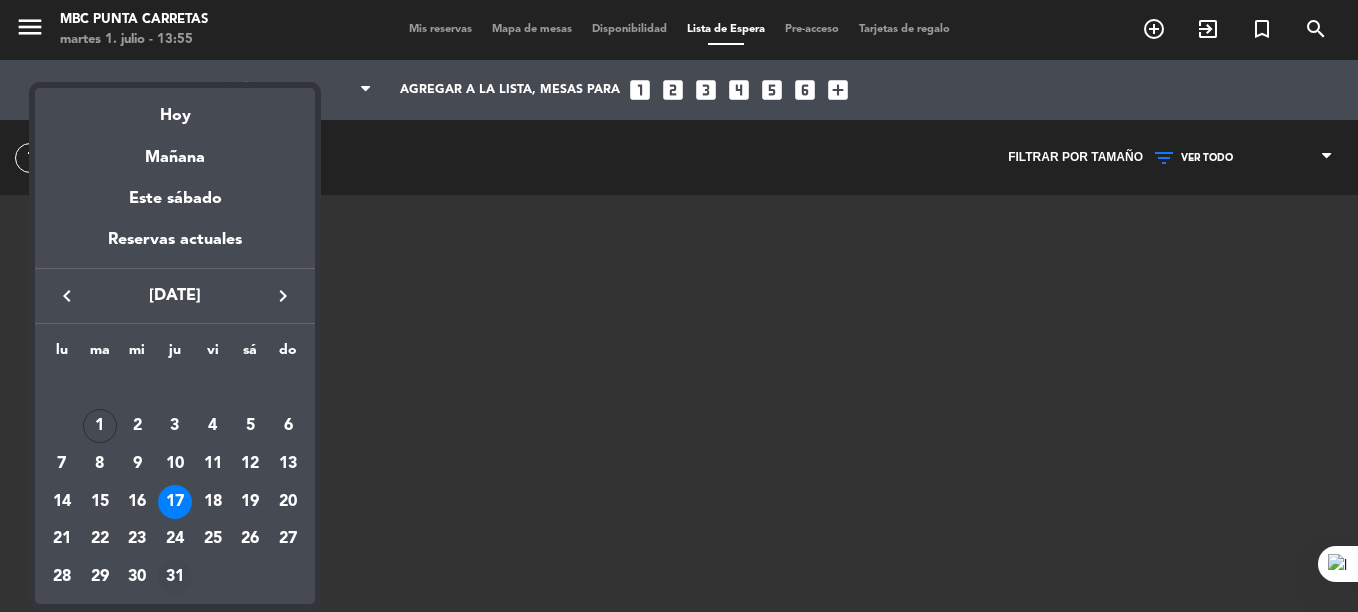 click on "31" at bounding box center [175, 577] 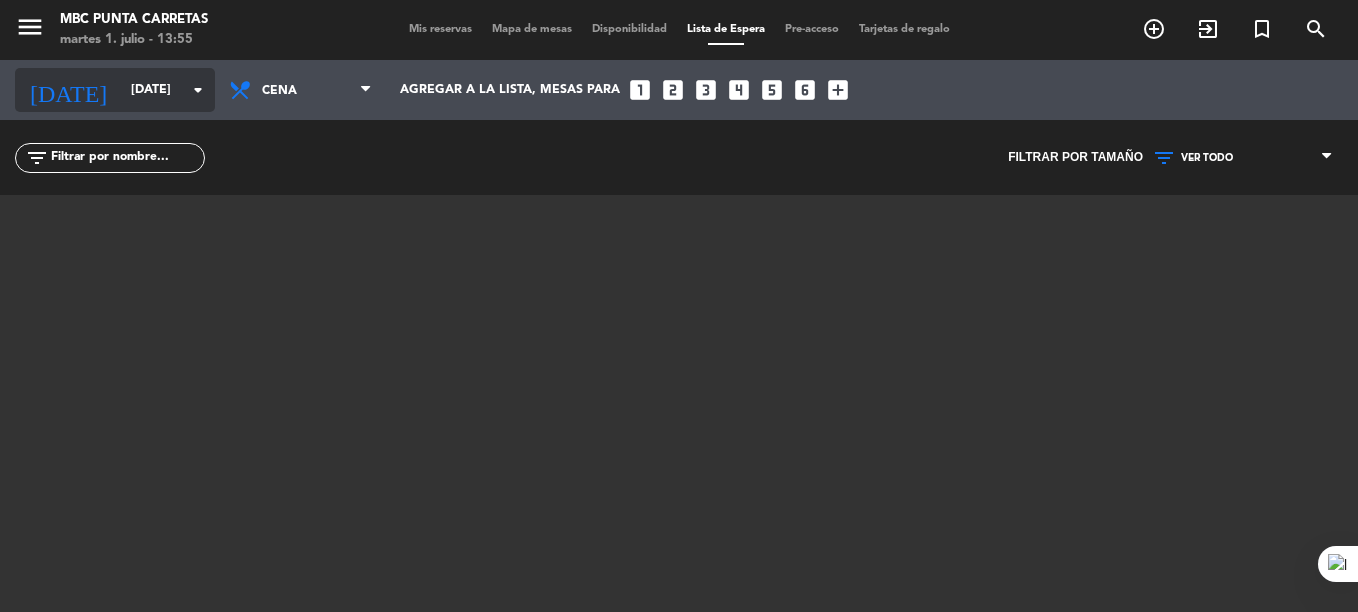click on "[DATE]    [DATE] arrow_drop_down" 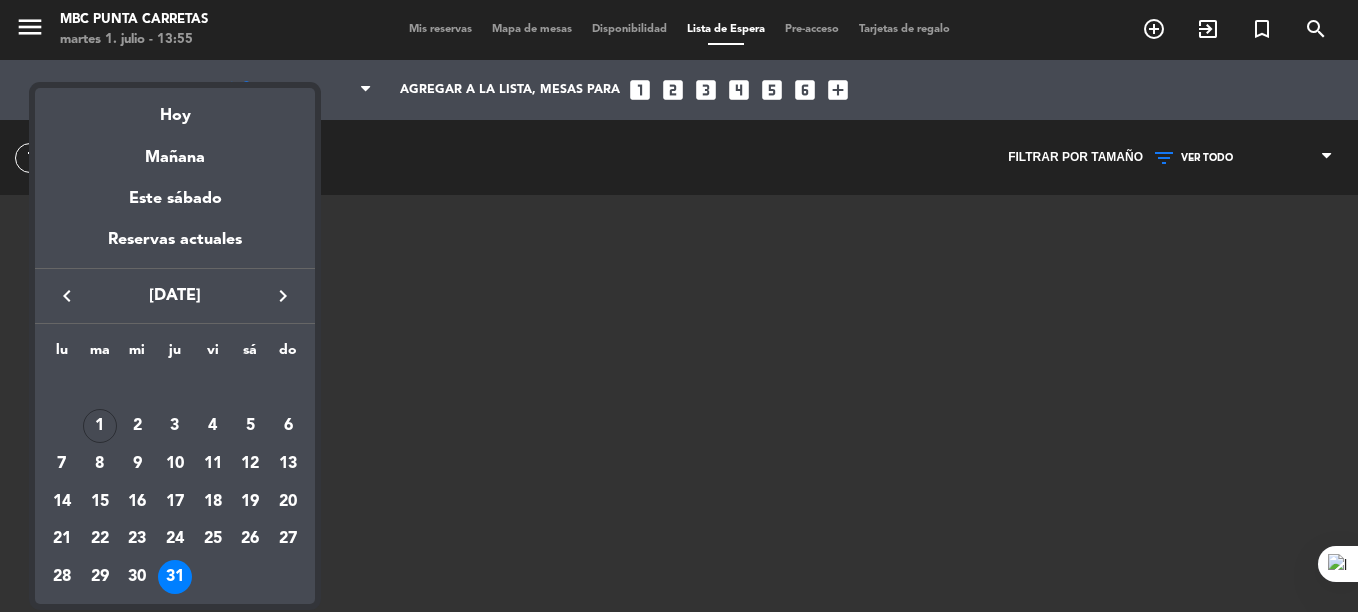 click on "keyboard_arrow_right" at bounding box center (283, 296) 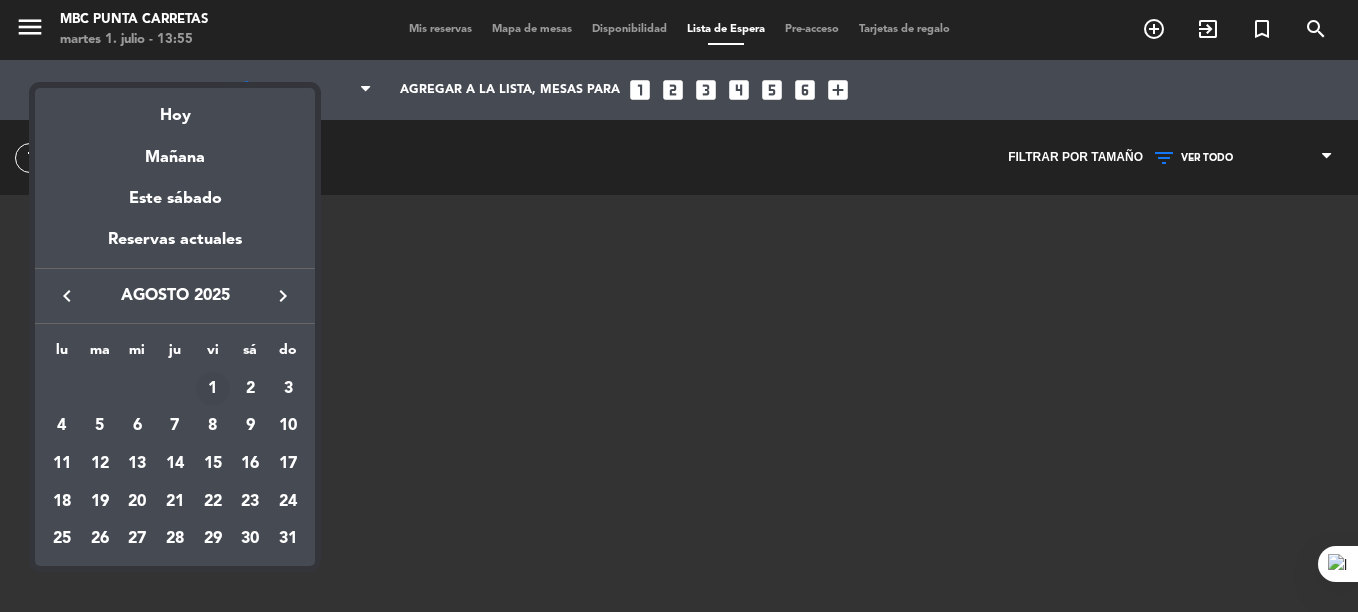 click on "1" at bounding box center (213, 389) 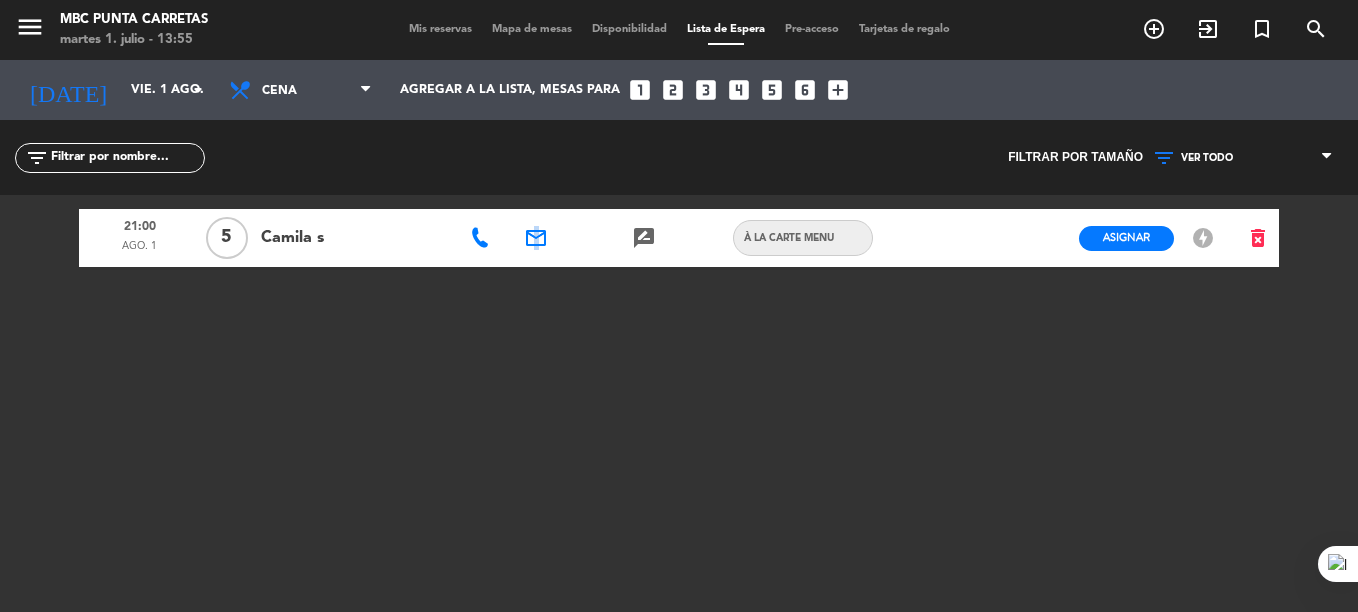 click on "email" 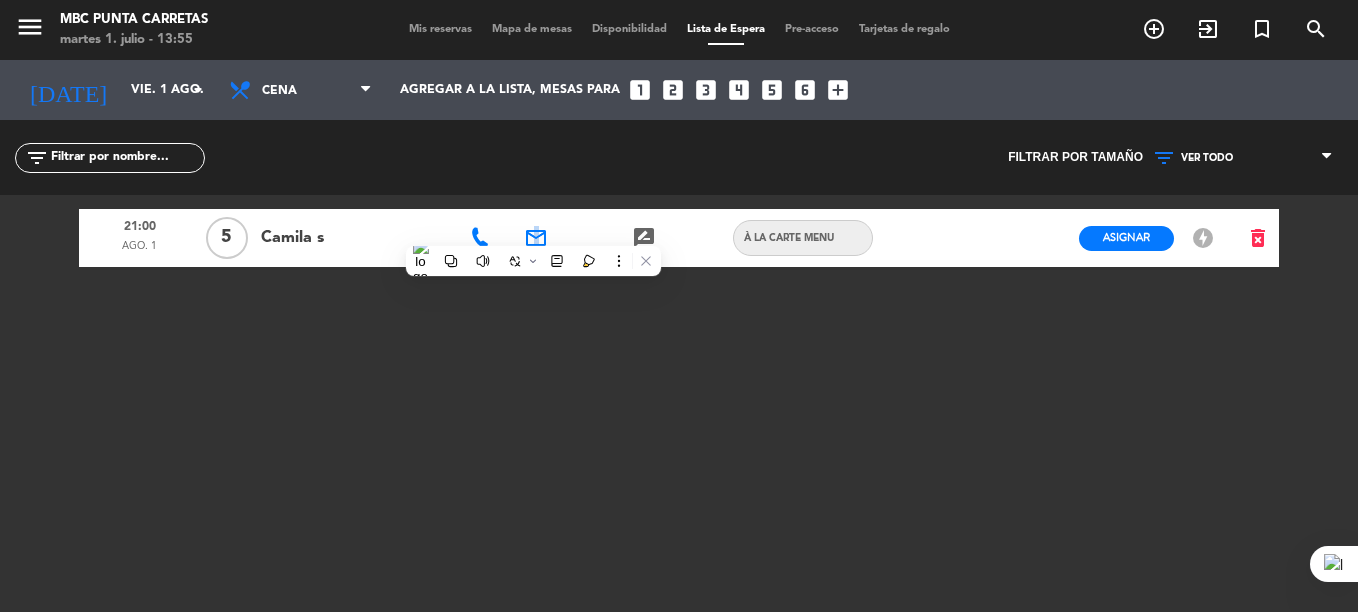 click on "email" 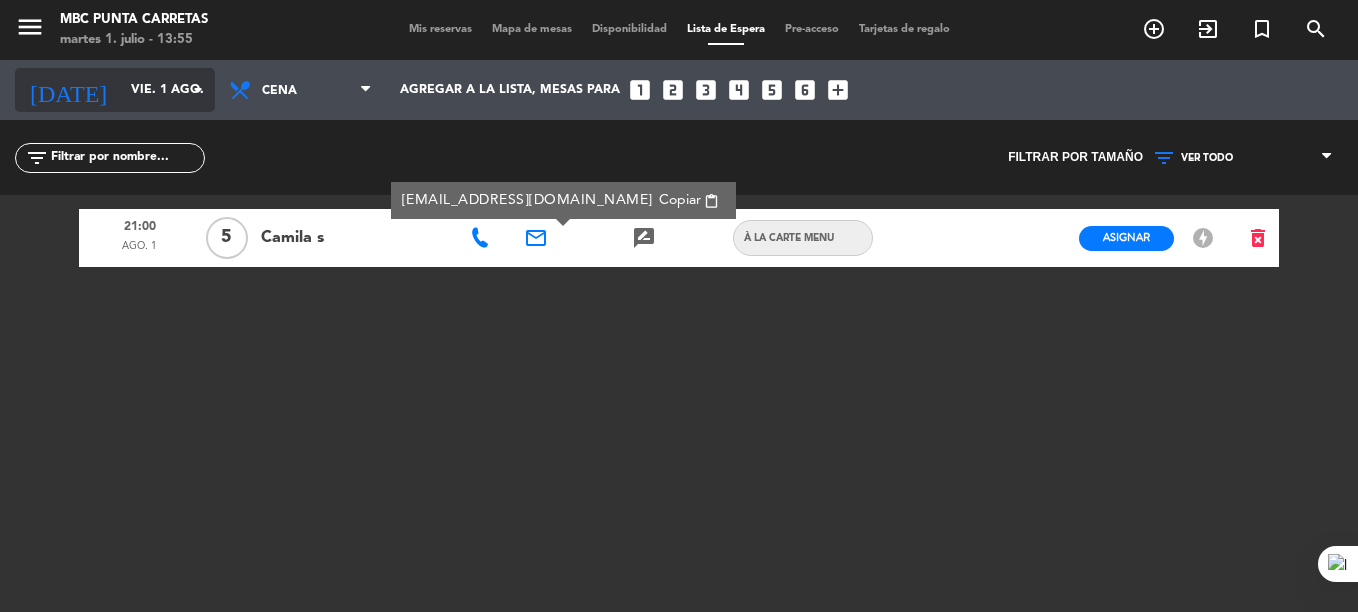 click on "vie. 1 ago." 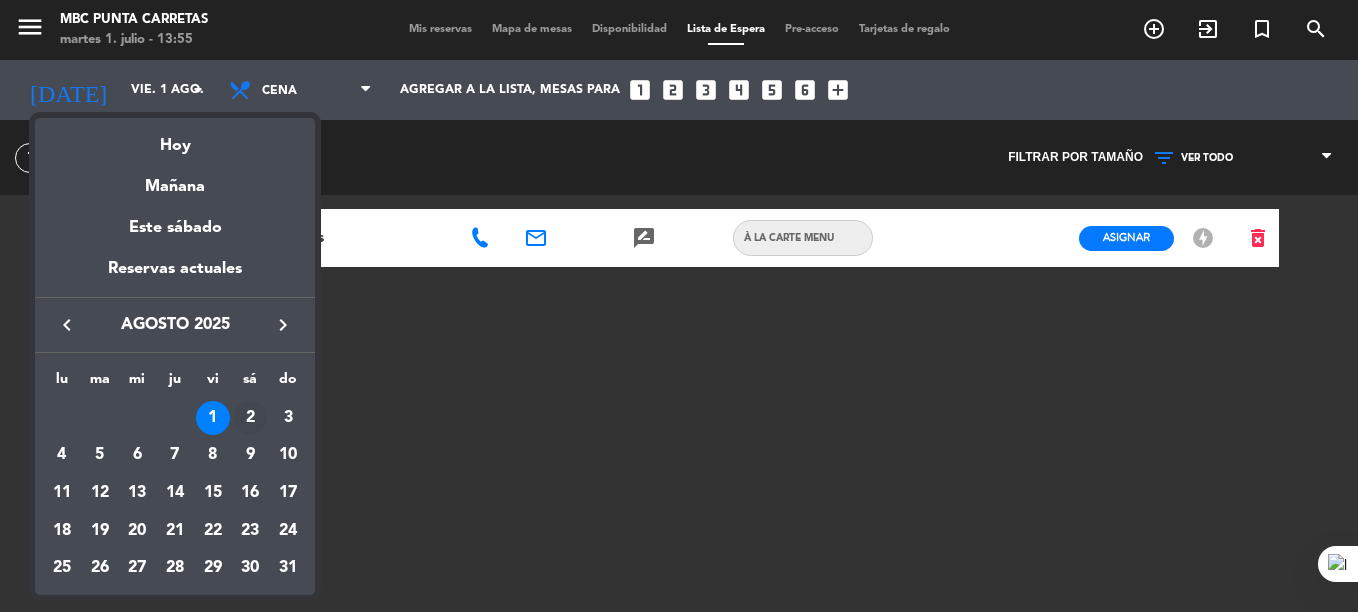 click on "2" at bounding box center (250, 418) 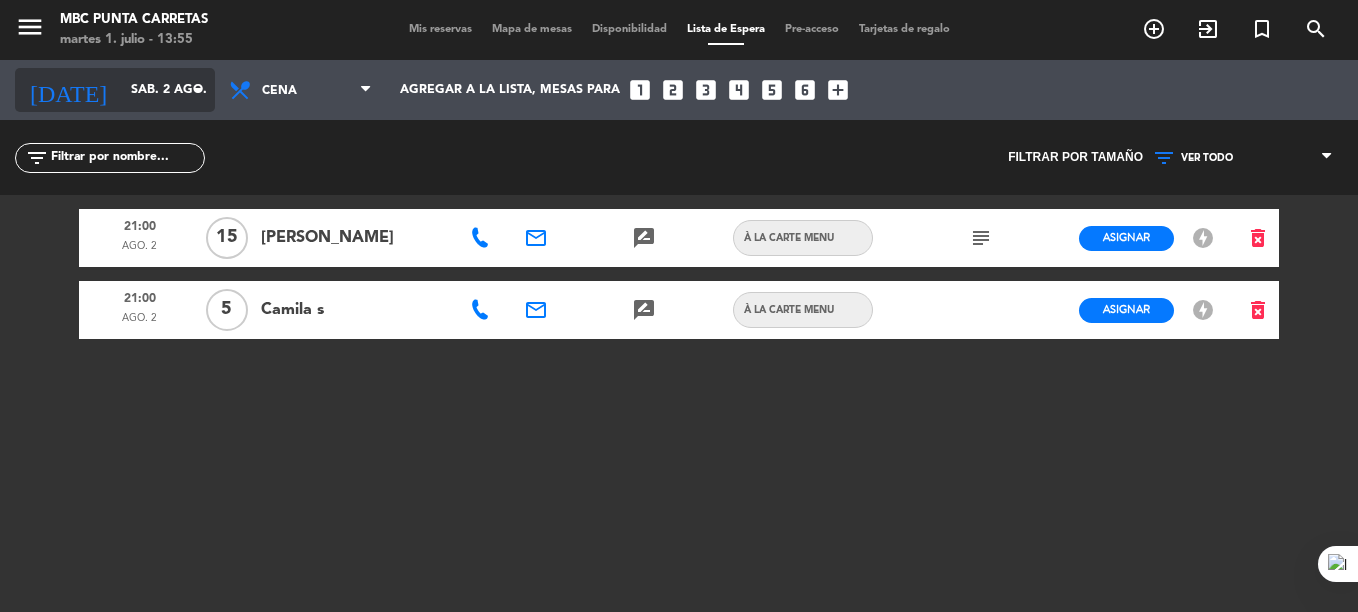 click on "[DATE]    [DATE] arrow_drop_down" 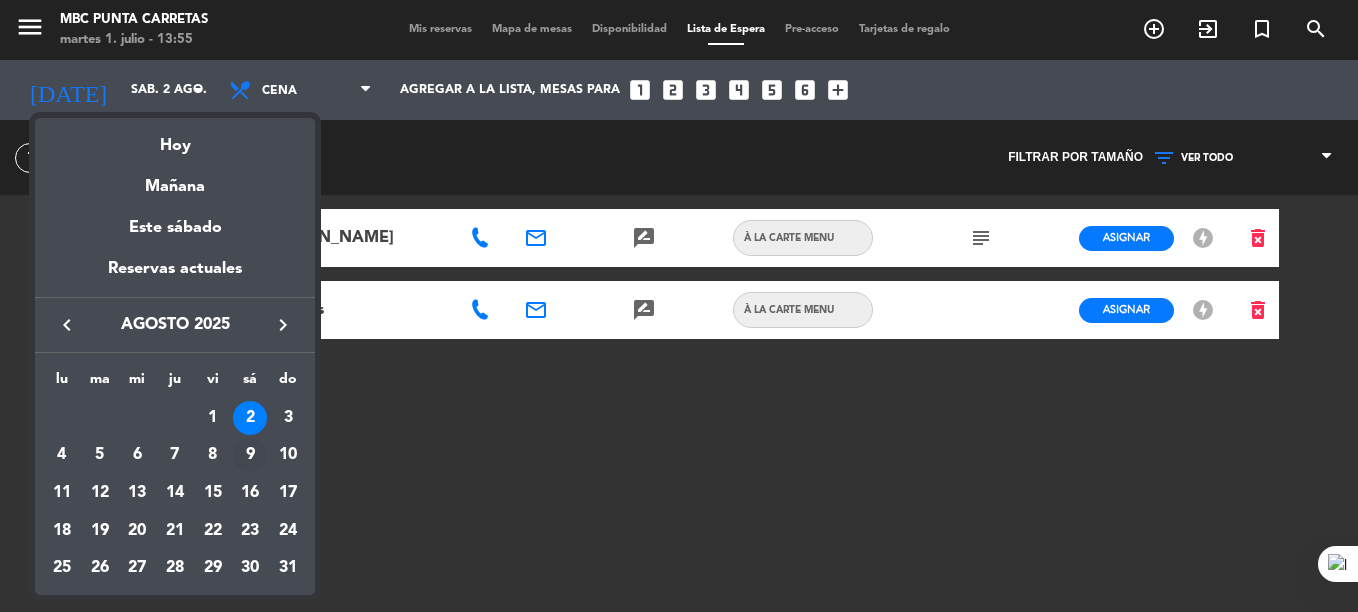 click on "9" at bounding box center [250, 455] 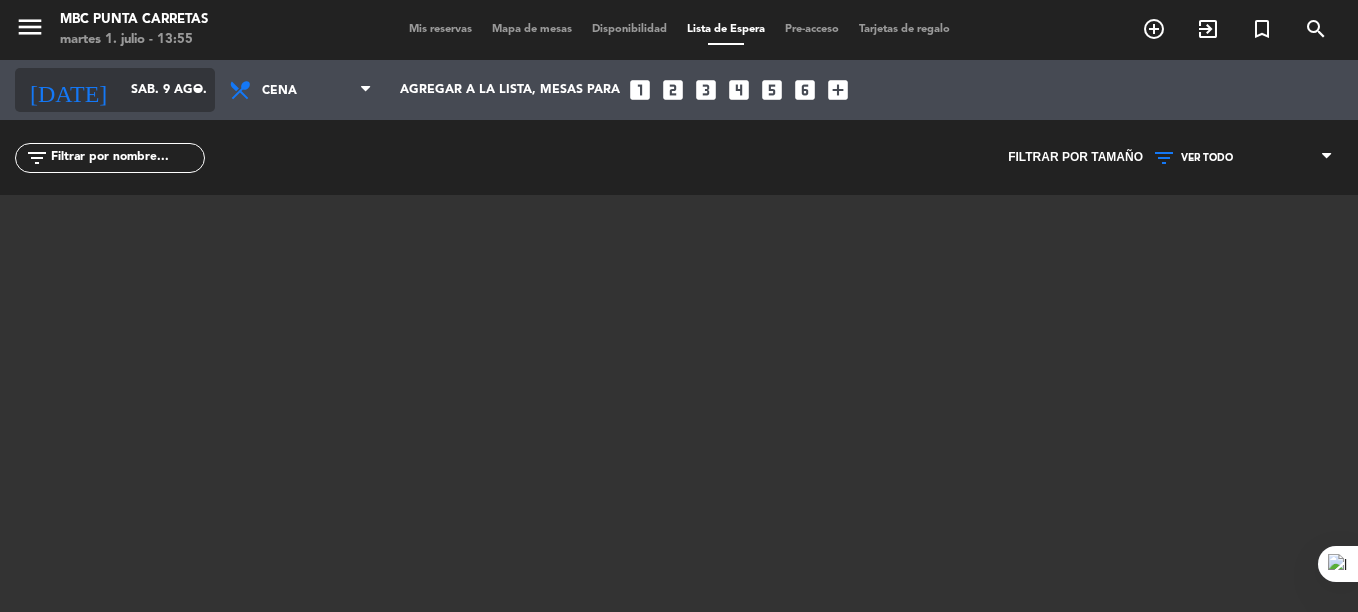 click on "sáb. 9 ago." 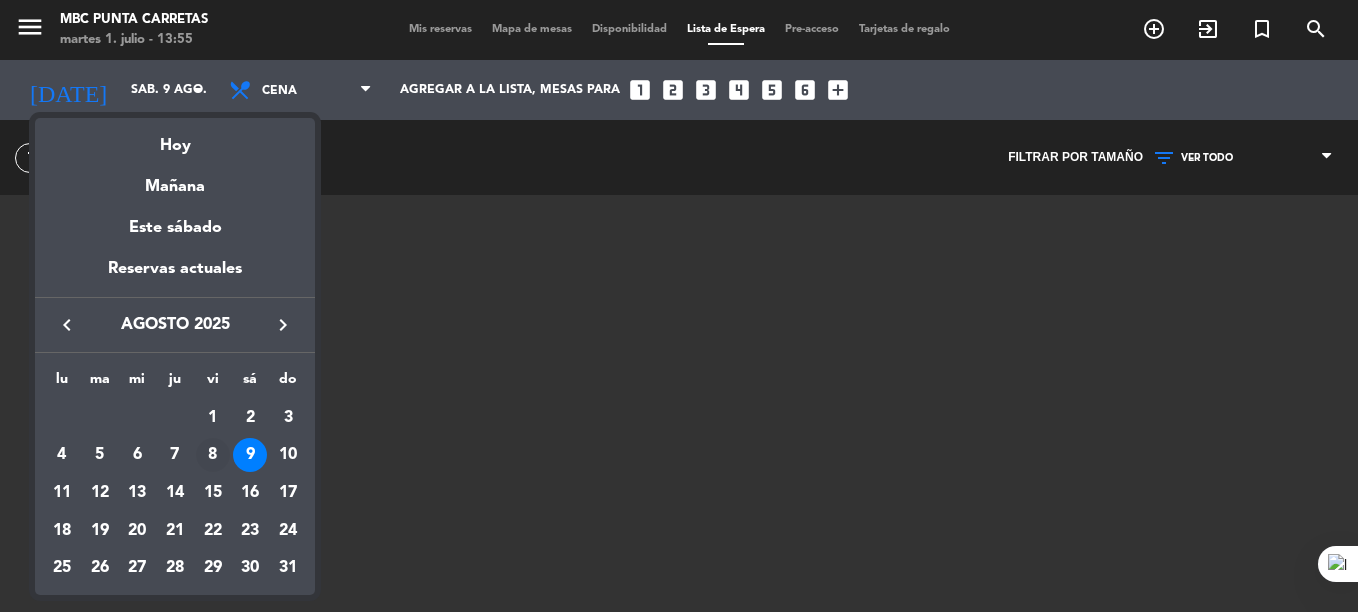 click on "8" at bounding box center [213, 455] 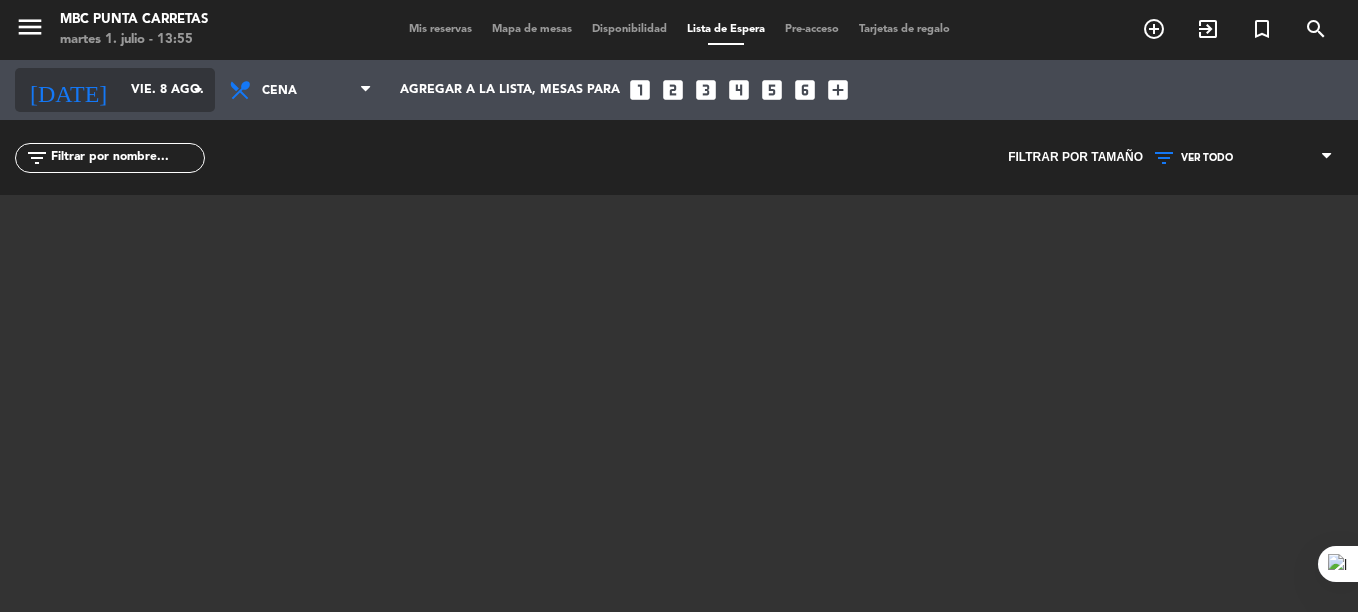 click on "vie. 8 ago." 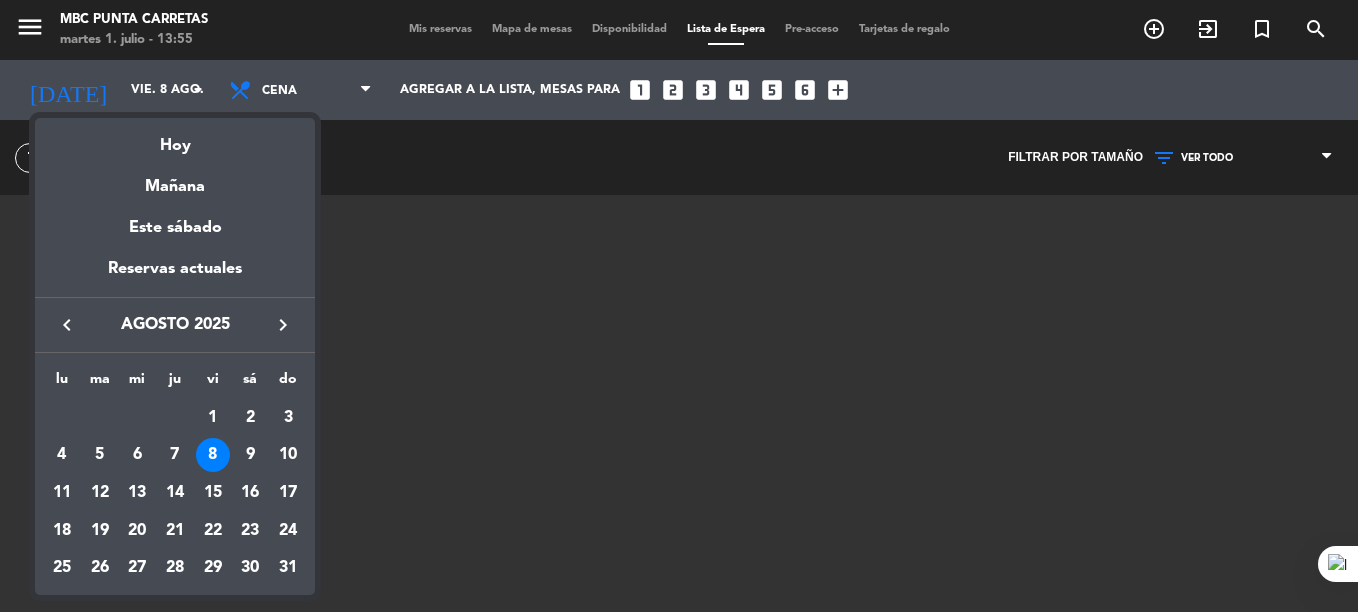 click on "keyboard_arrow_left" at bounding box center [67, 325] 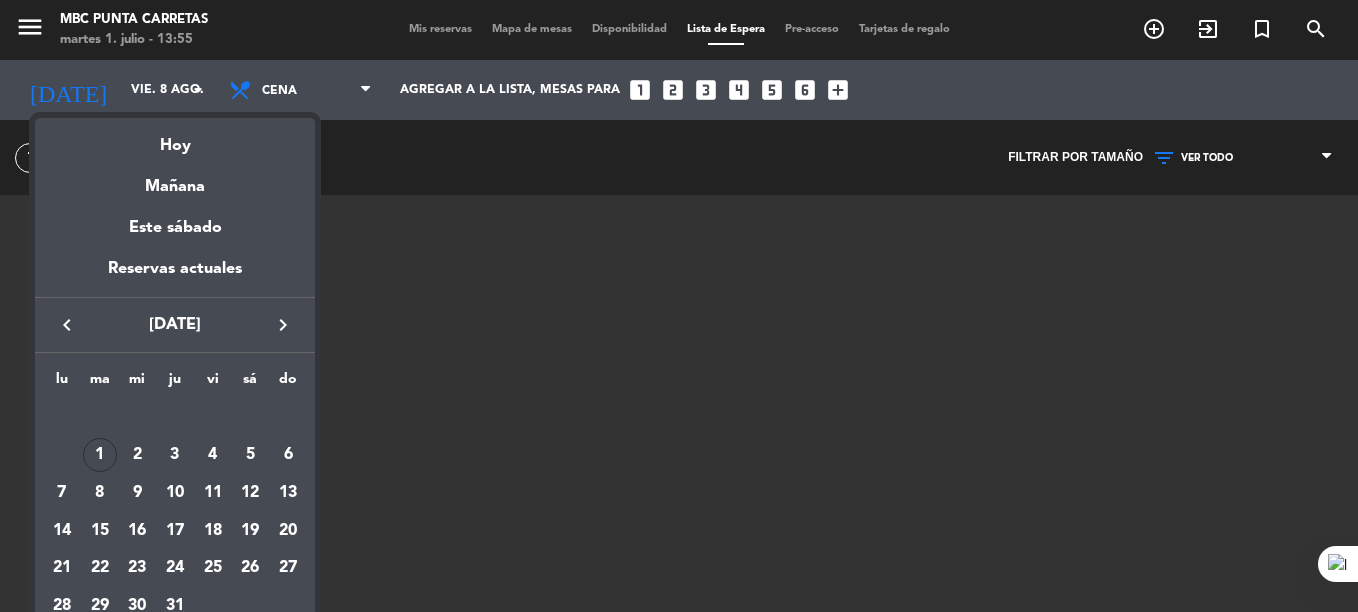 click on "keyboard_arrow_left" at bounding box center (67, 325) 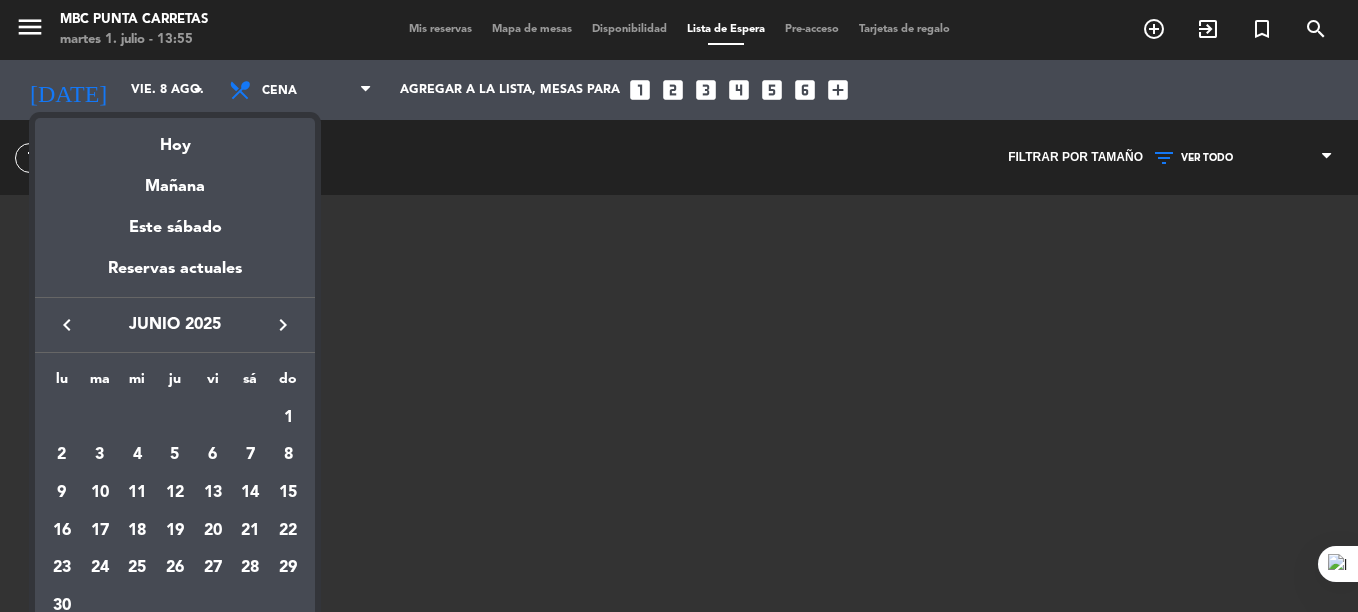 click on "keyboard_arrow_right" at bounding box center [283, 325] 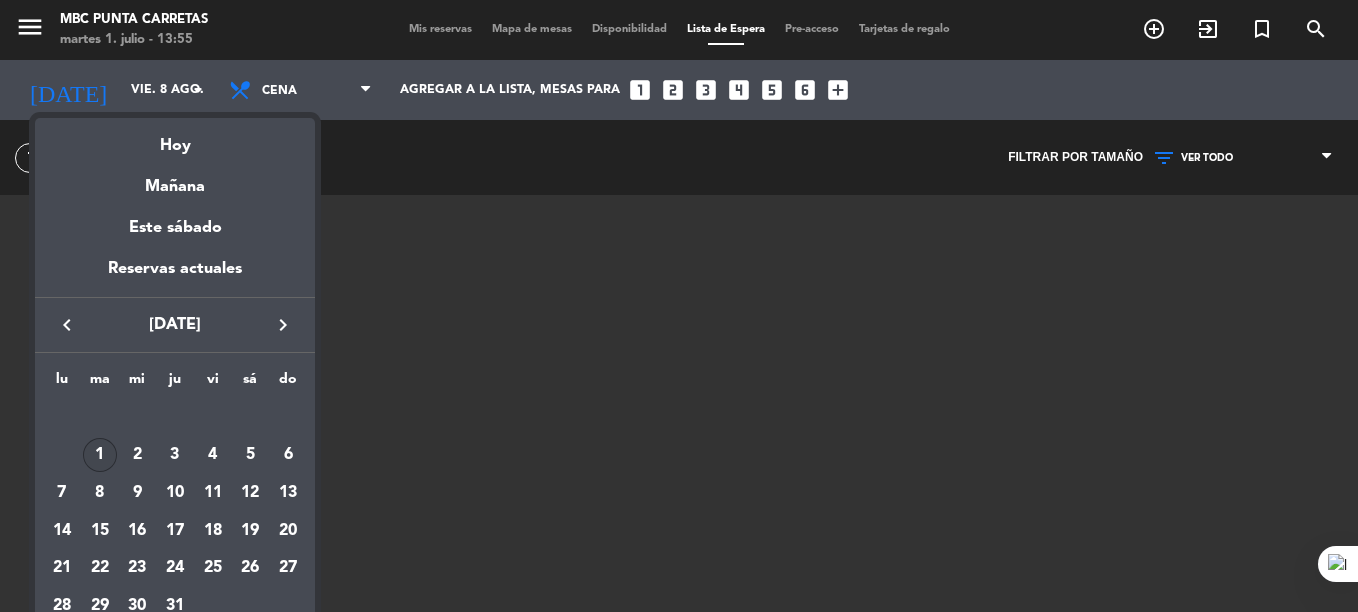 click on "1" at bounding box center (100, 455) 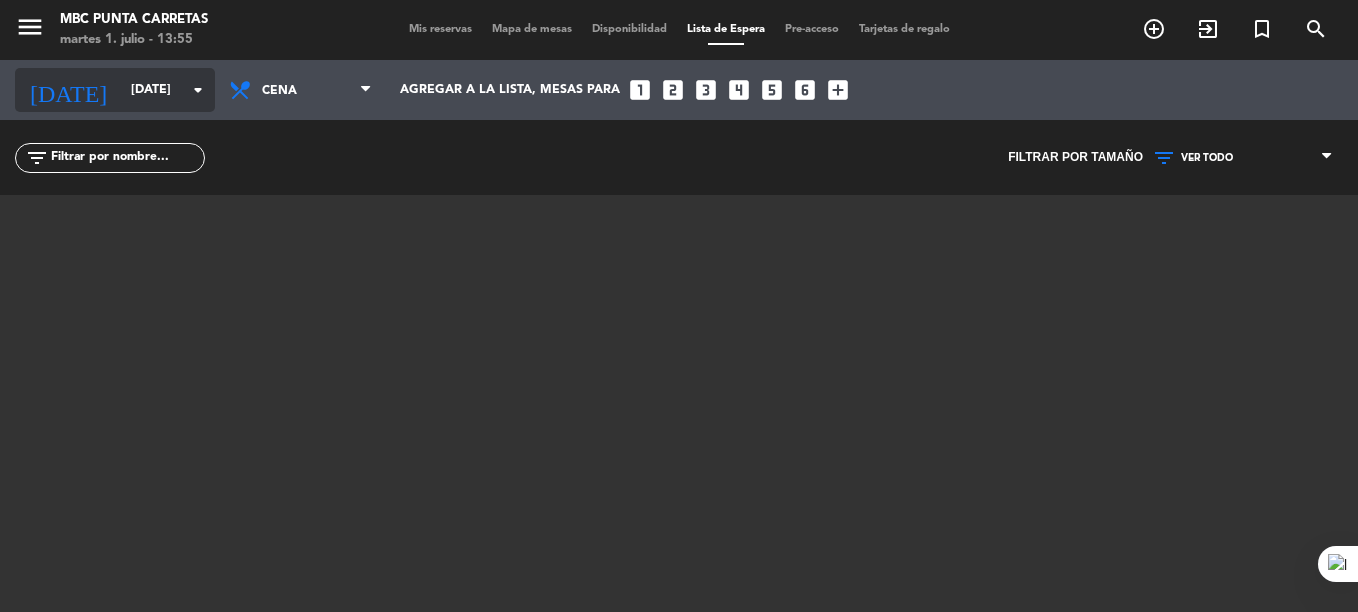 click on "[DATE]" 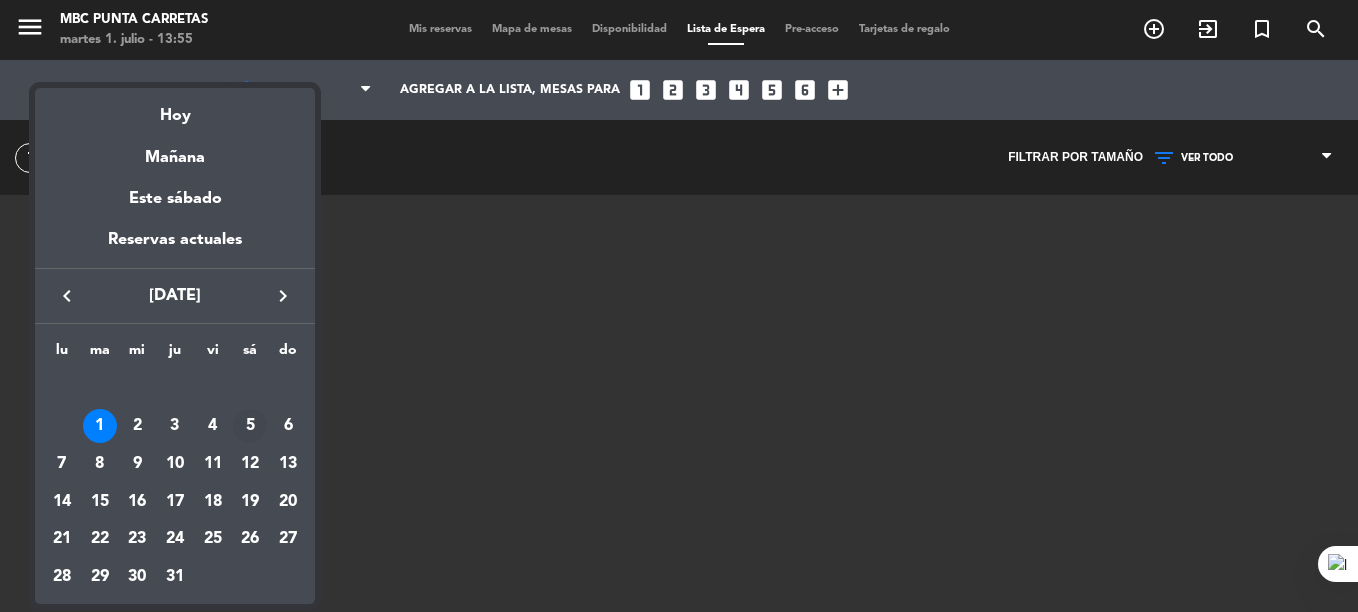 click on "5" at bounding box center (250, 426) 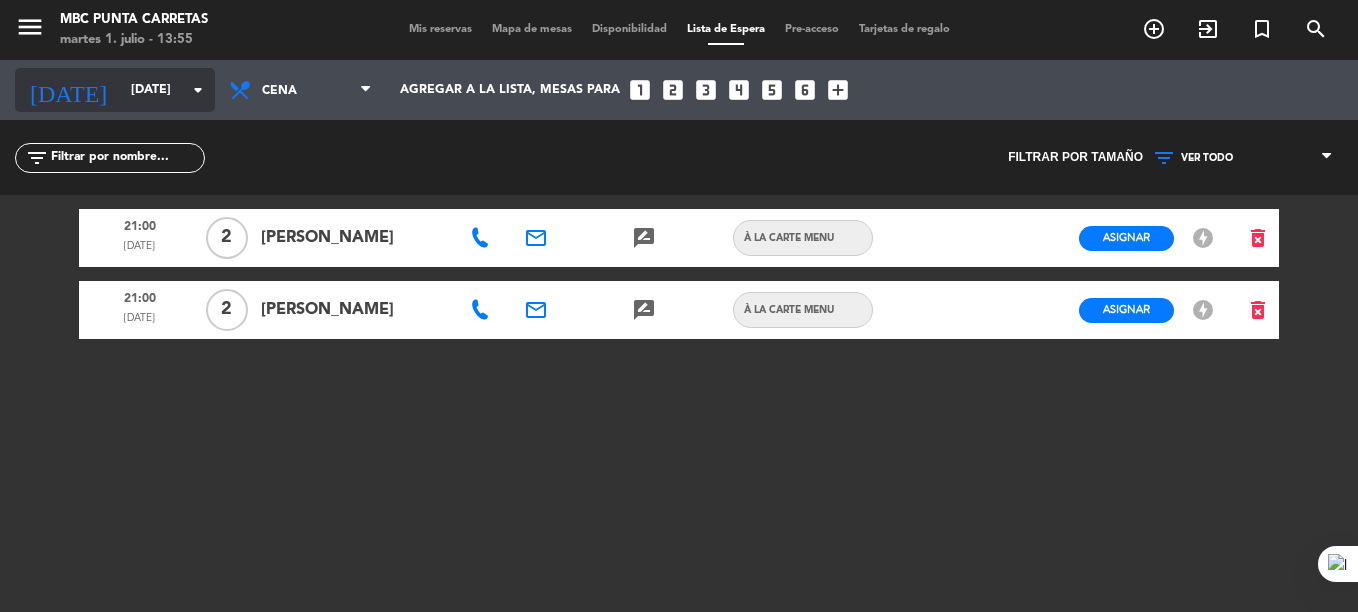 click on "[DATE]" 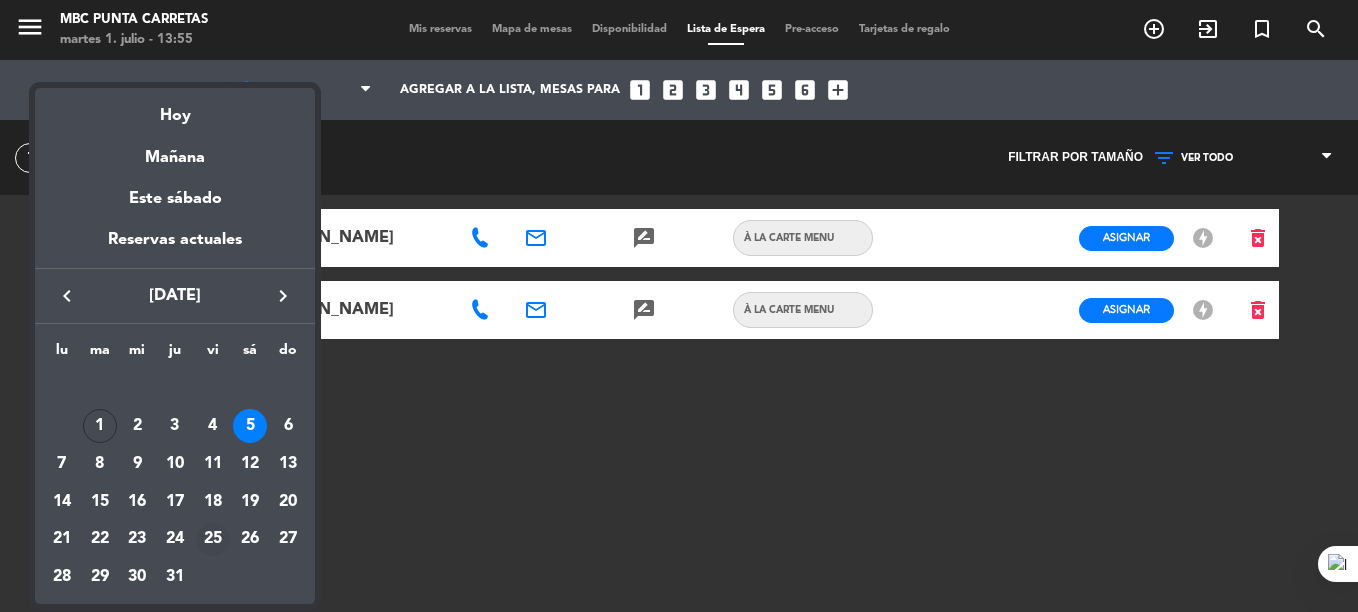 click on "25" at bounding box center (213, 540) 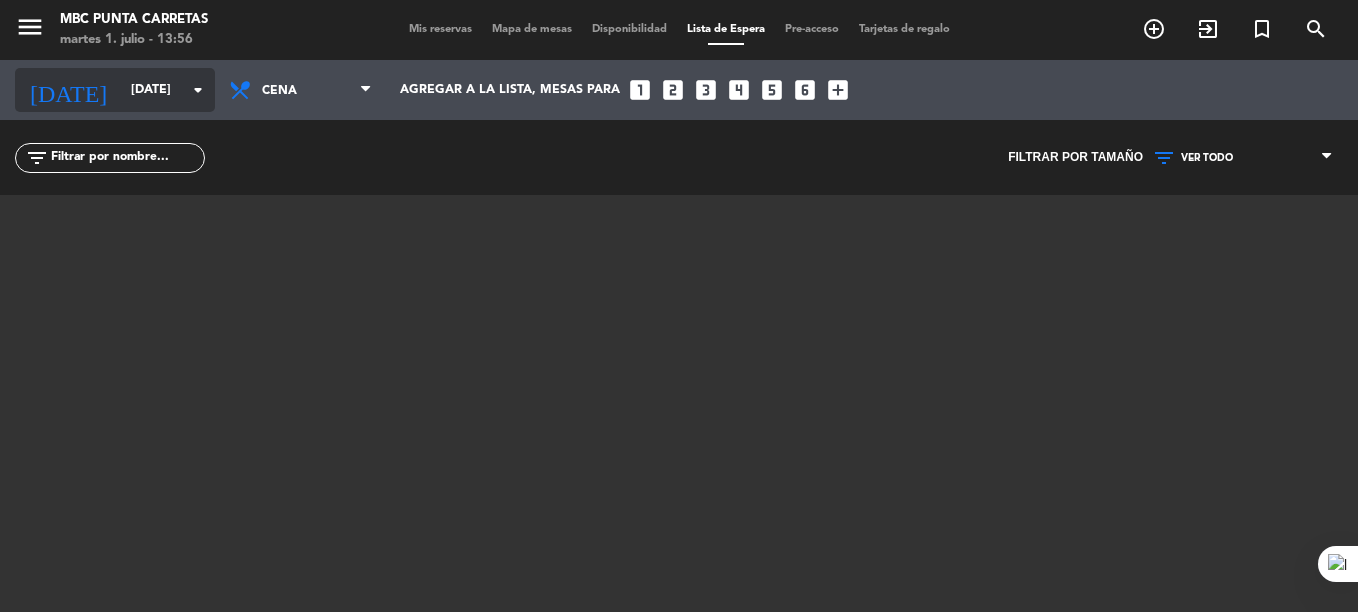 click on "[DATE]" 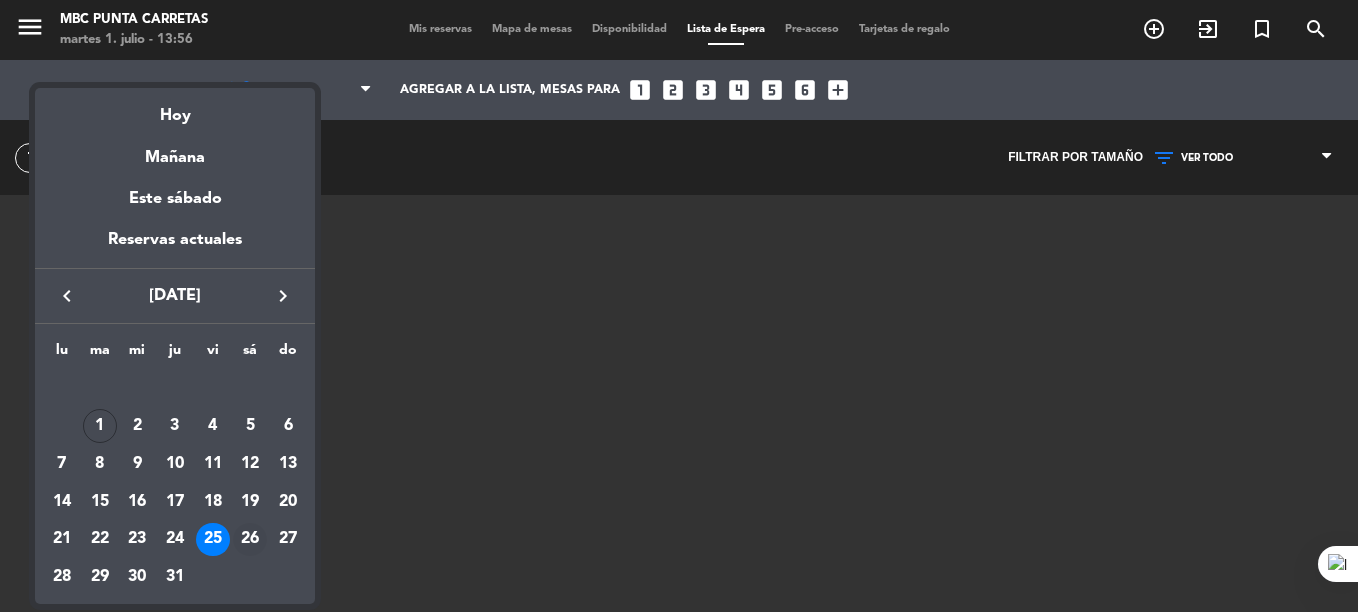 click on "26" at bounding box center [250, 540] 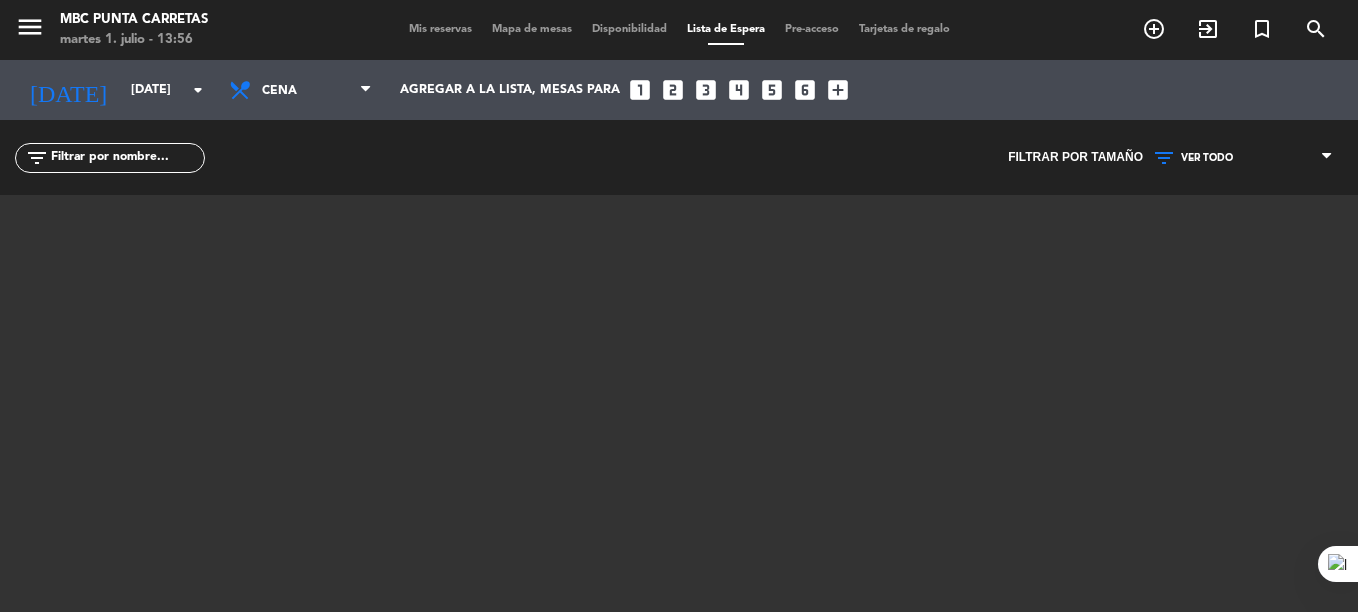 type on "[DATE]" 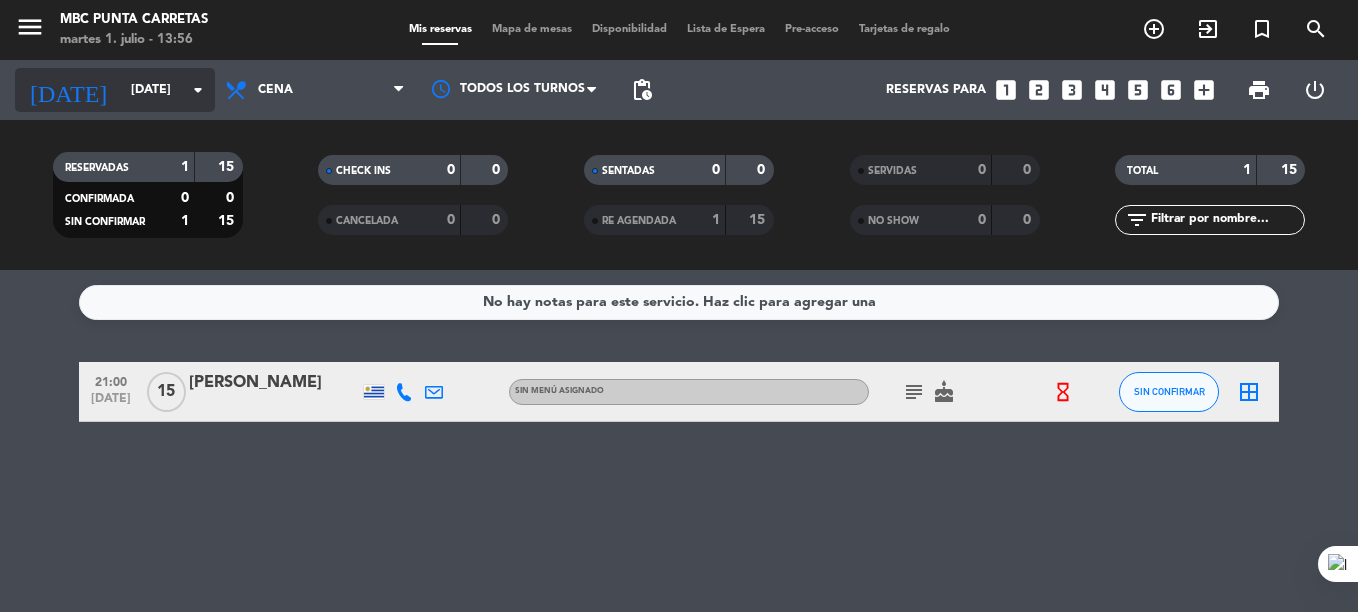click on "[DATE]" 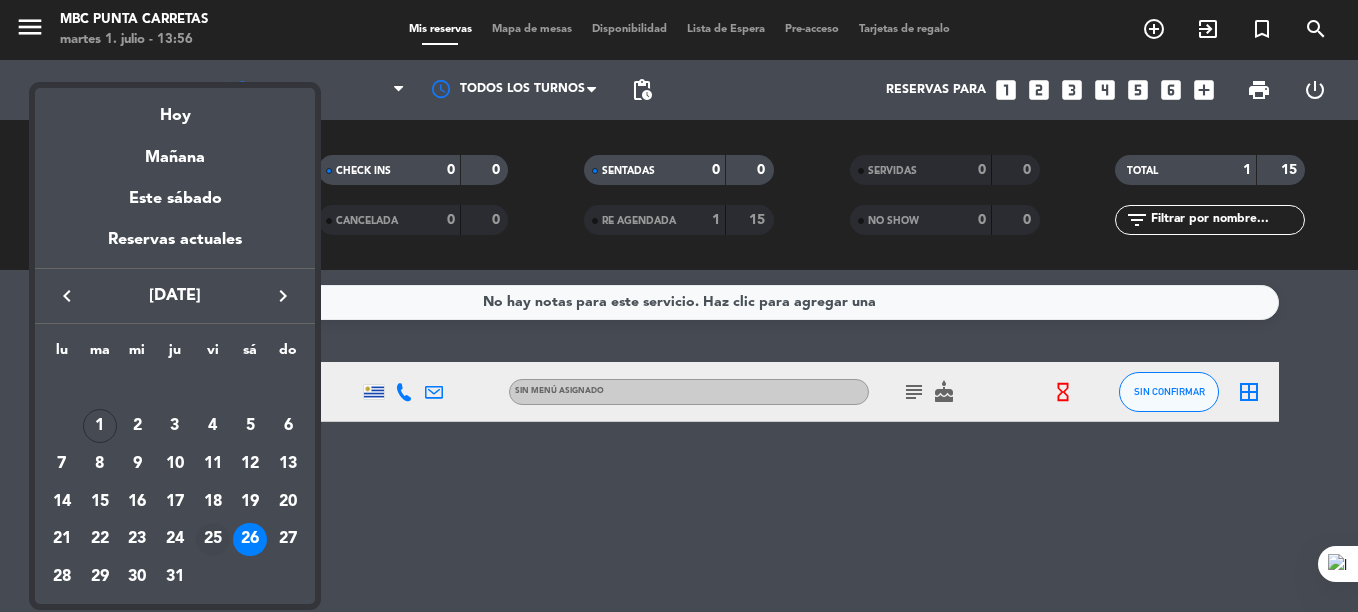 click on "25" at bounding box center (213, 540) 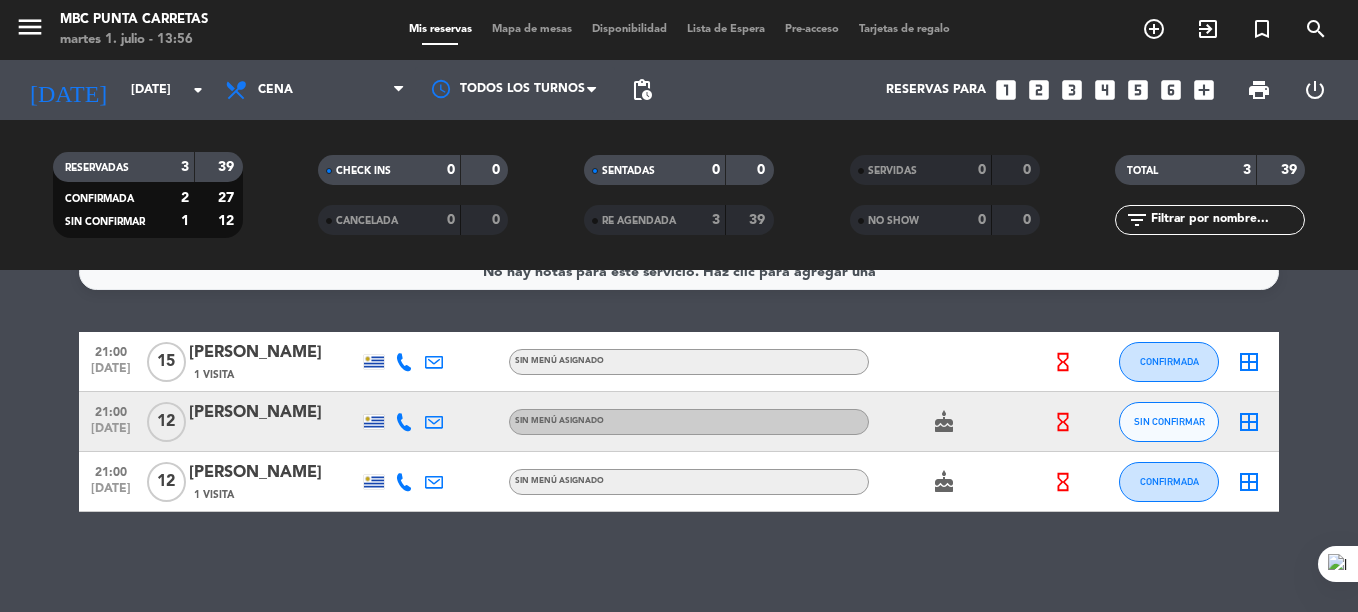 scroll, scrollTop: 0, scrollLeft: 0, axis: both 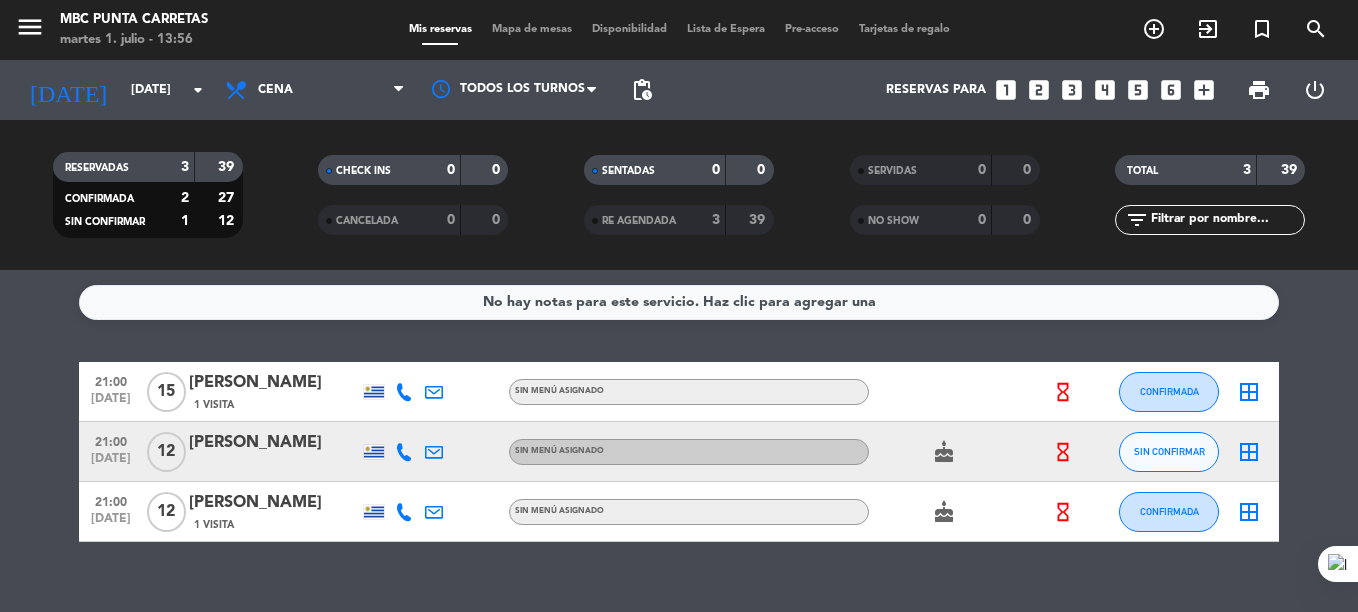 click on "[DATE]    [DATE] arrow_drop_down" 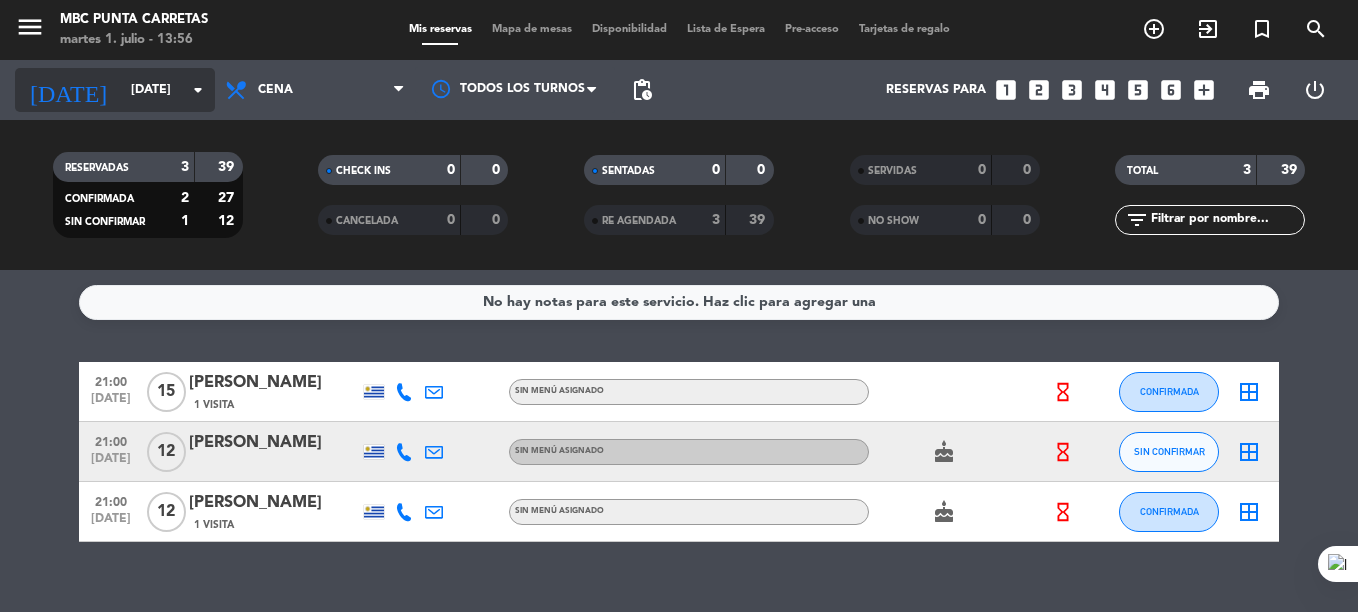 click on "[DATE]" 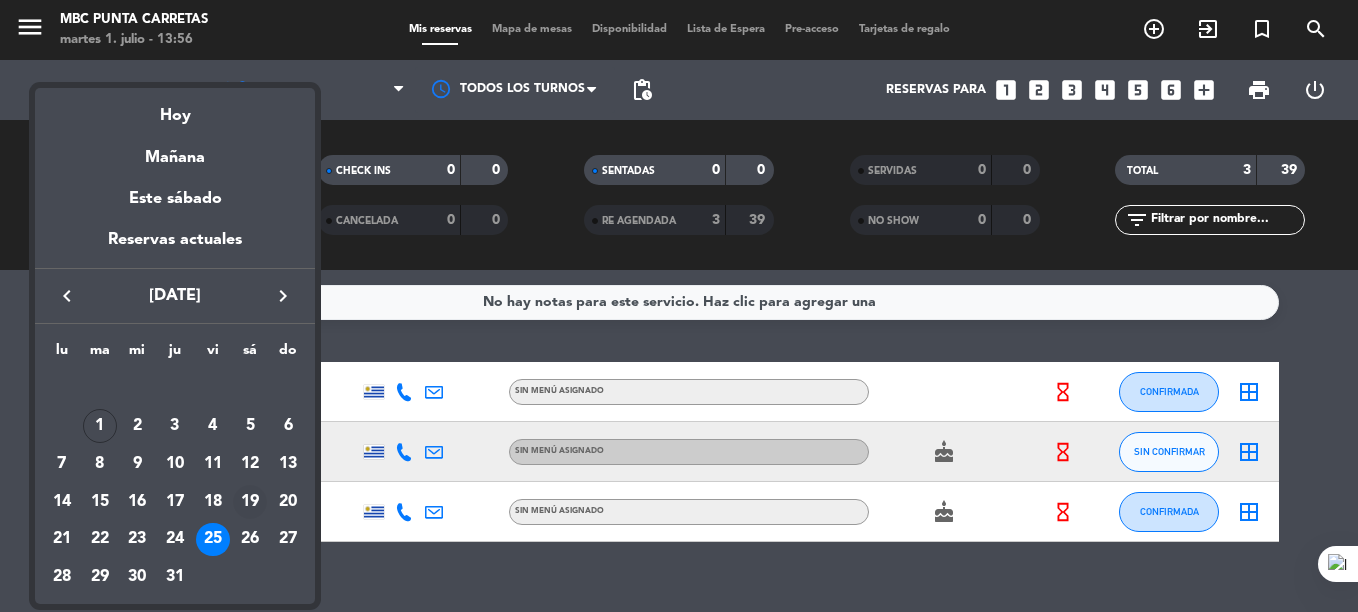 click on "19" at bounding box center (250, 502) 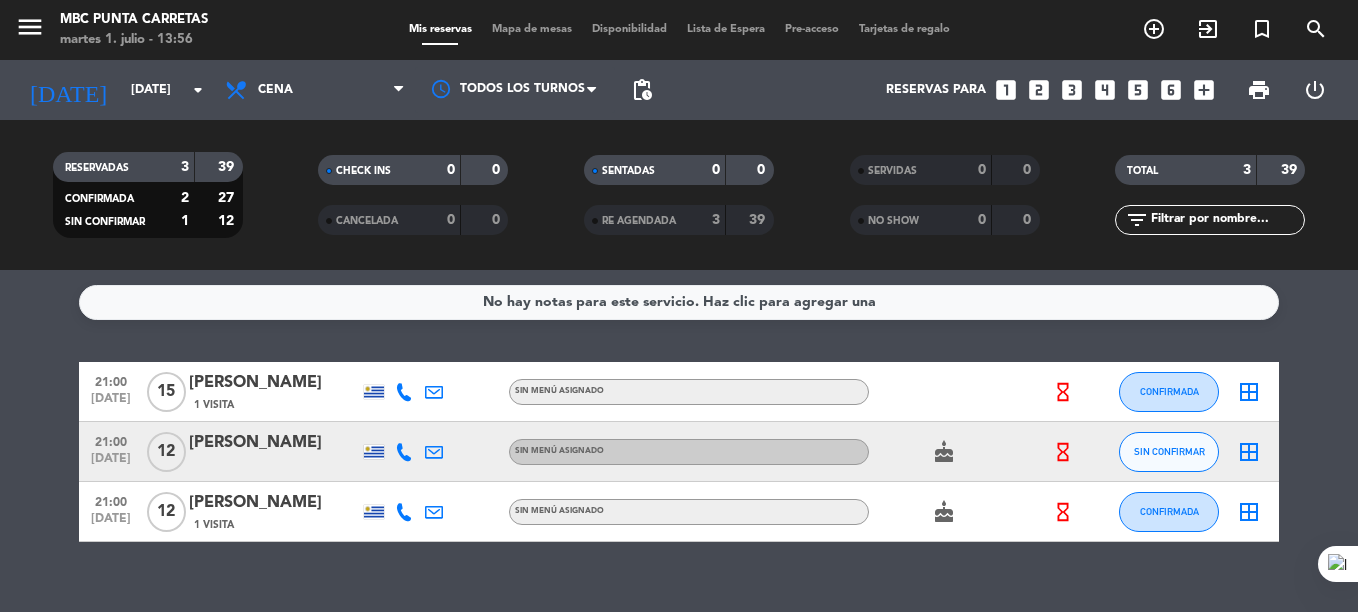 type on "[DATE]" 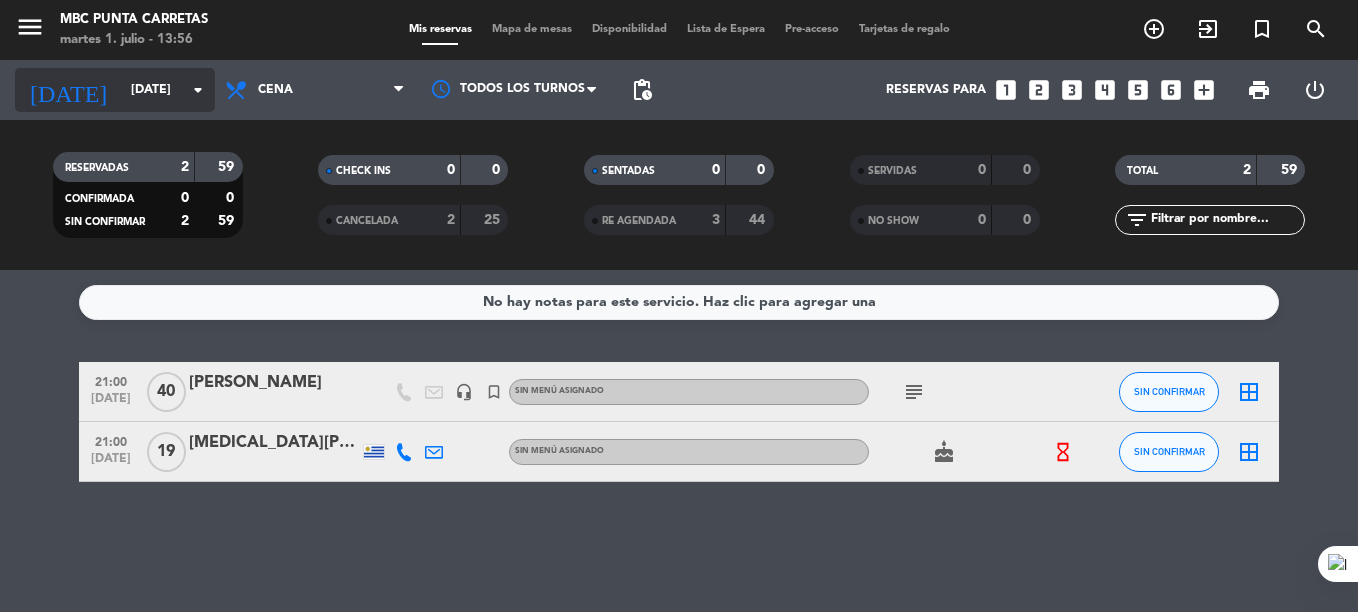 click on "[DATE]" 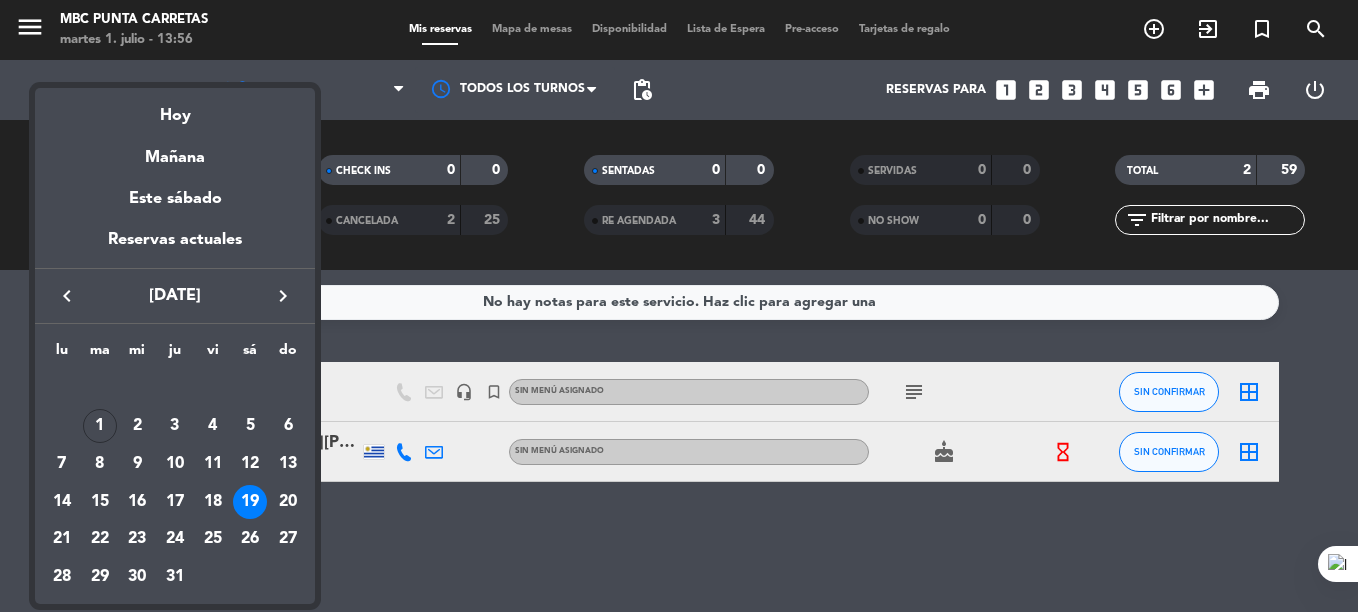 click at bounding box center (679, 306) 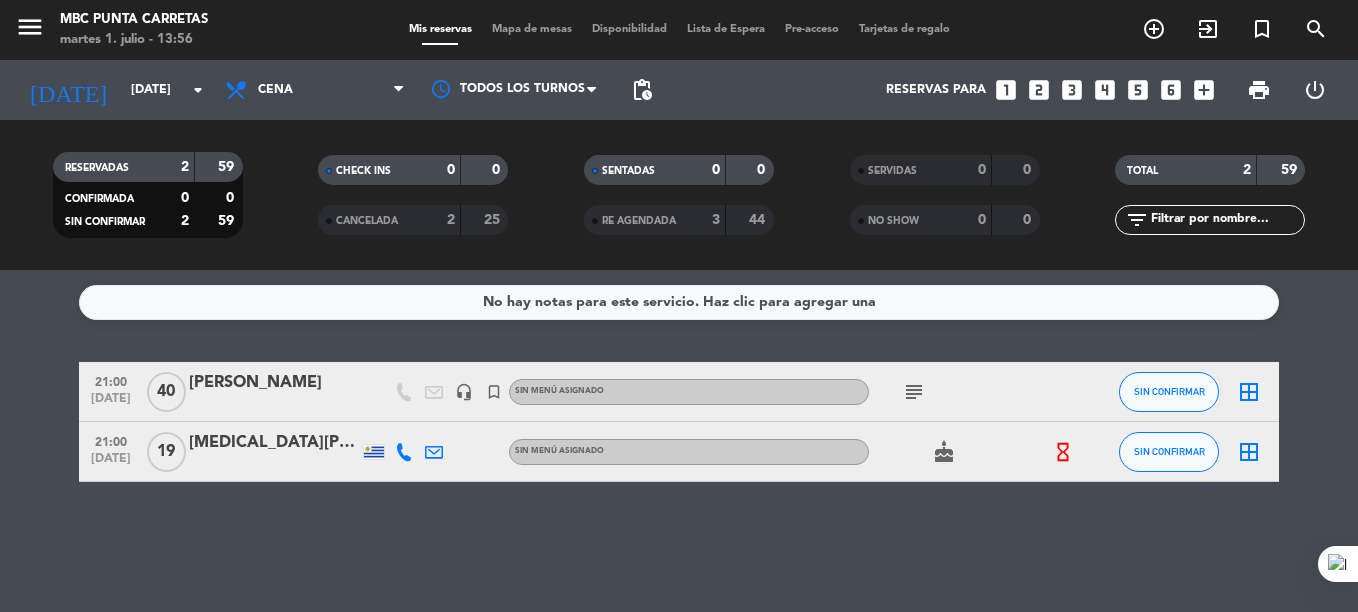 click on "subject" 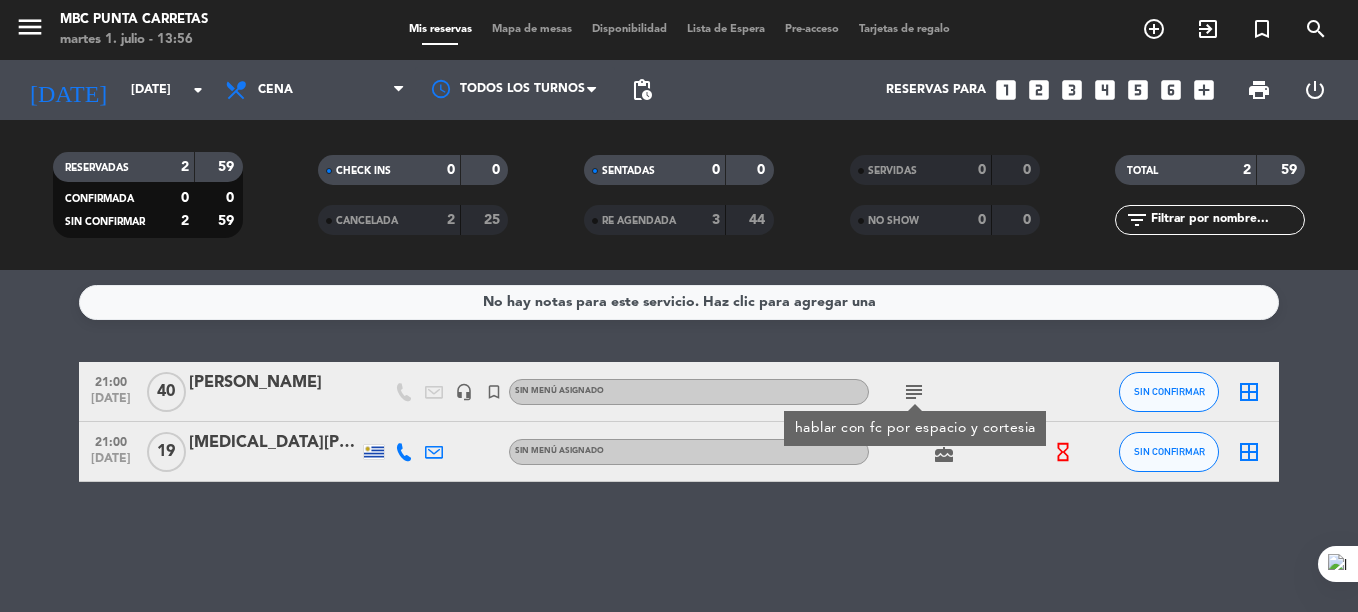 click on "subject  hablar con fc por espacio y cortesia" 